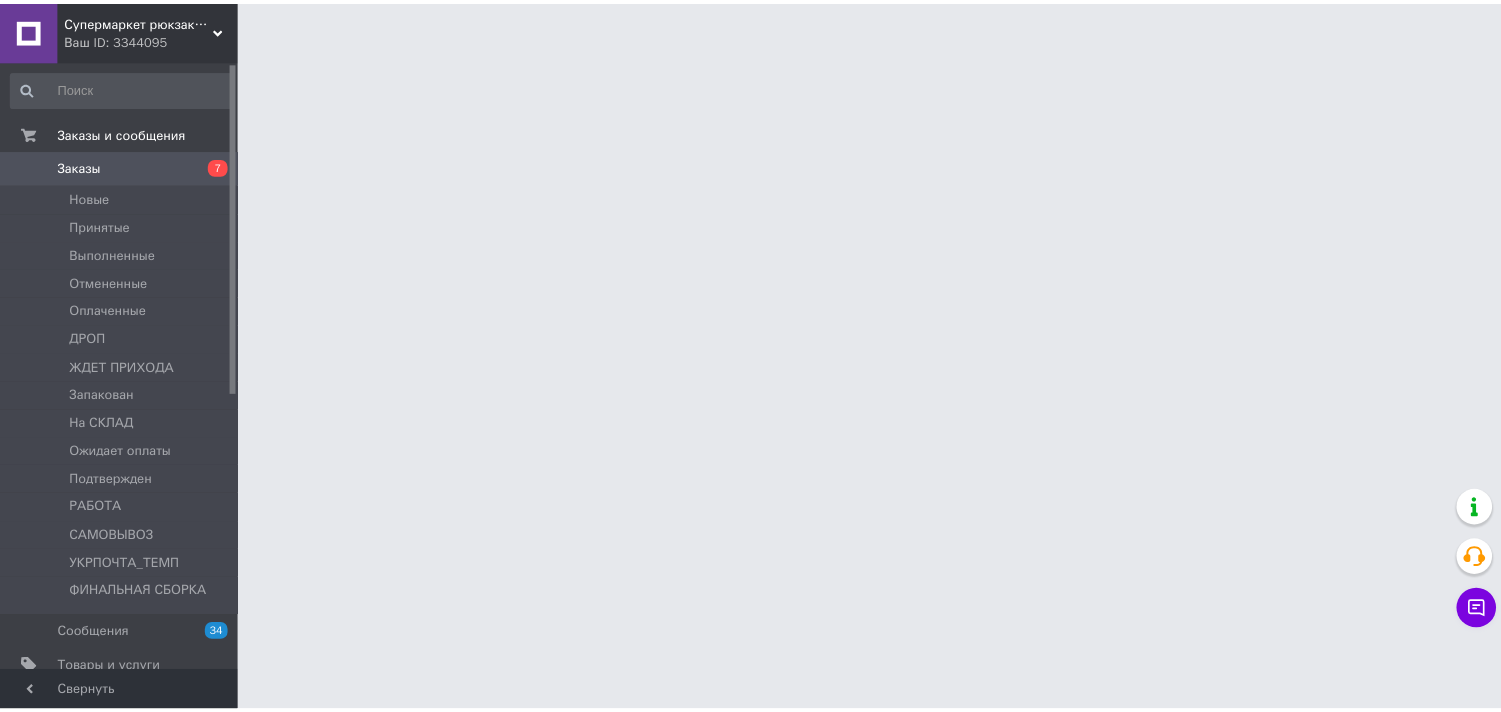 scroll, scrollTop: 0, scrollLeft: 0, axis: both 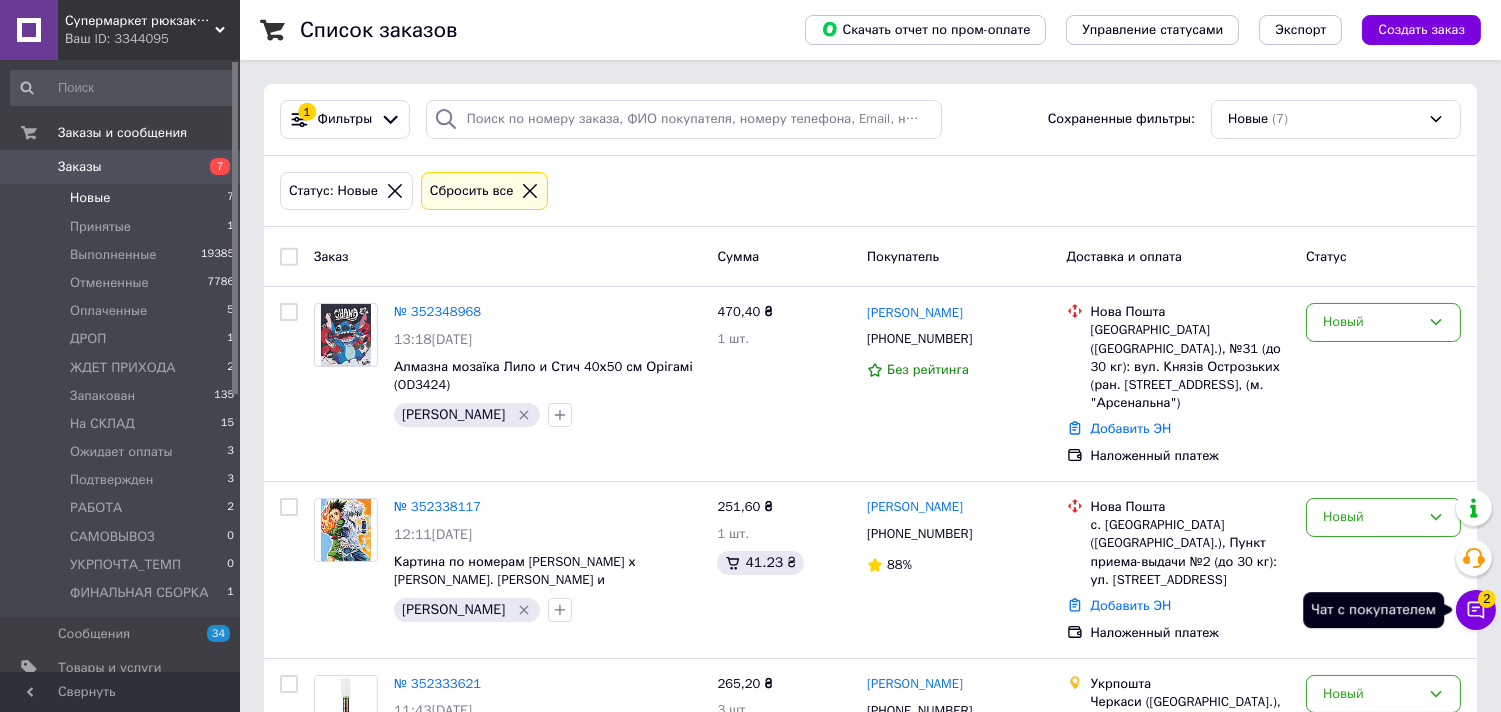 click on "2" at bounding box center [1487, 599] 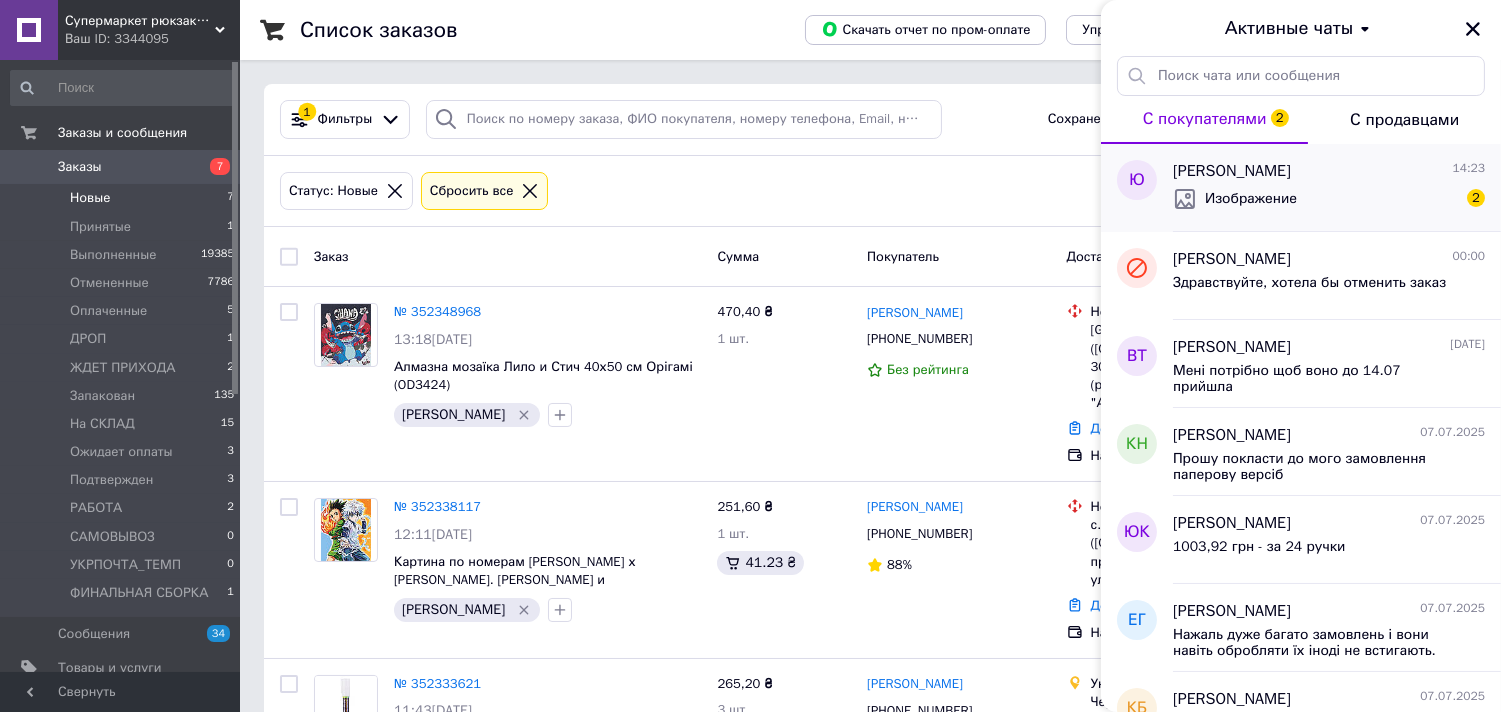 click on "Изображение 2" at bounding box center [1329, 199] 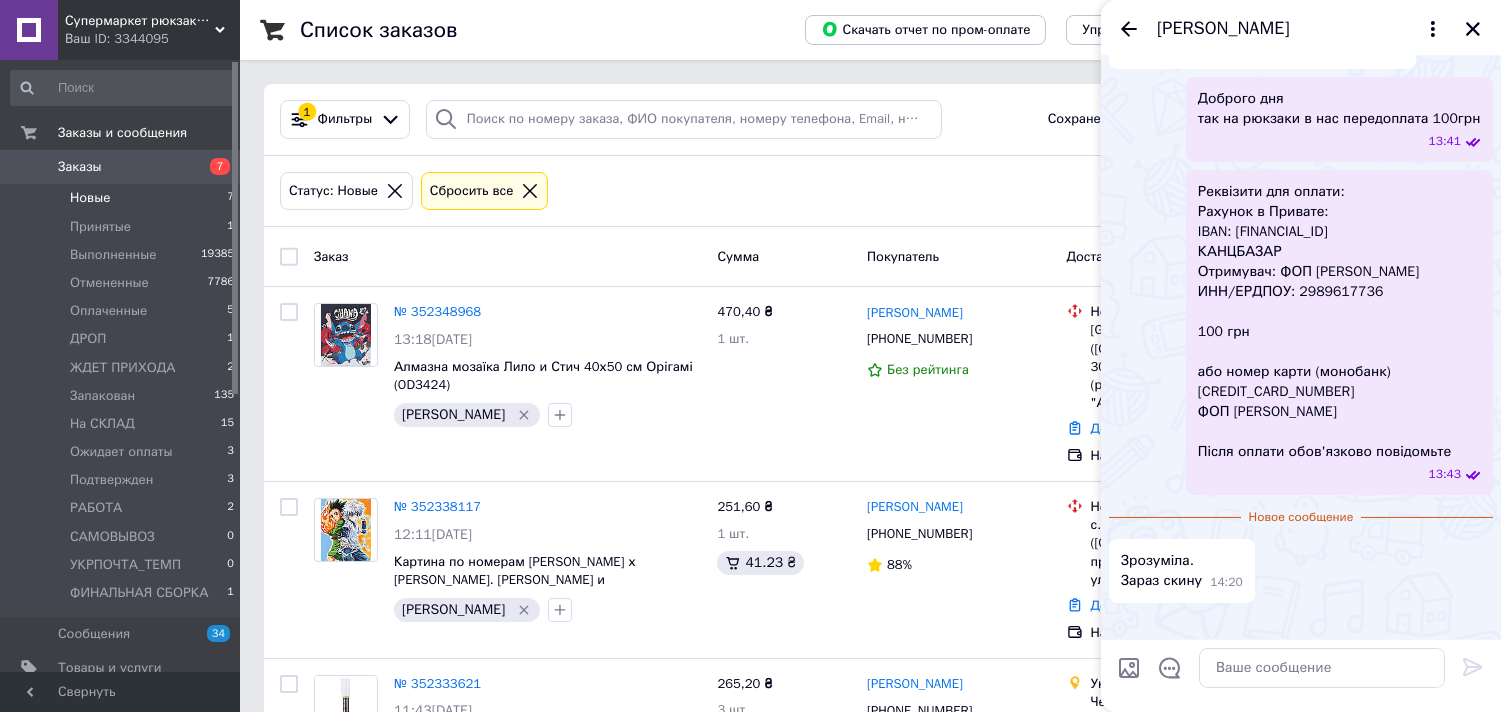 scroll, scrollTop: 786, scrollLeft: 0, axis: vertical 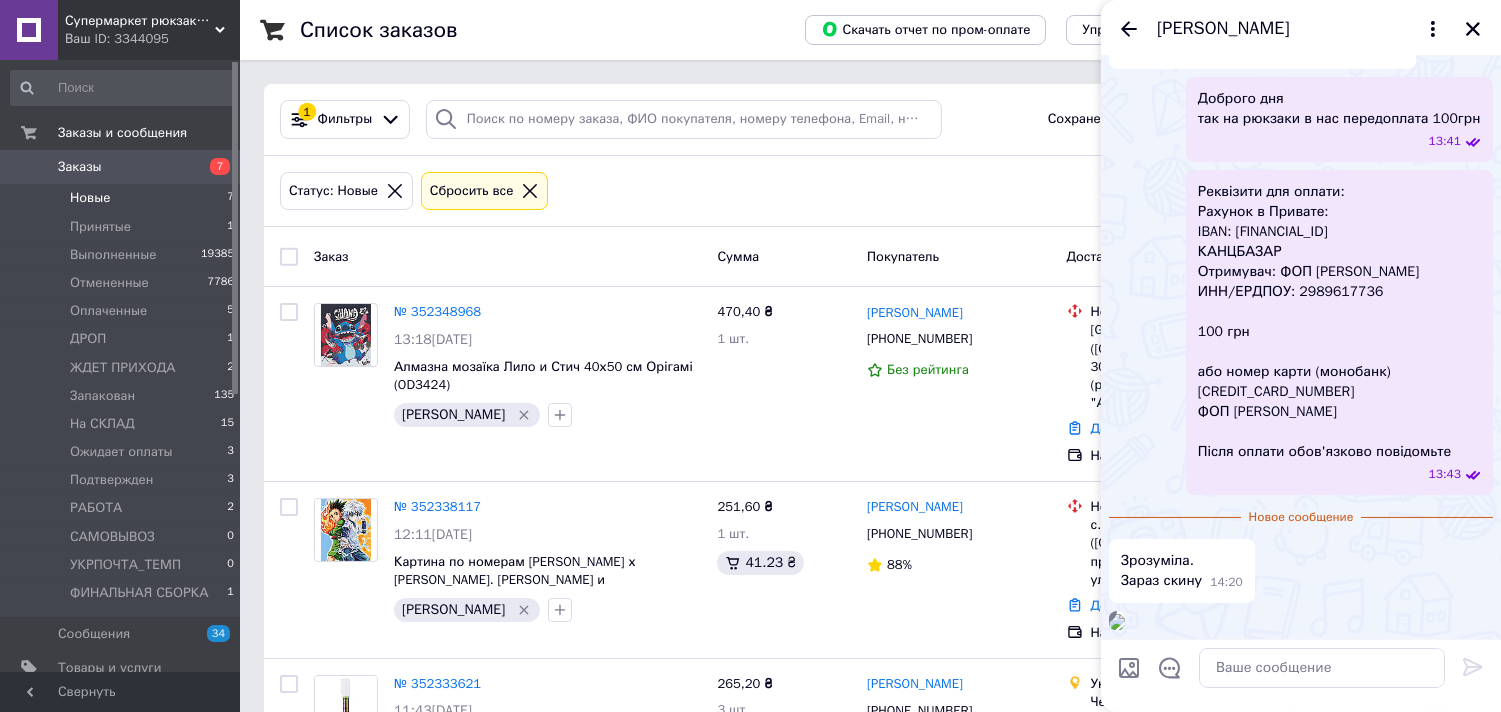 click at bounding box center (1117, 622) 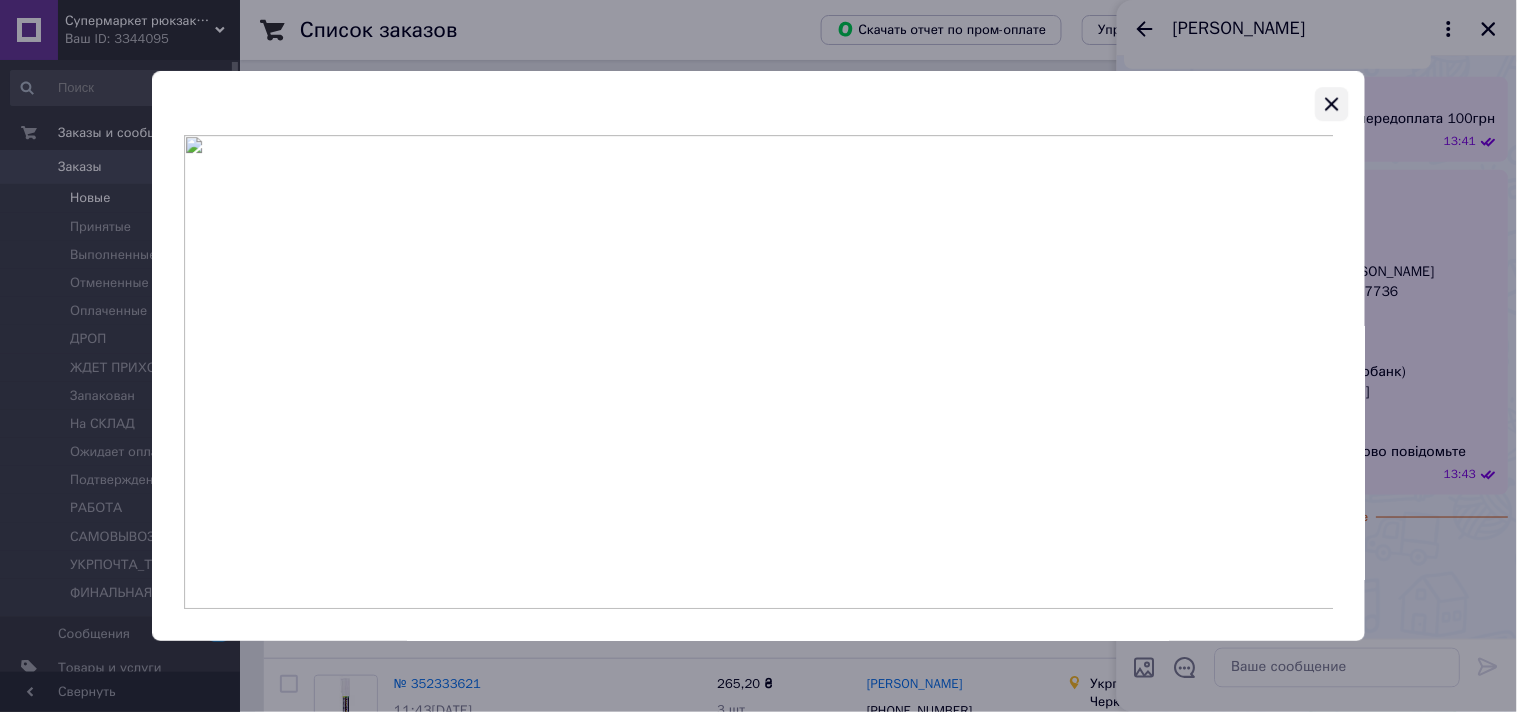 click 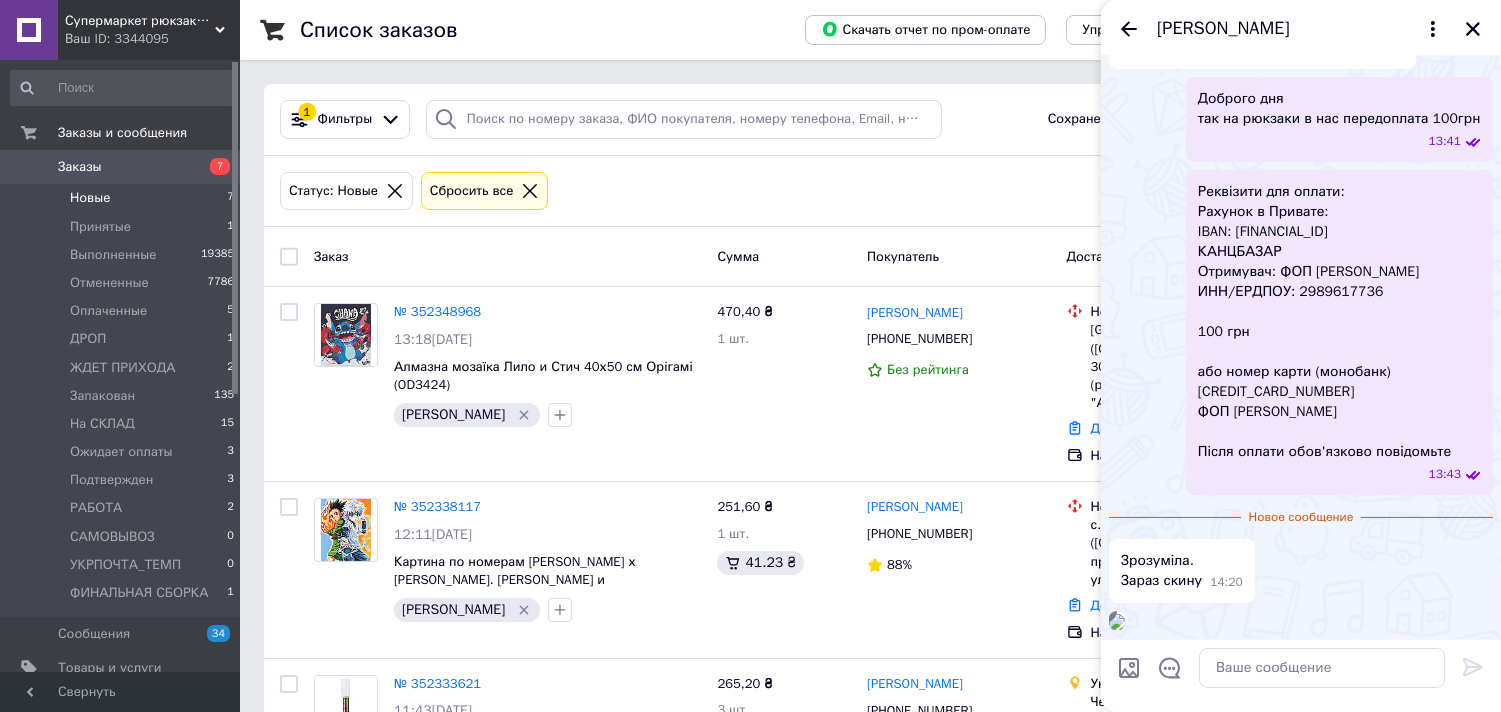 click on "Юлия  Карманчикова" at bounding box center (1301, 28) 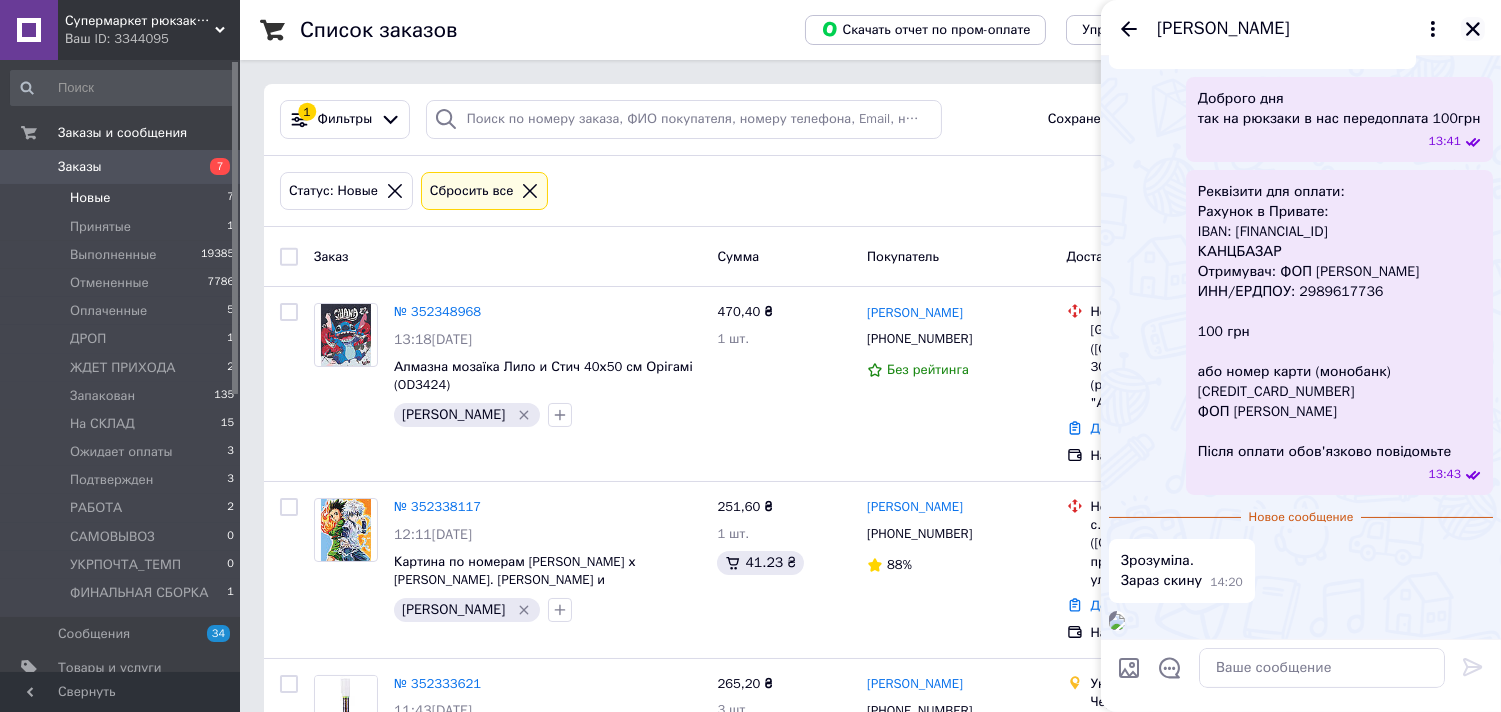 click 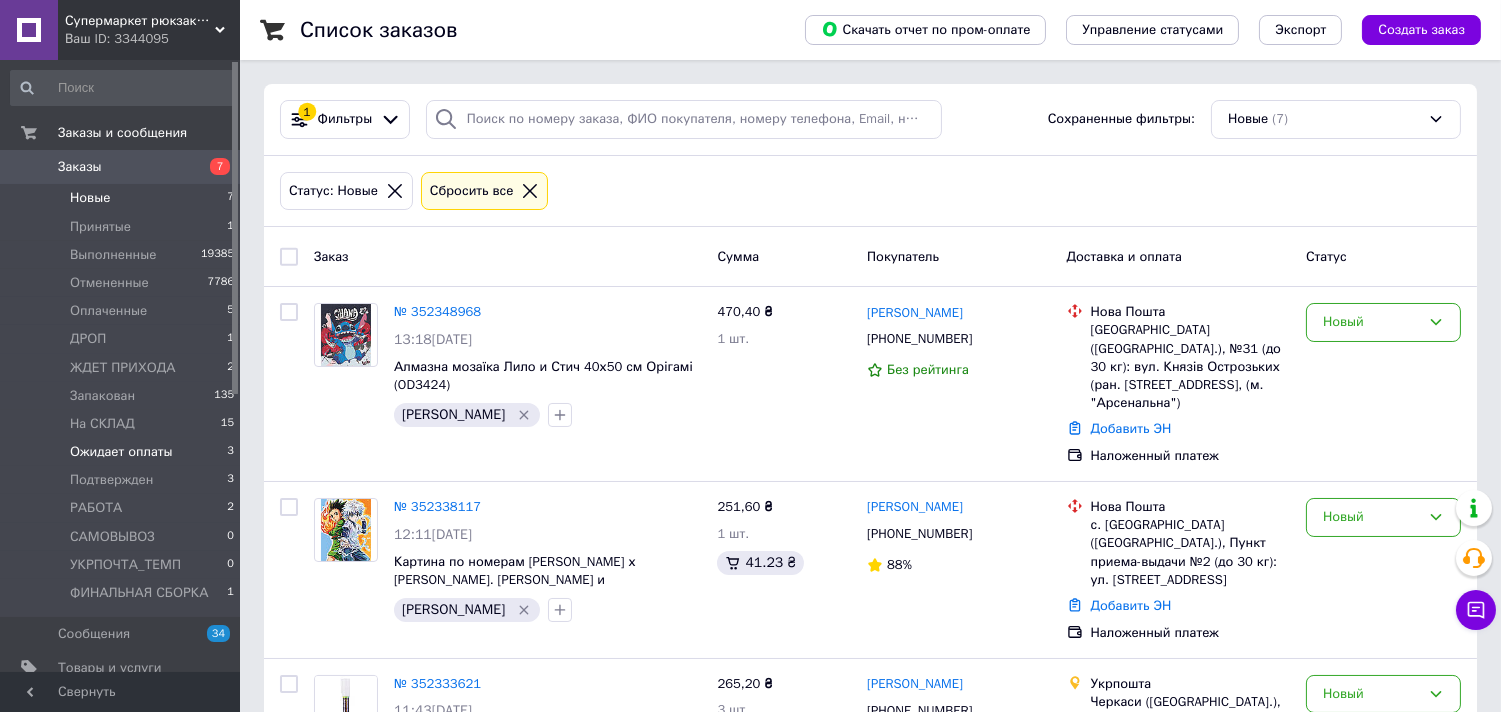 click on "Ожидает оплаты 3" at bounding box center (123, 452) 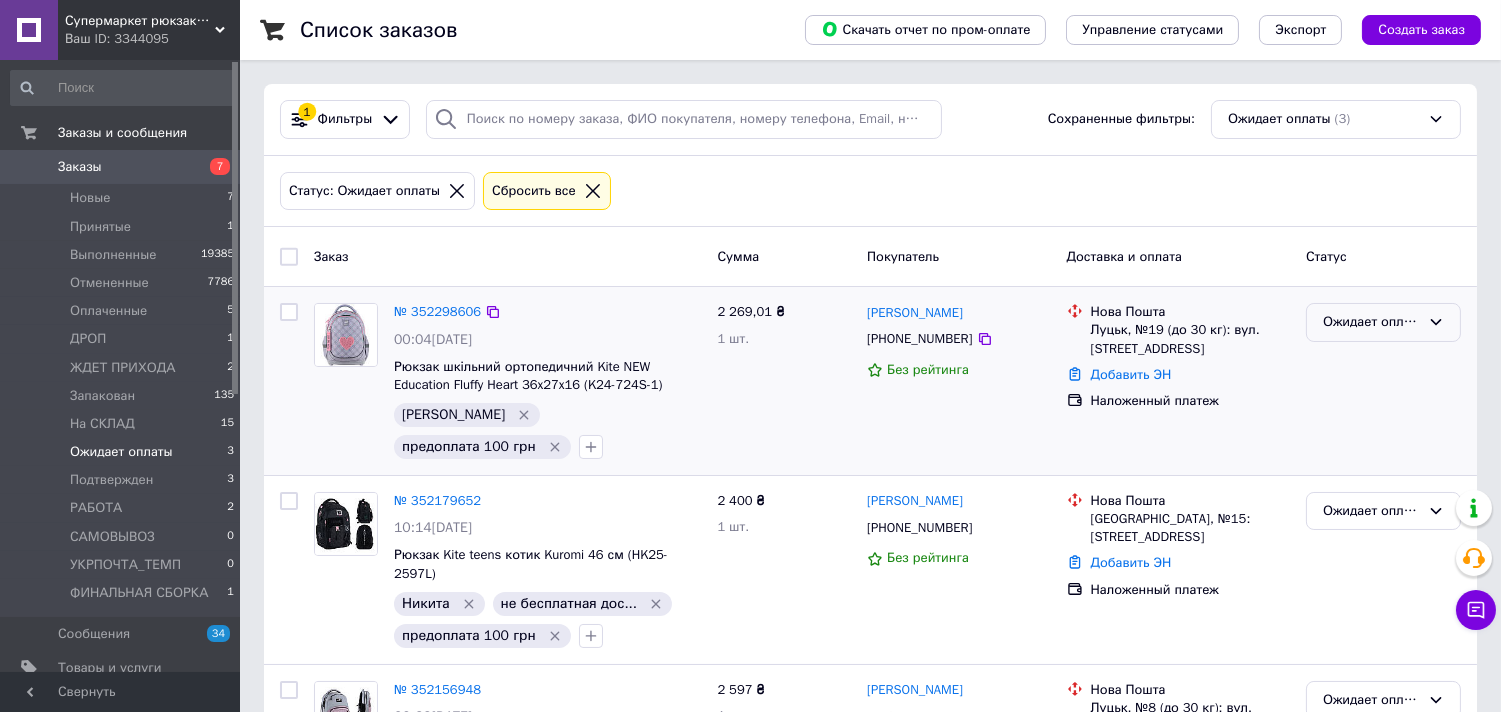 click on "Ожидает оплаты" at bounding box center (1371, 322) 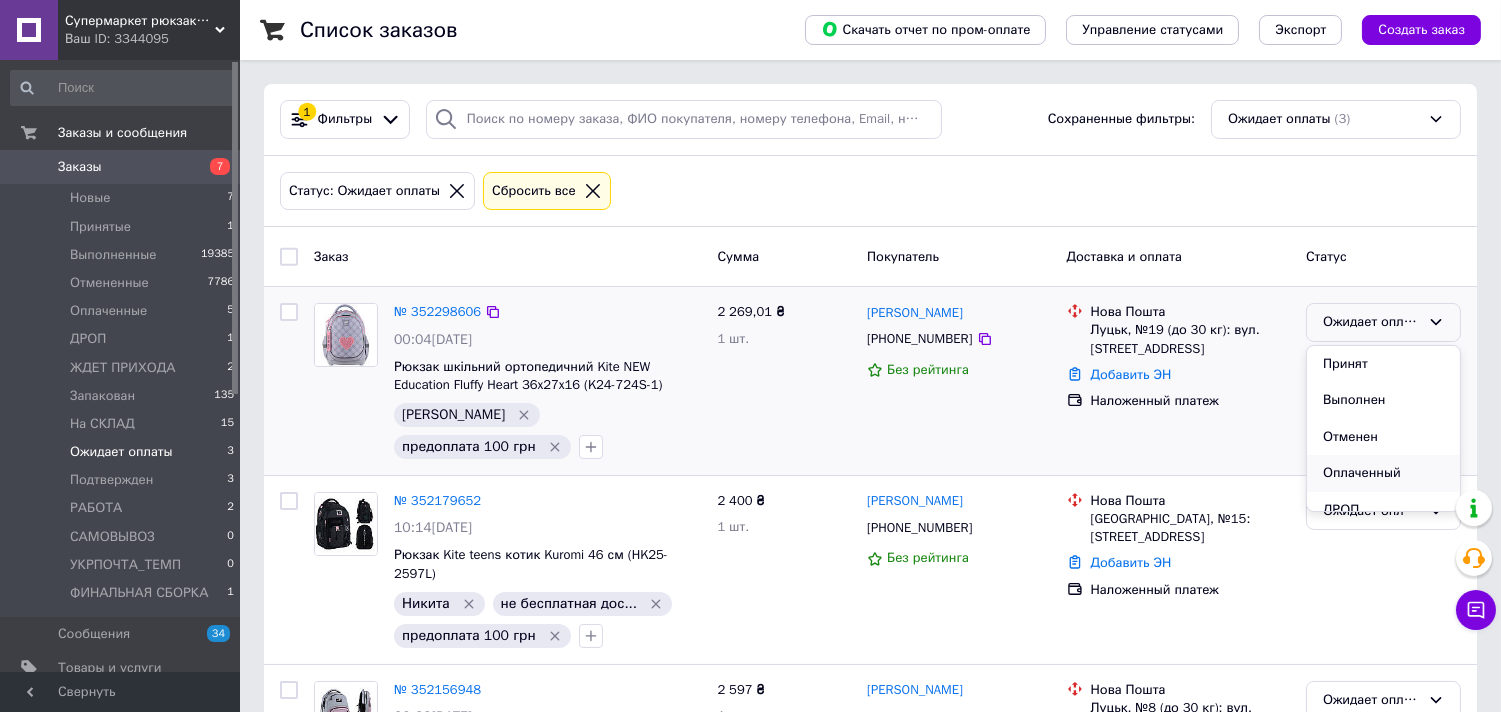 click on "Оплаченный" at bounding box center [1383, 473] 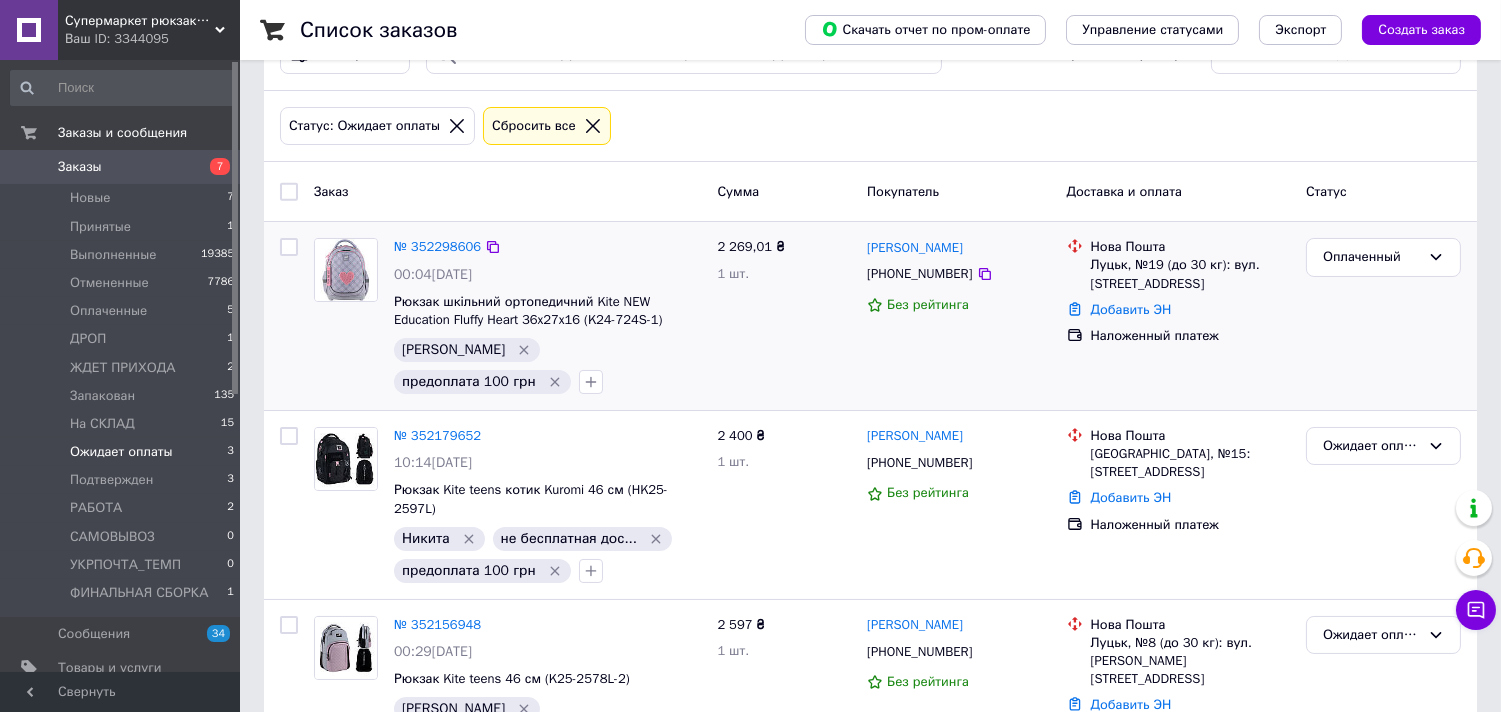 scroll, scrollTop: 0, scrollLeft: 0, axis: both 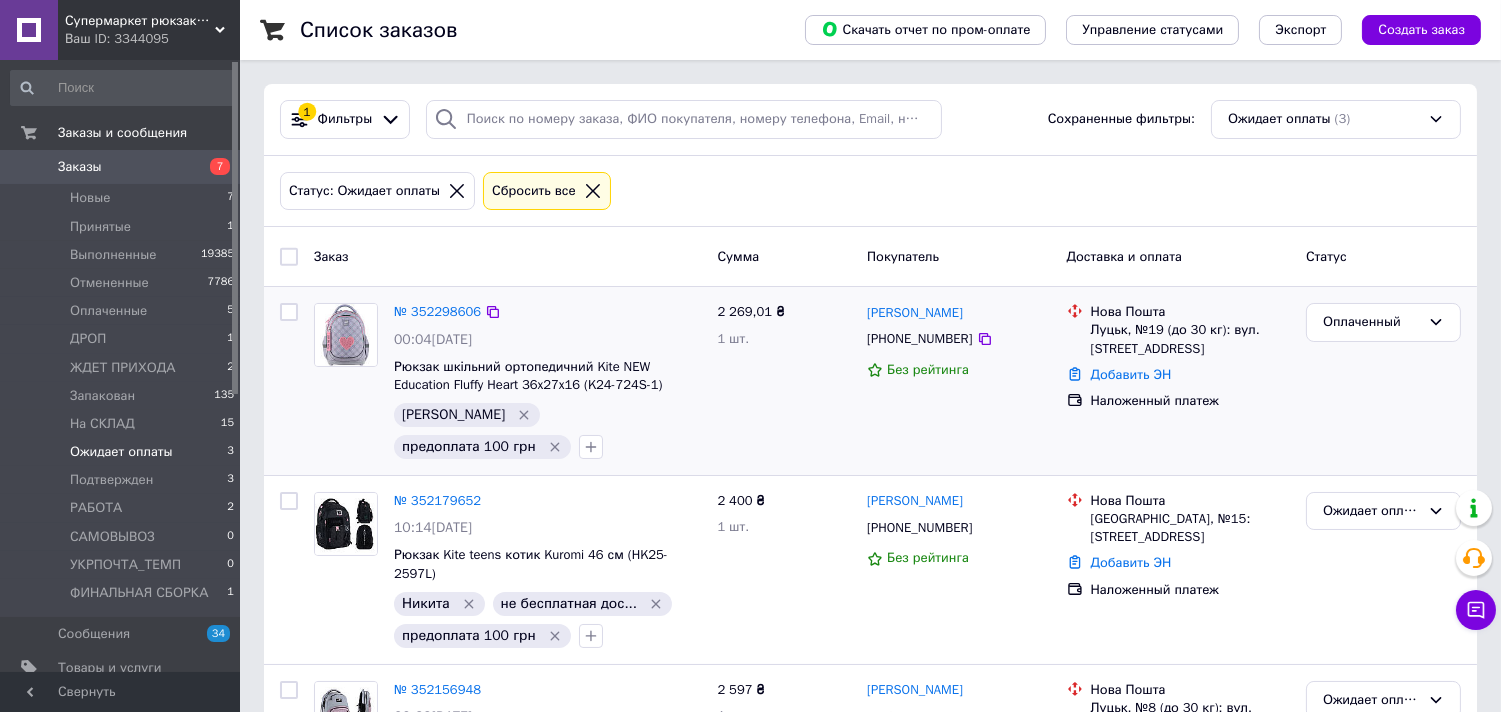 click 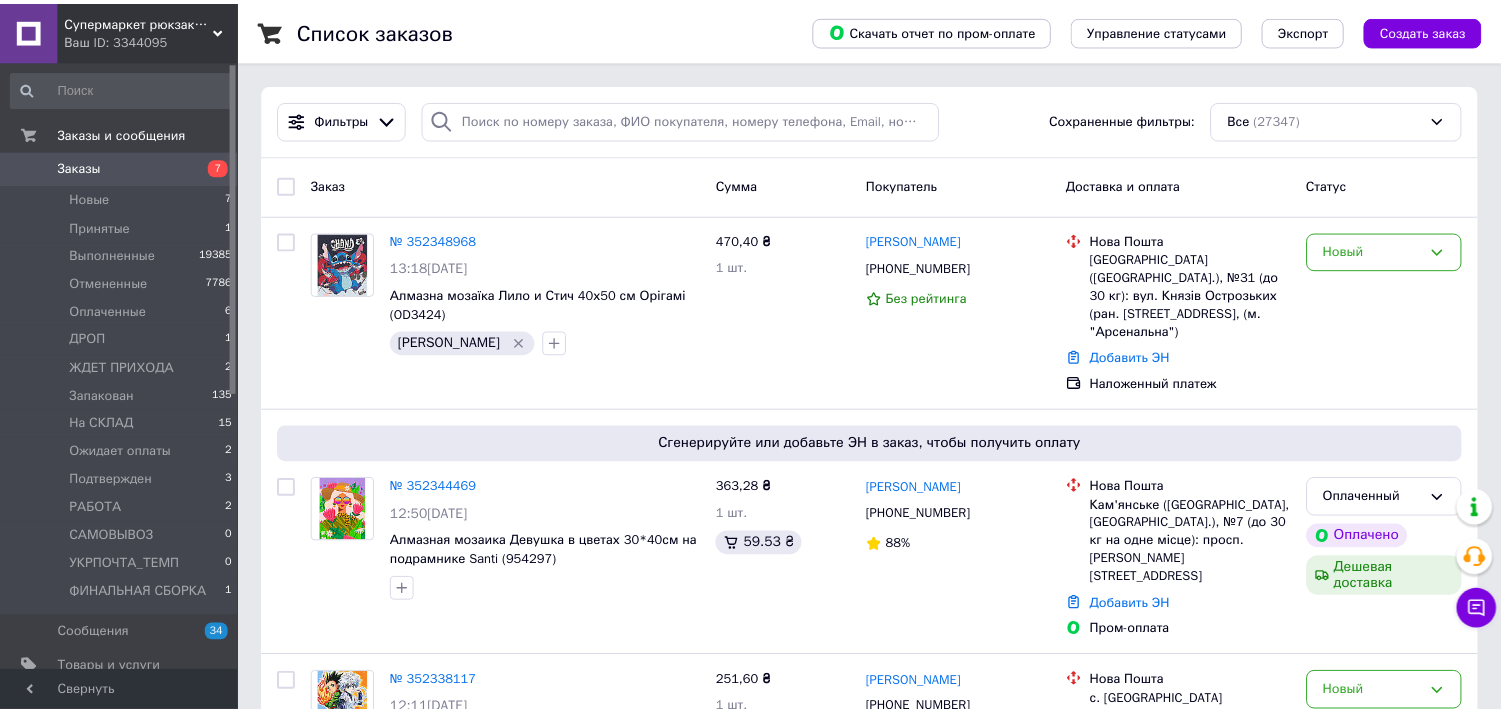 scroll, scrollTop: 0, scrollLeft: 0, axis: both 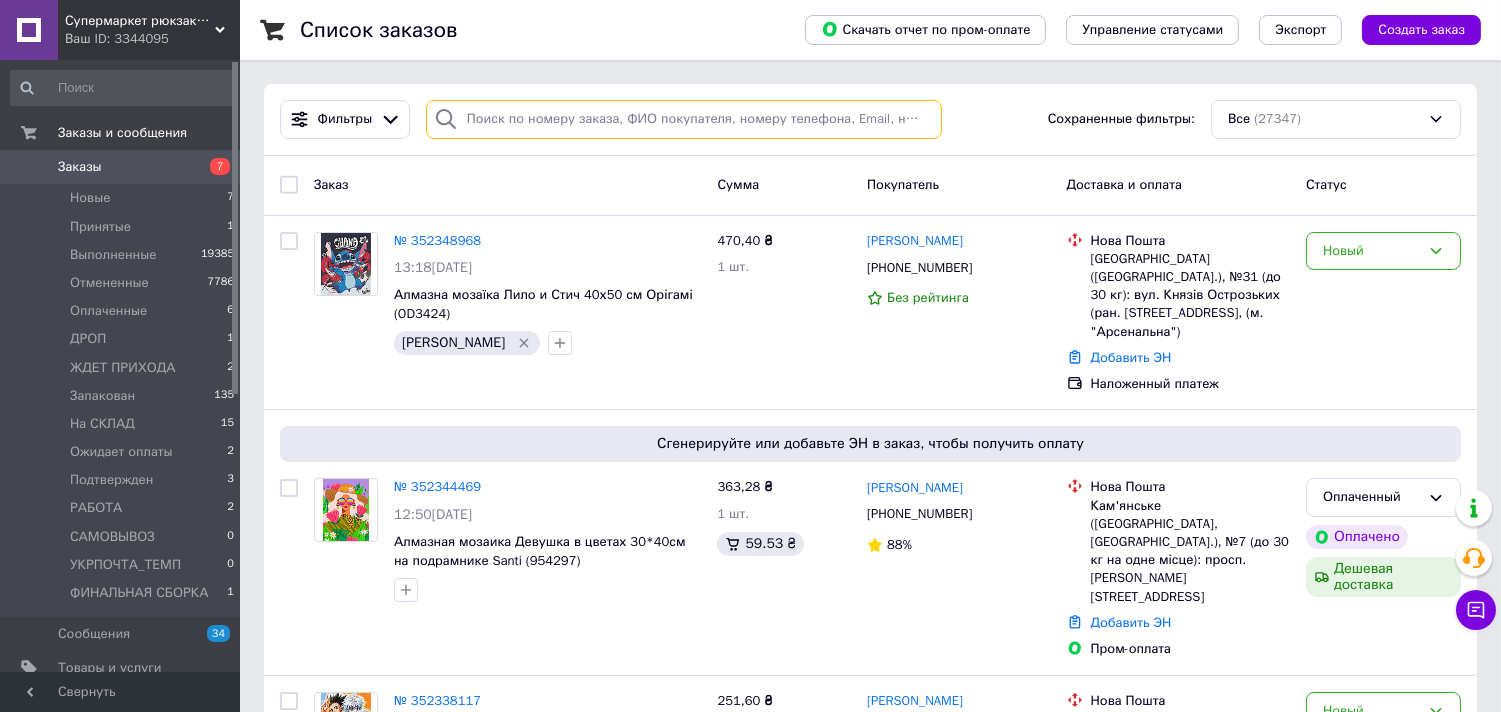 paste on "352119806" 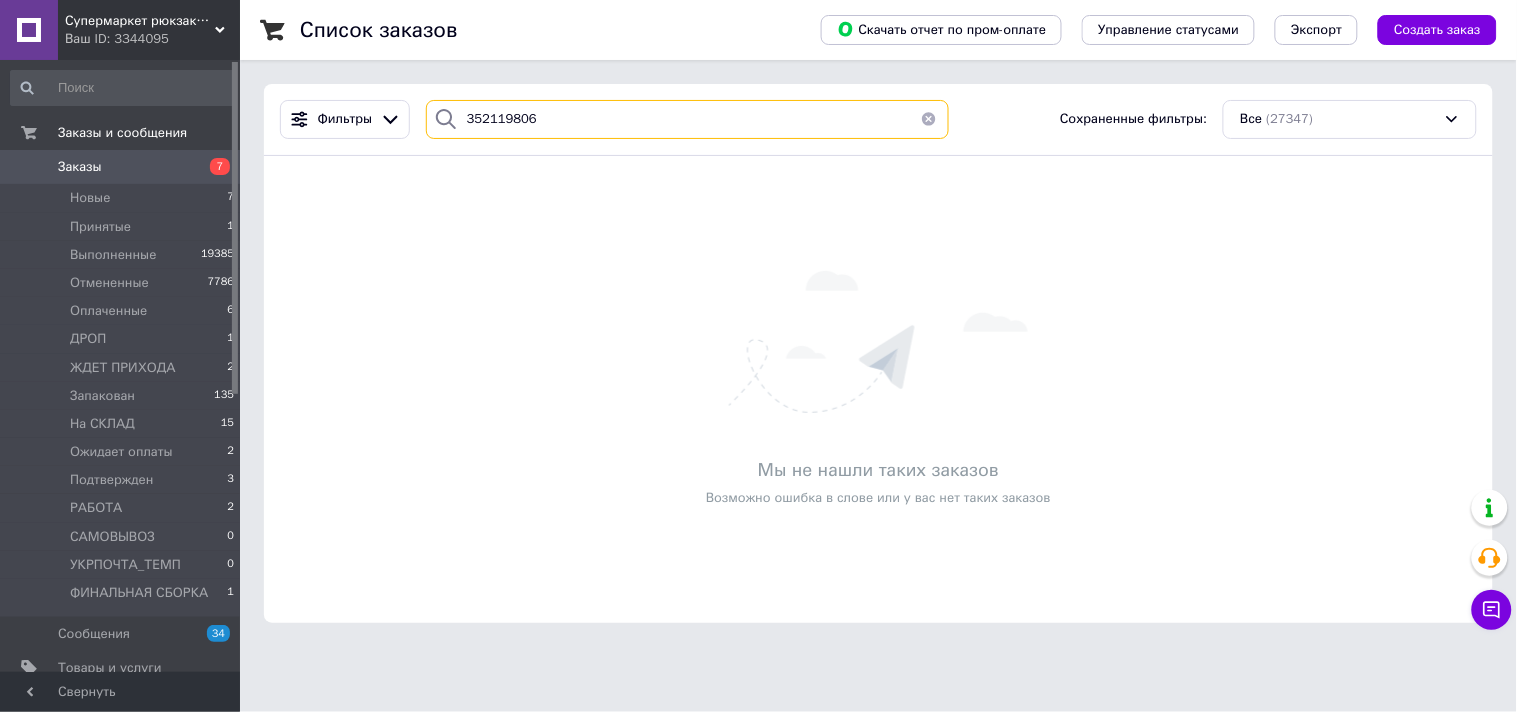 type on "352119806" 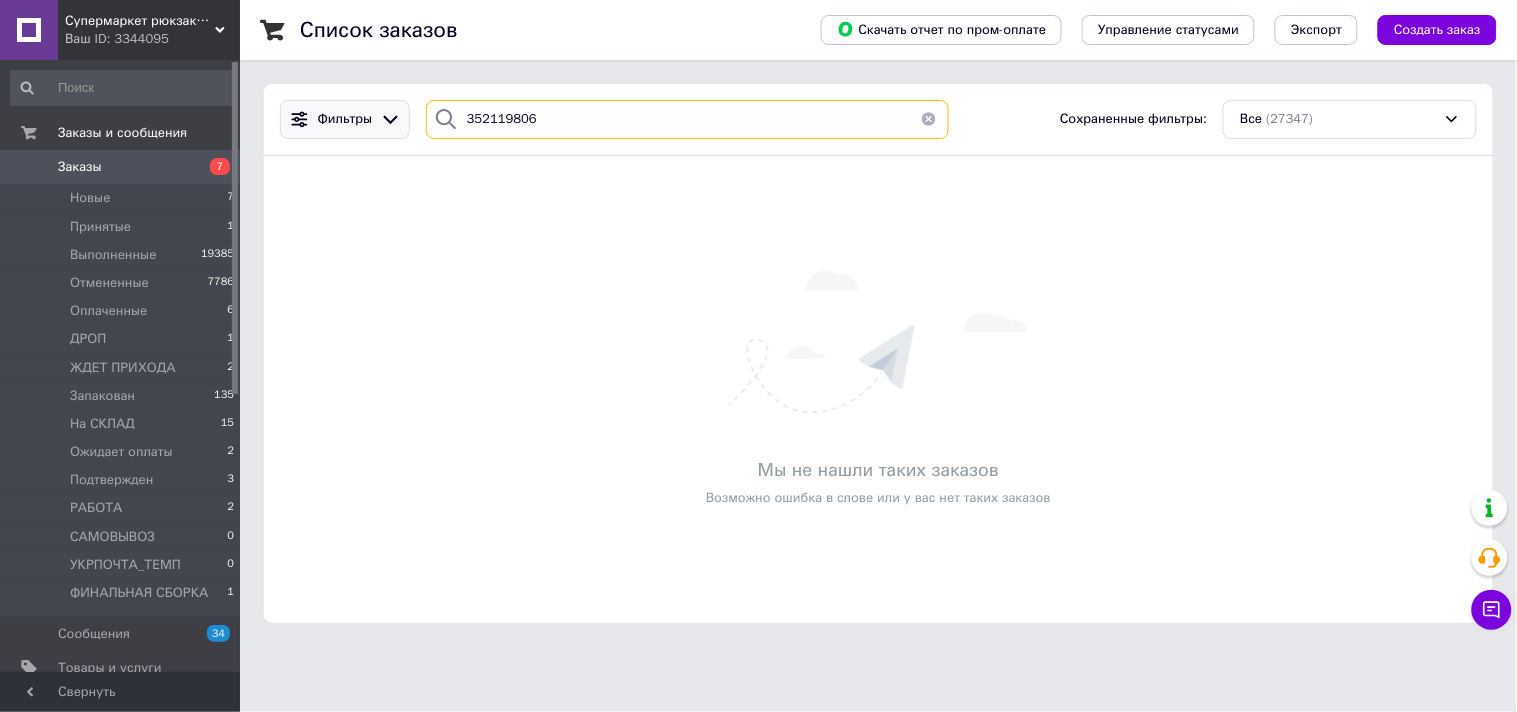drag, startPoint x: 535, startPoint y: 110, endPoint x: 405, endPoint y: 114, distance: 130.06152 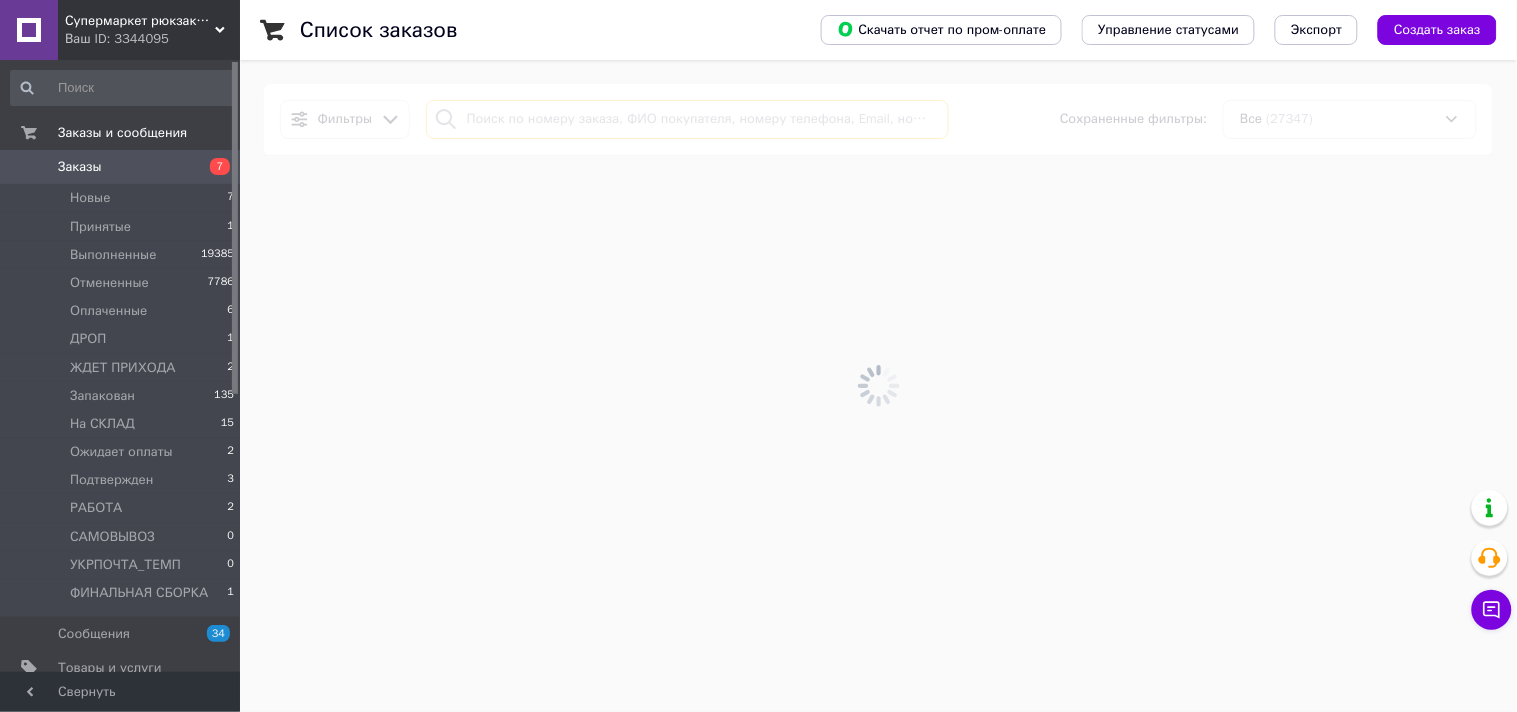 type 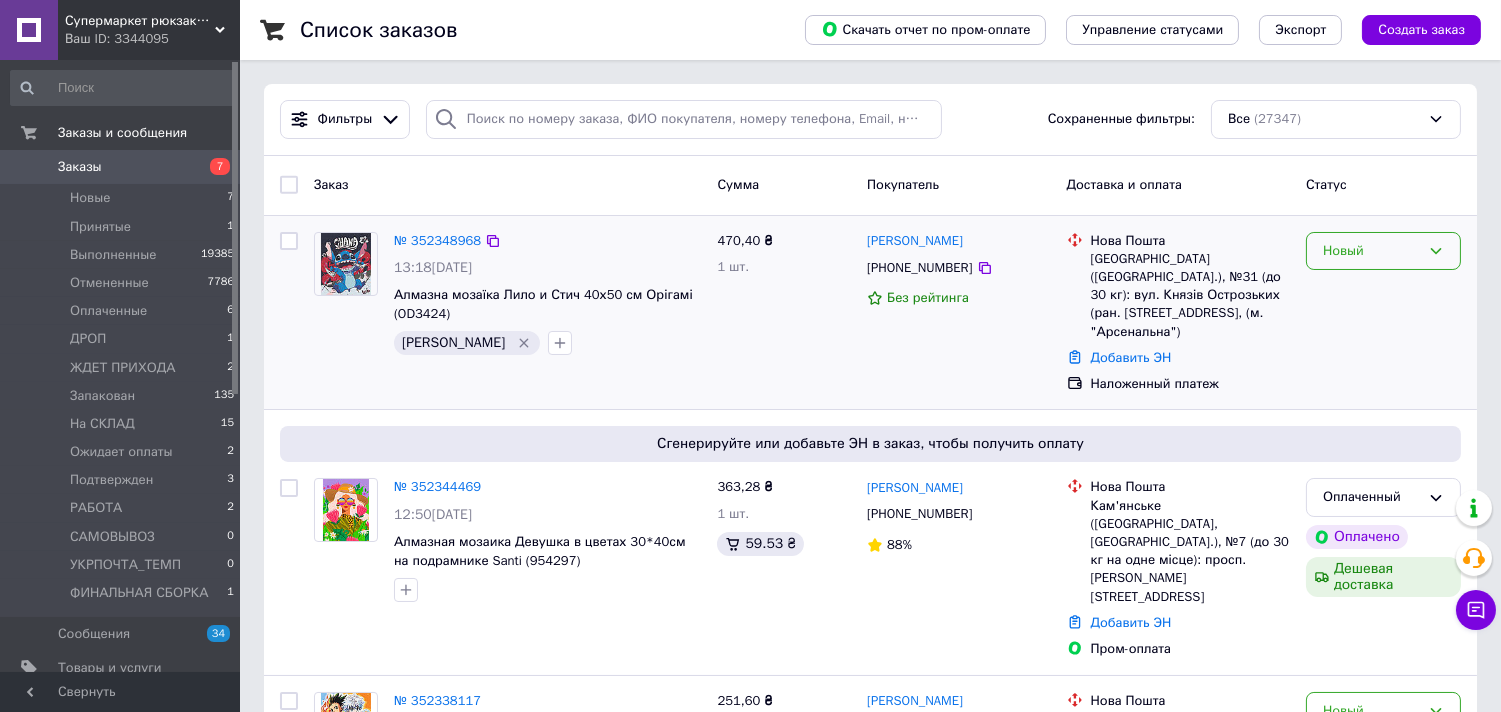 click on "Новый" at bounding box center (1371, 251) 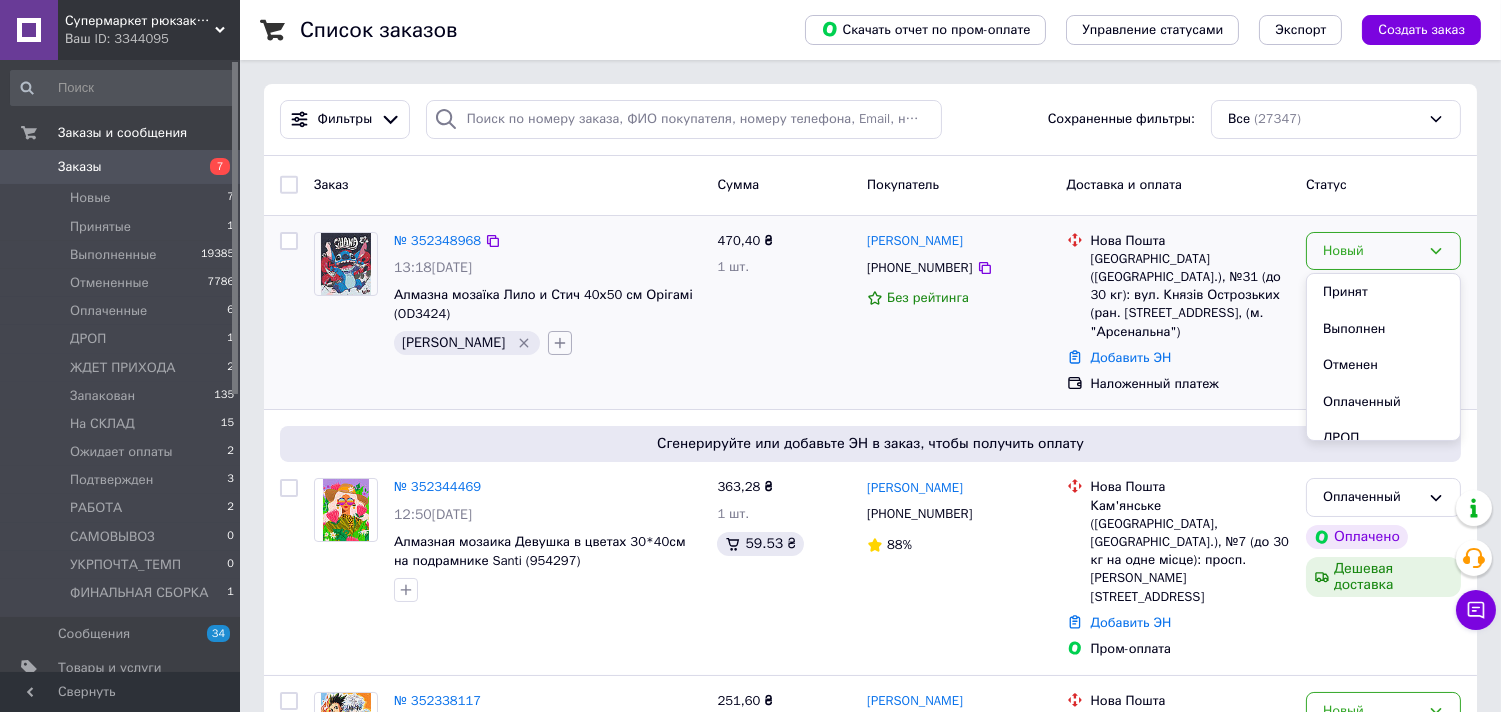 click 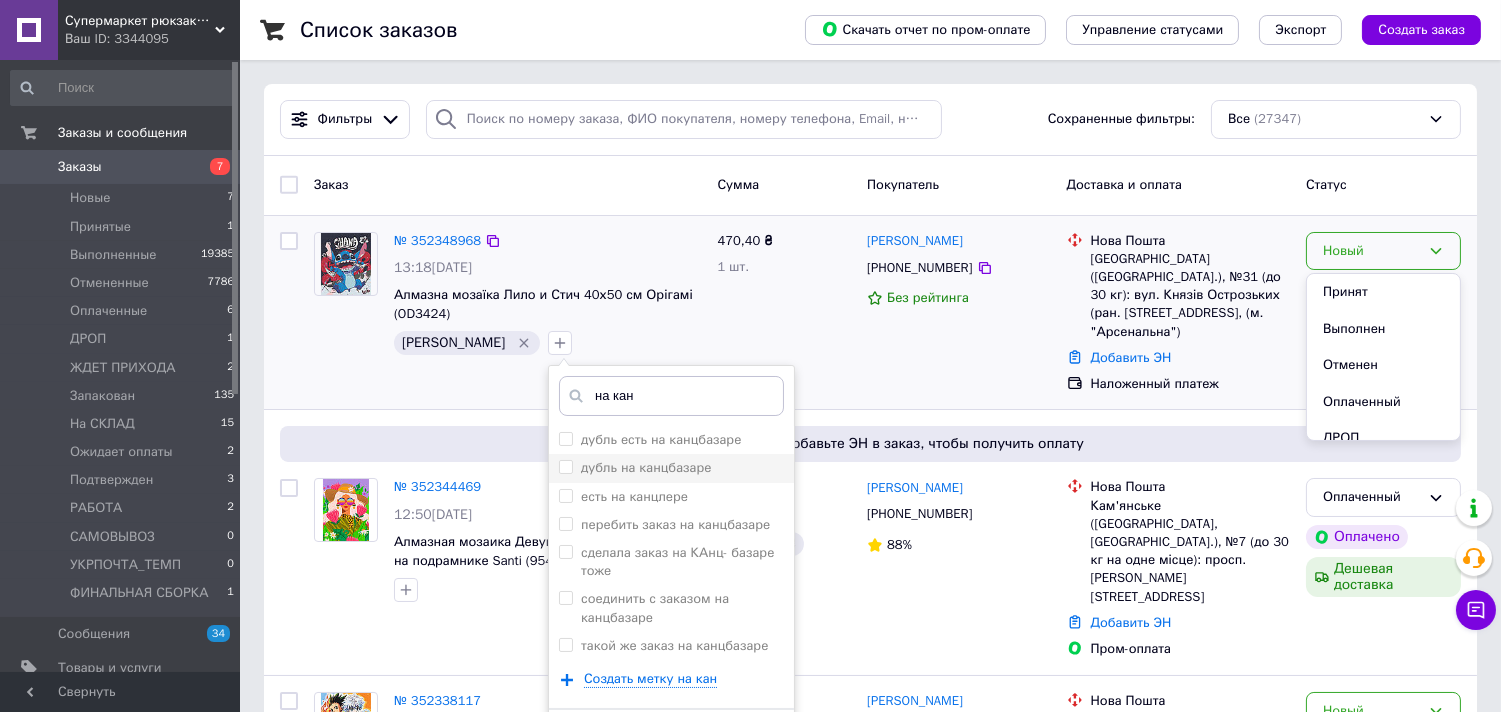 type on "на кан" 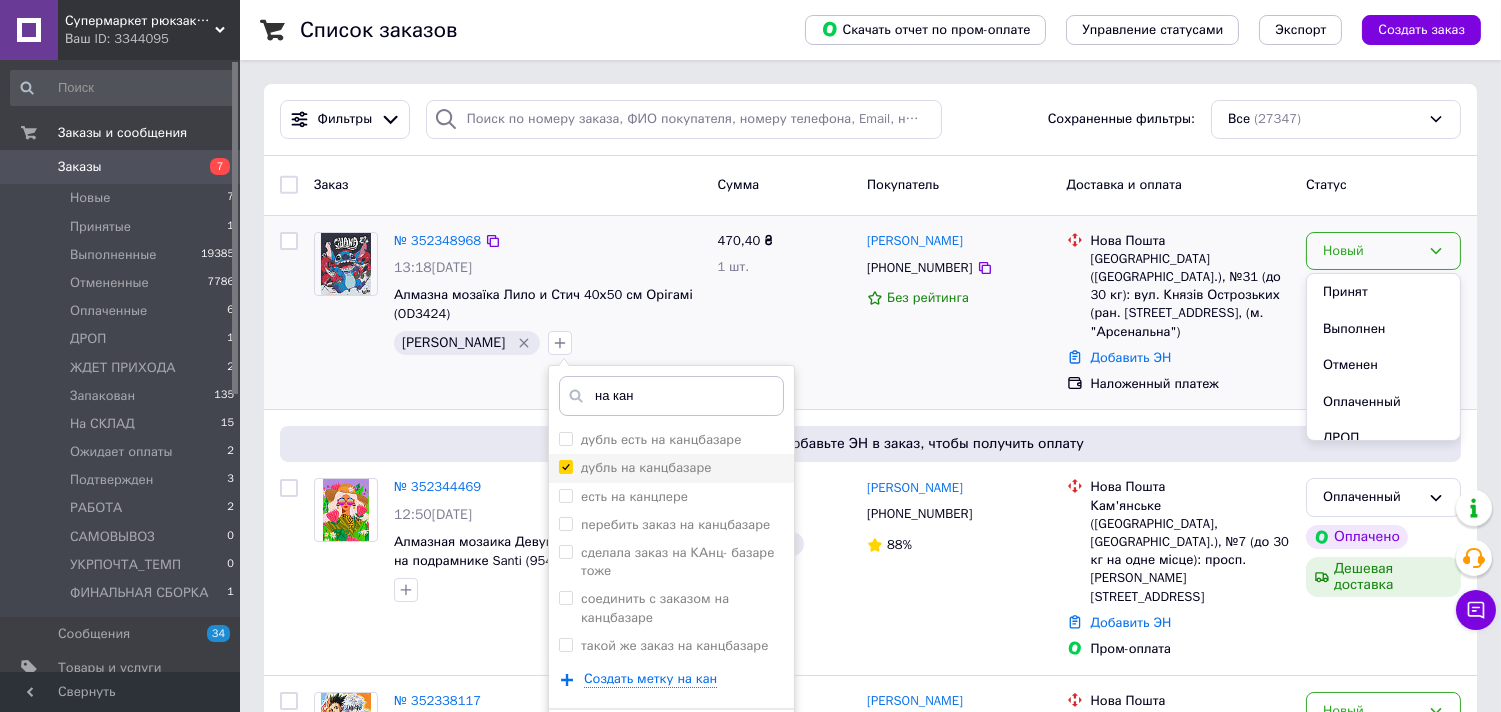 checkbox on "true" 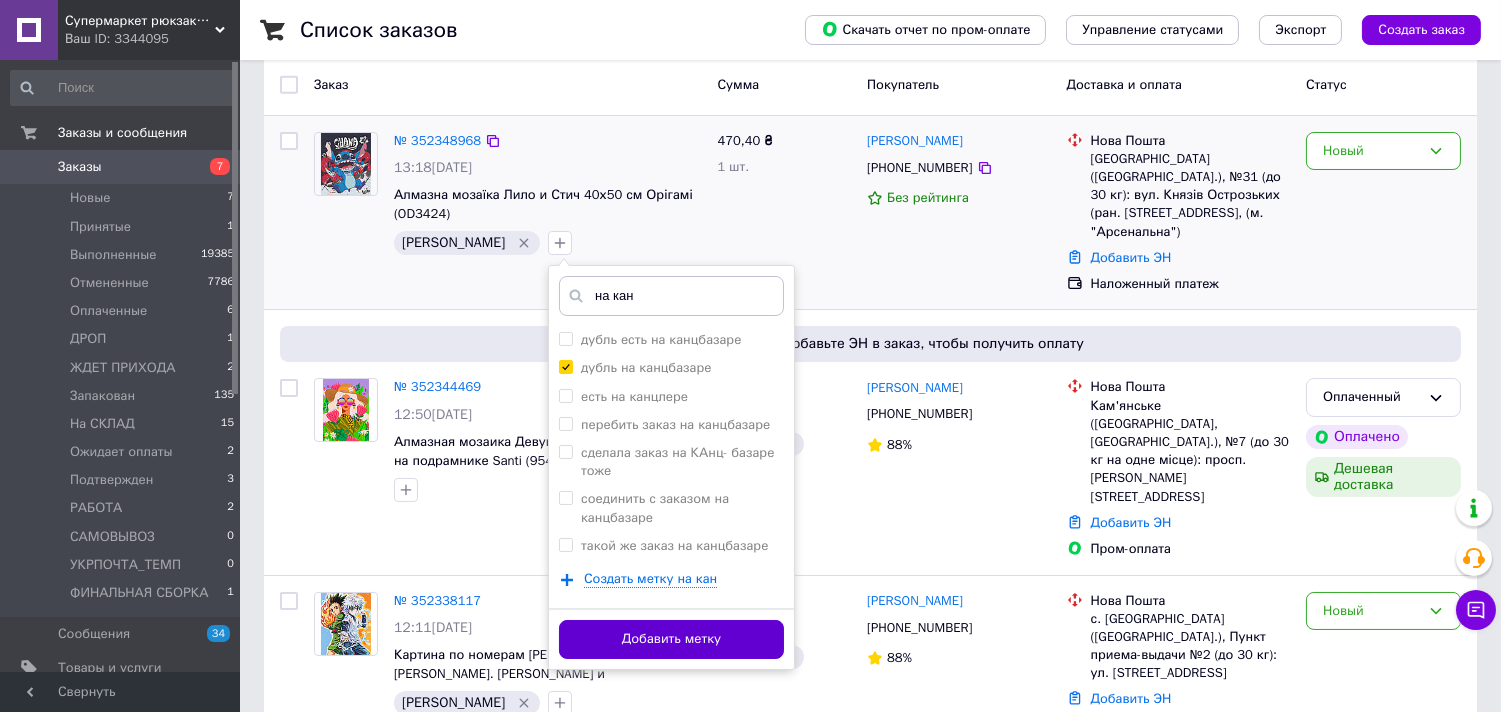 scroll, scrollTop: 222, scrollLeft: 0, axis: vertical 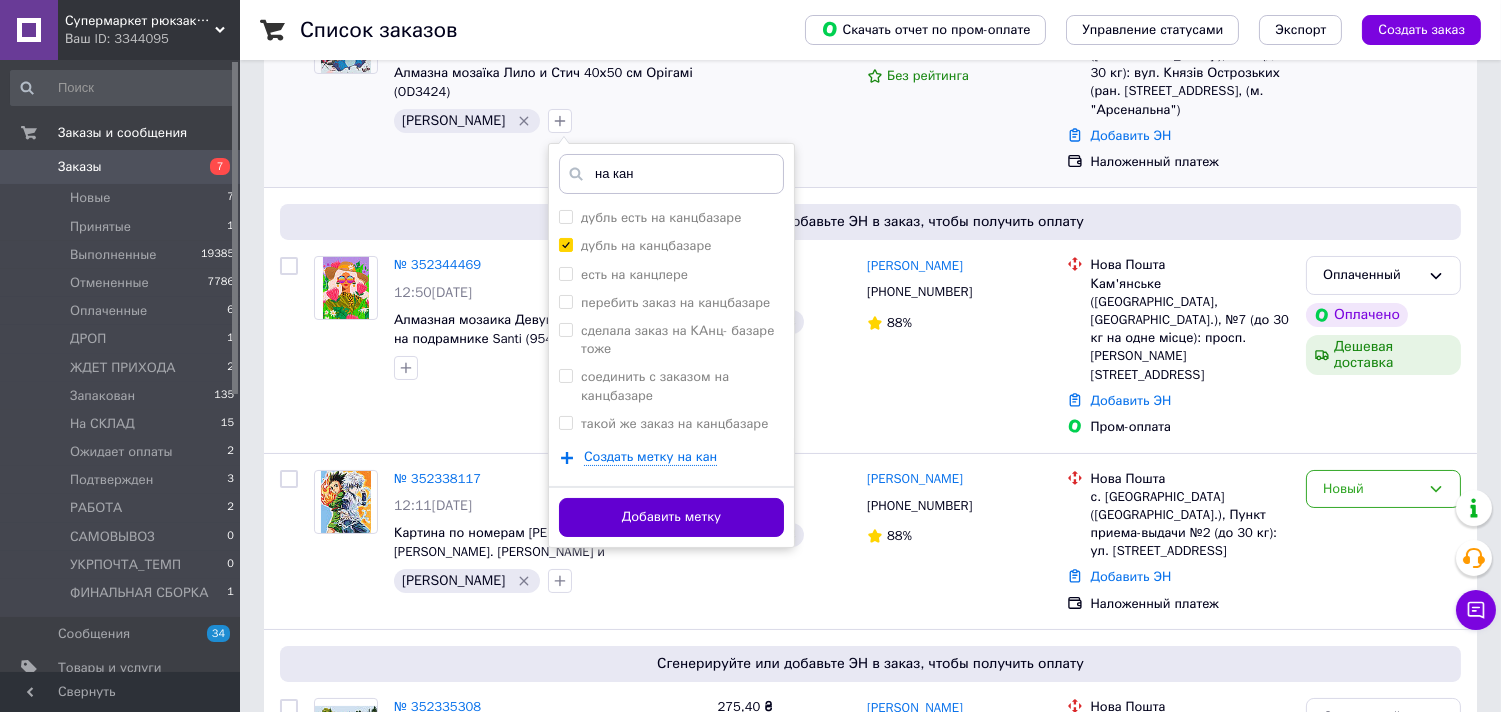 click on "Добавить метку" at bounding box center [671, 517] 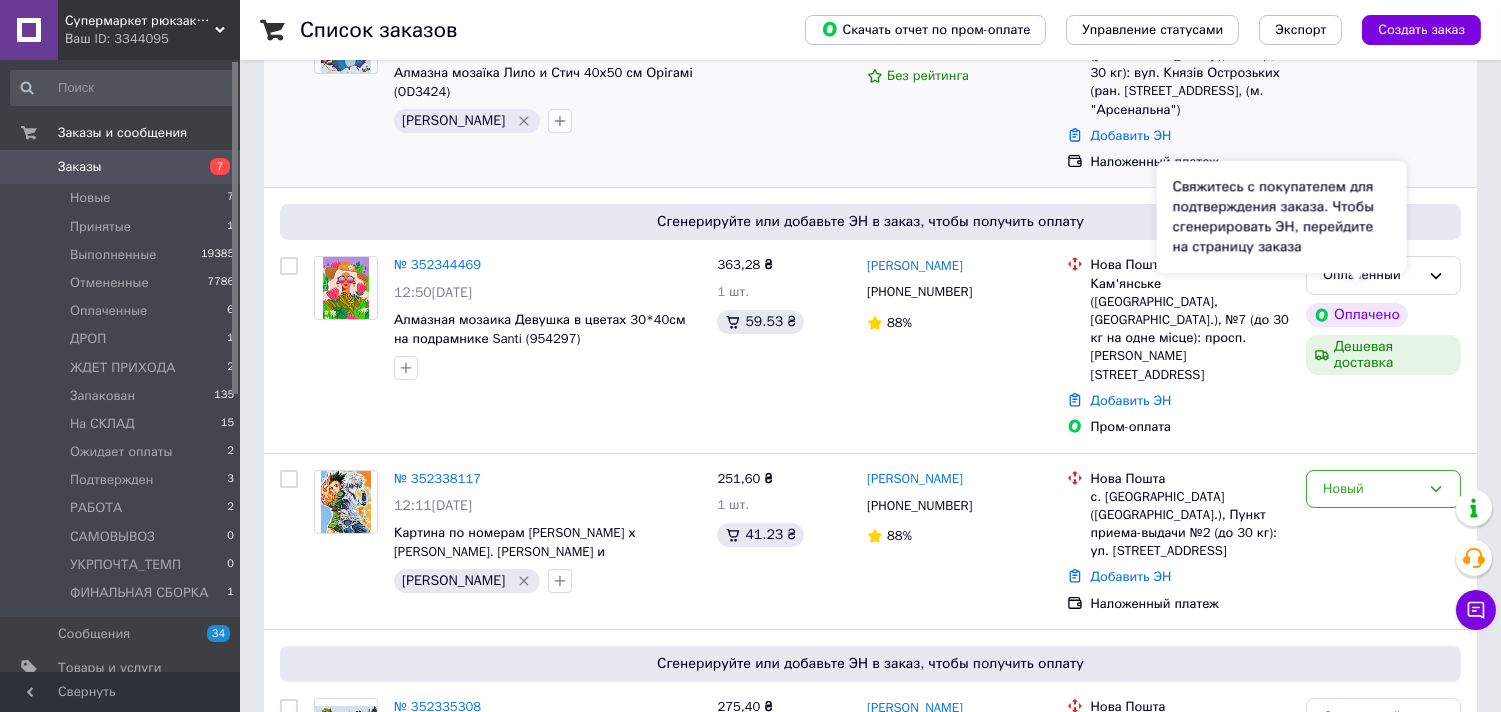 scroll, scrollTop: 0, scrollLeft: 0, axis: both 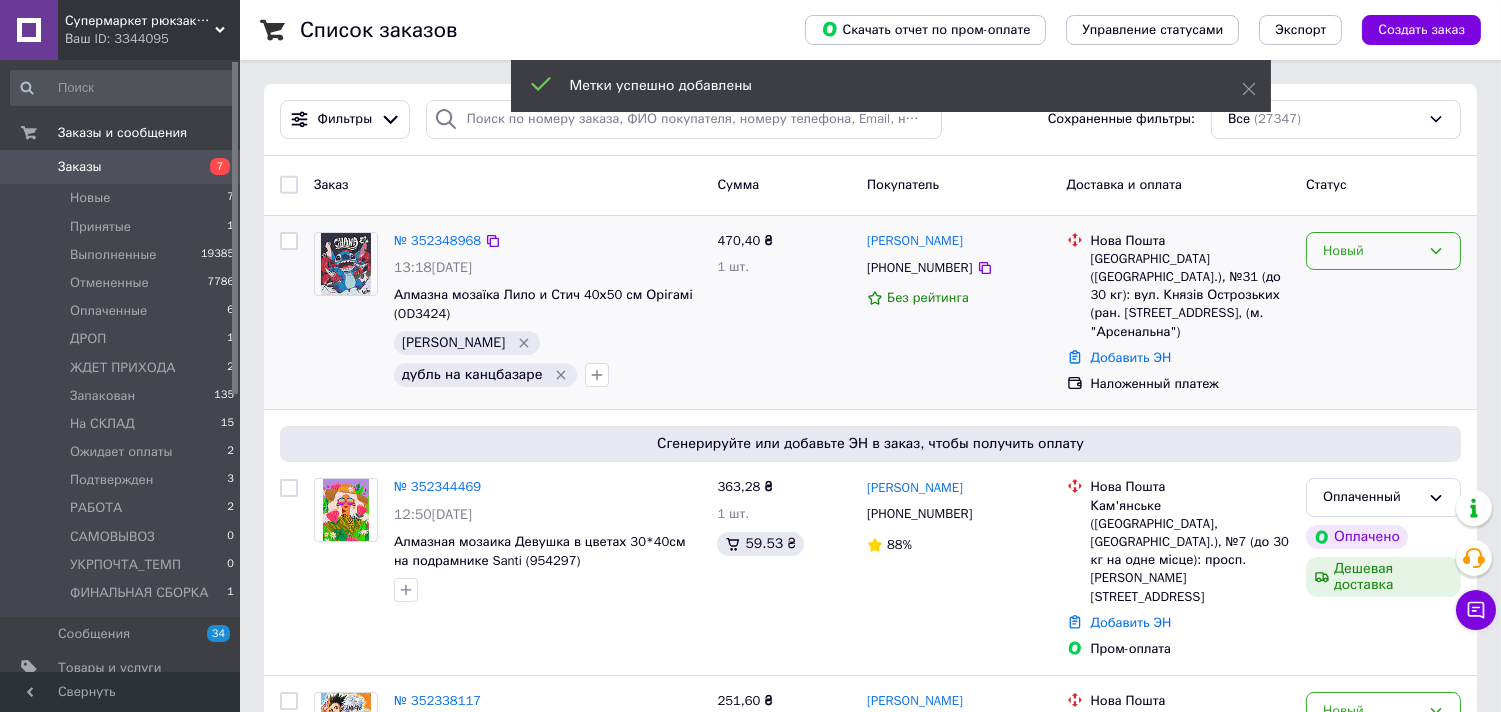 click on "Новый" at bounding box center [1371, 251] 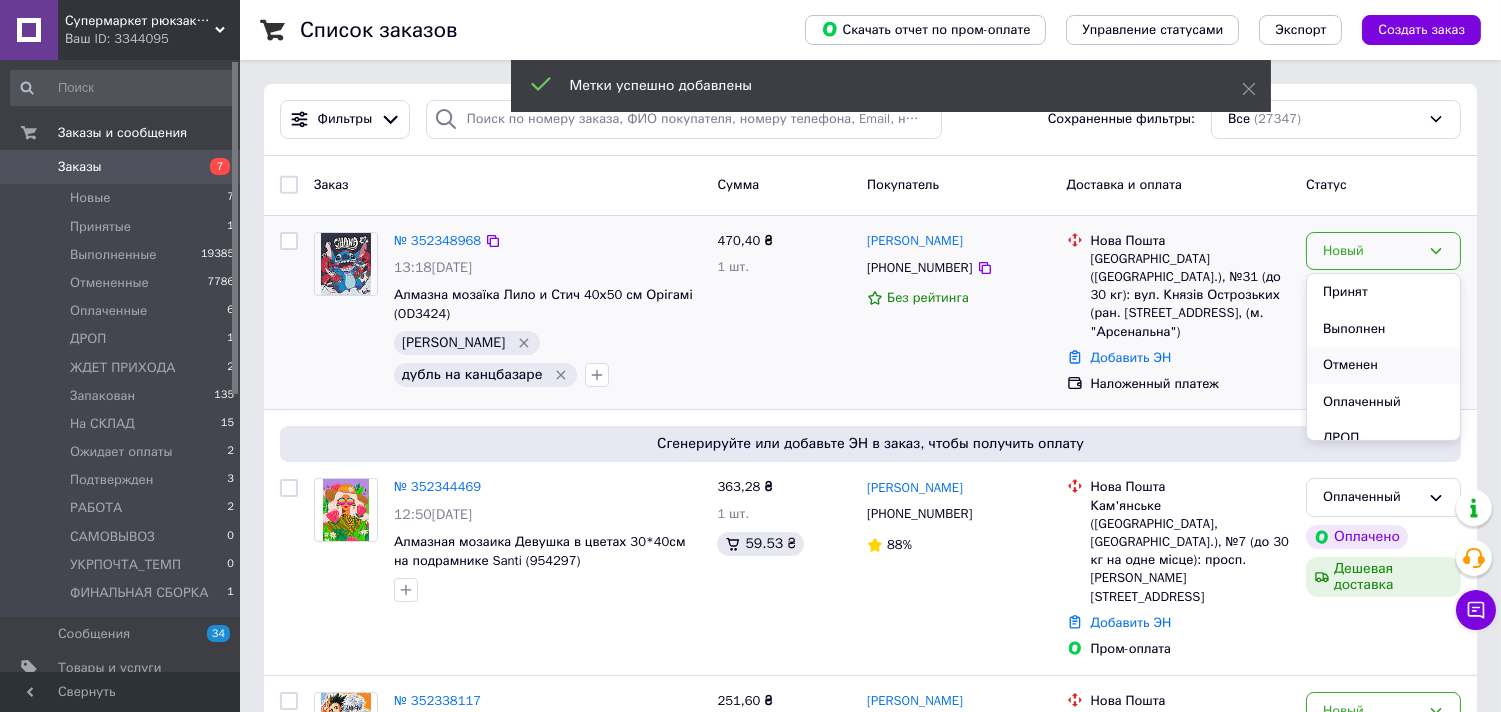 click on "Отменен" at bounding box center (1383, 365) 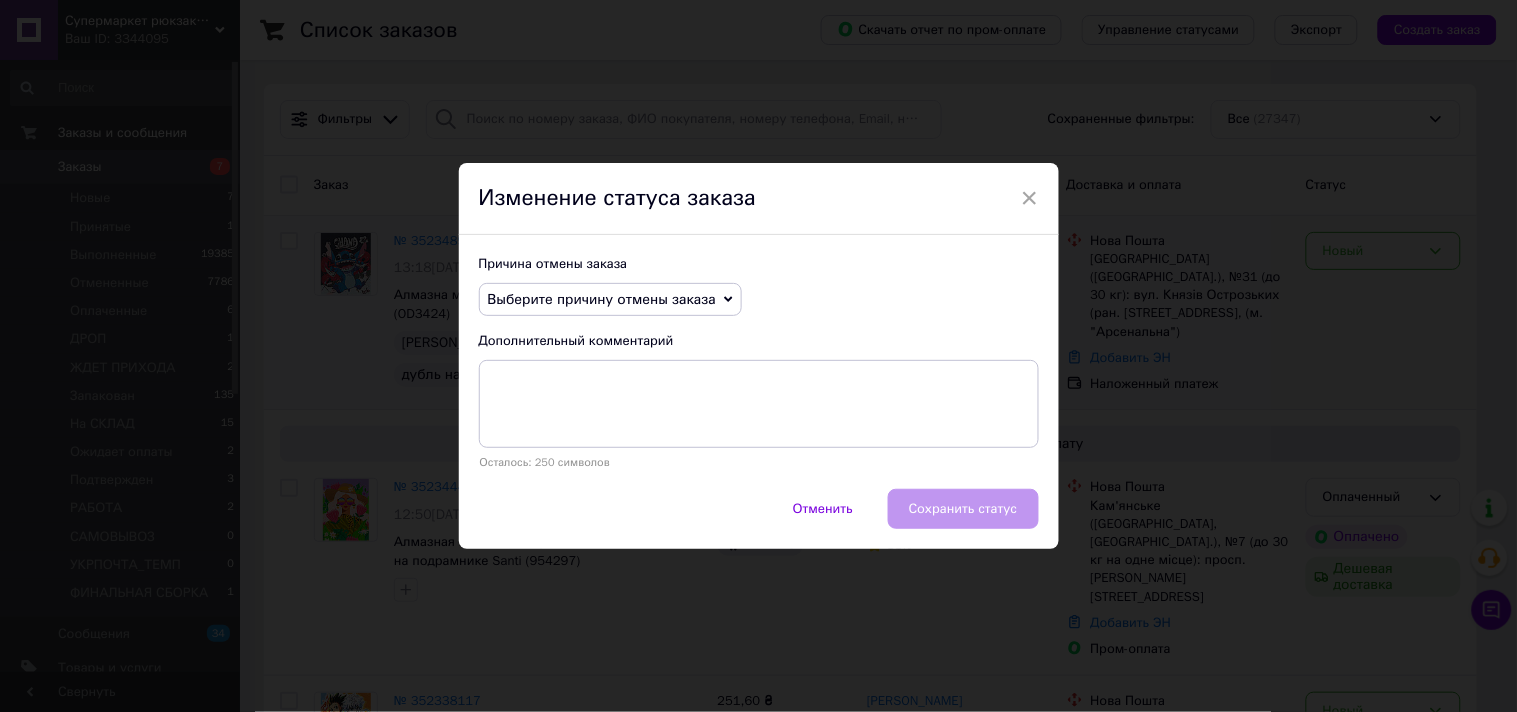 click on "Выберите причину отмены заказа" at bounding box center (602, 299) 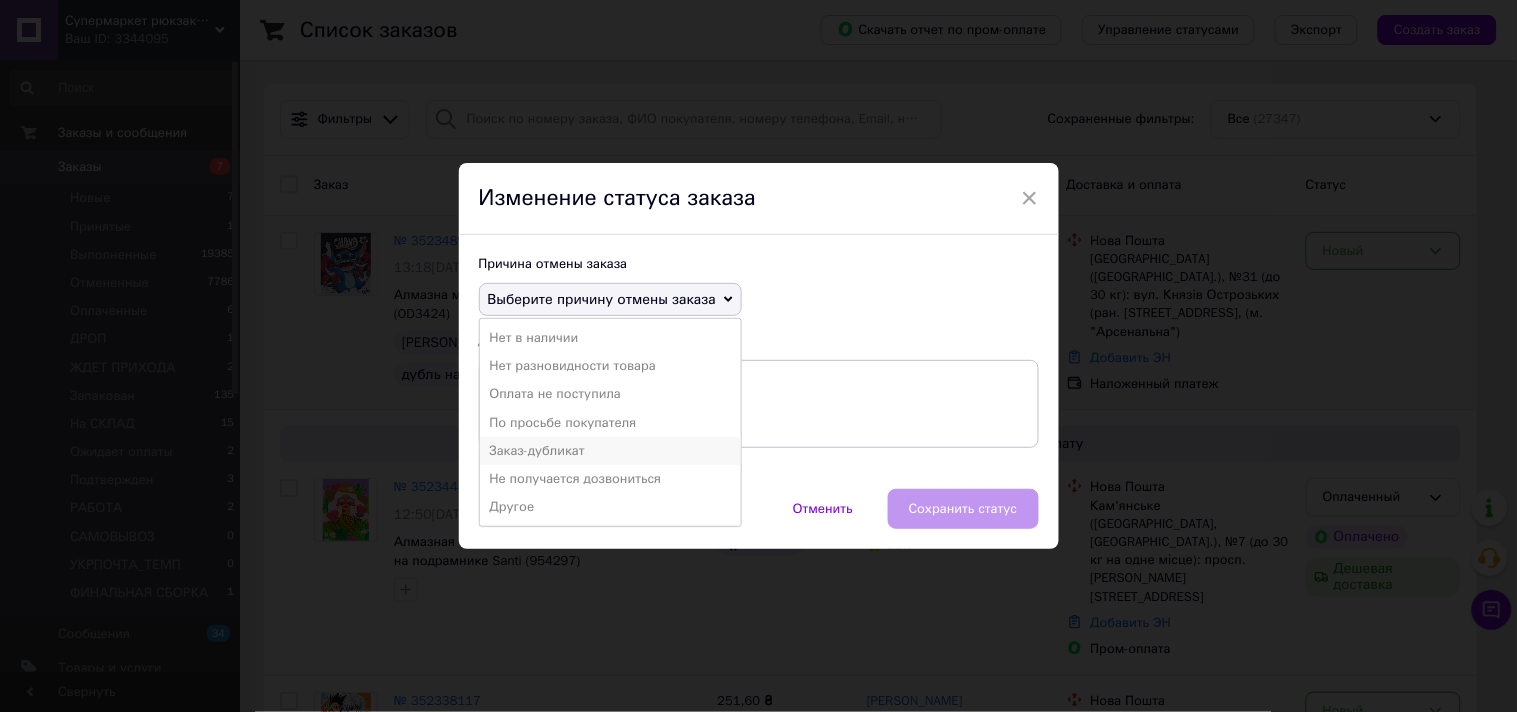 click on "Заказ-дубликат" at bounding box center (610, 451) 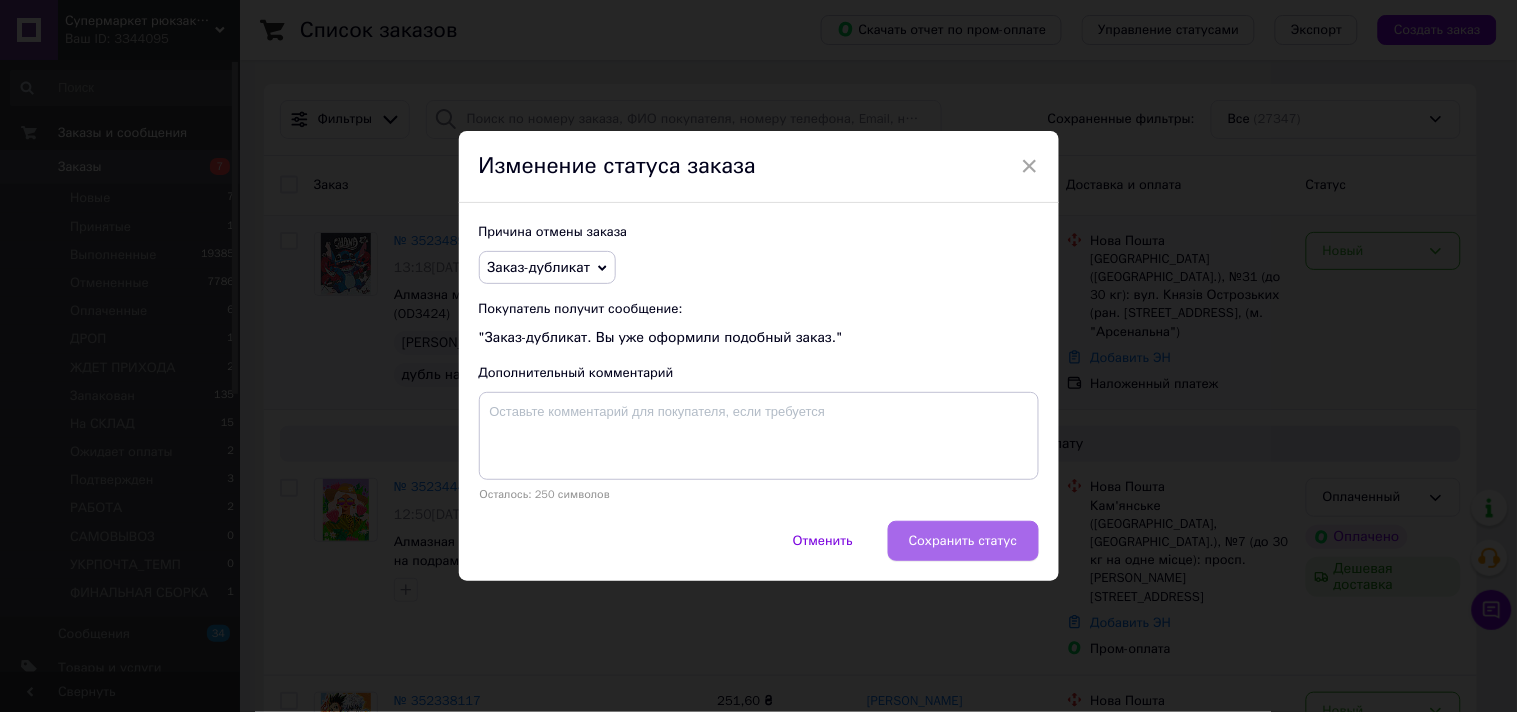 click on "Сохранить статус" at bounding box center (963, 541) 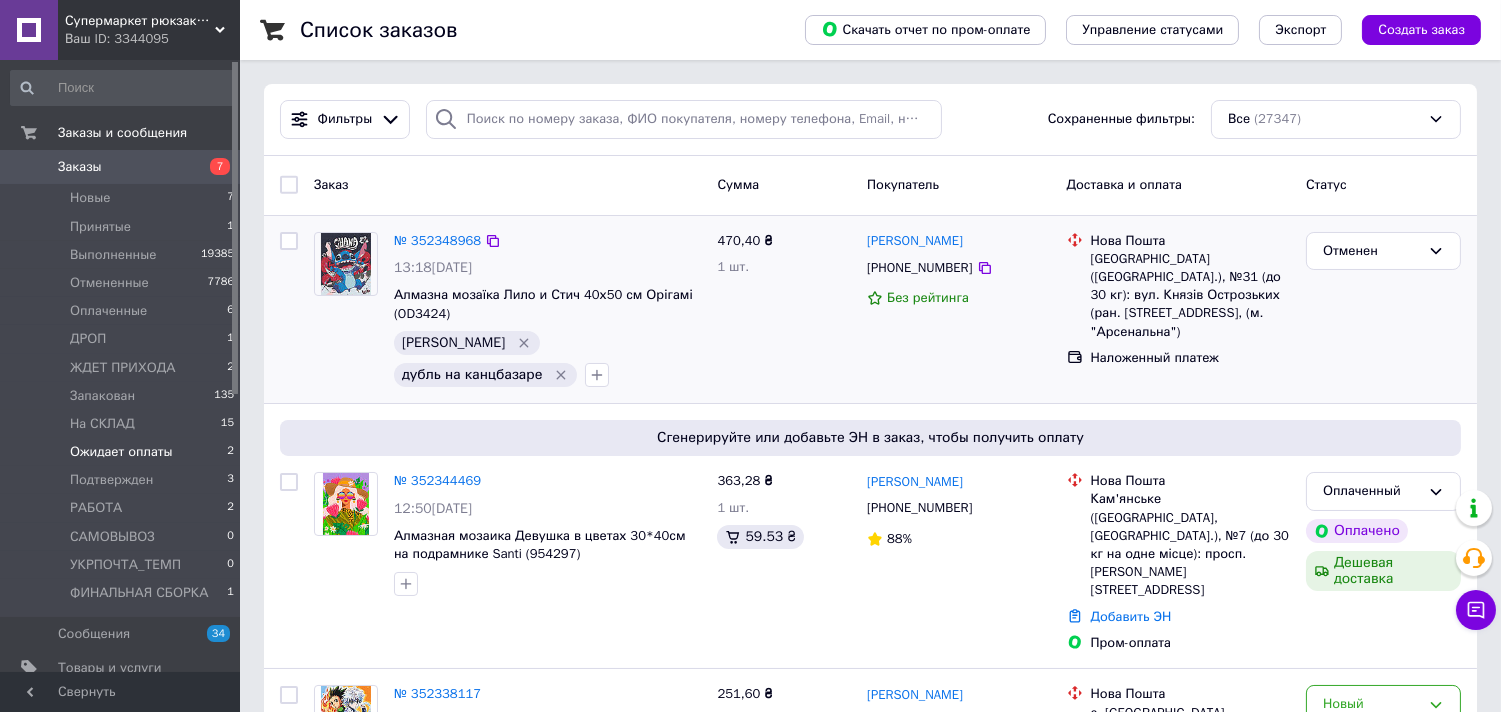 click on "Ожидает оплаты" at bounding box center (121, 452) 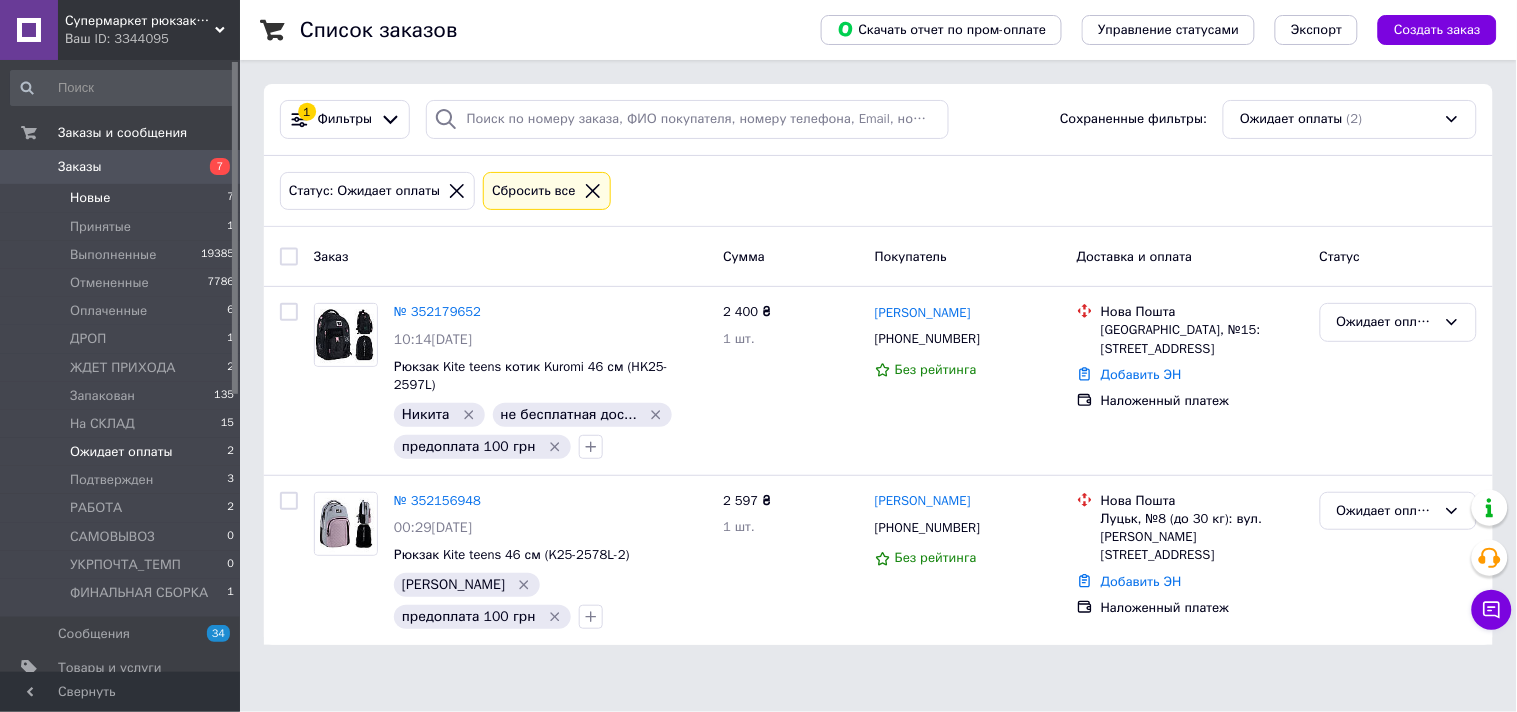 click on "Новые" at bounding box center [90, 198] 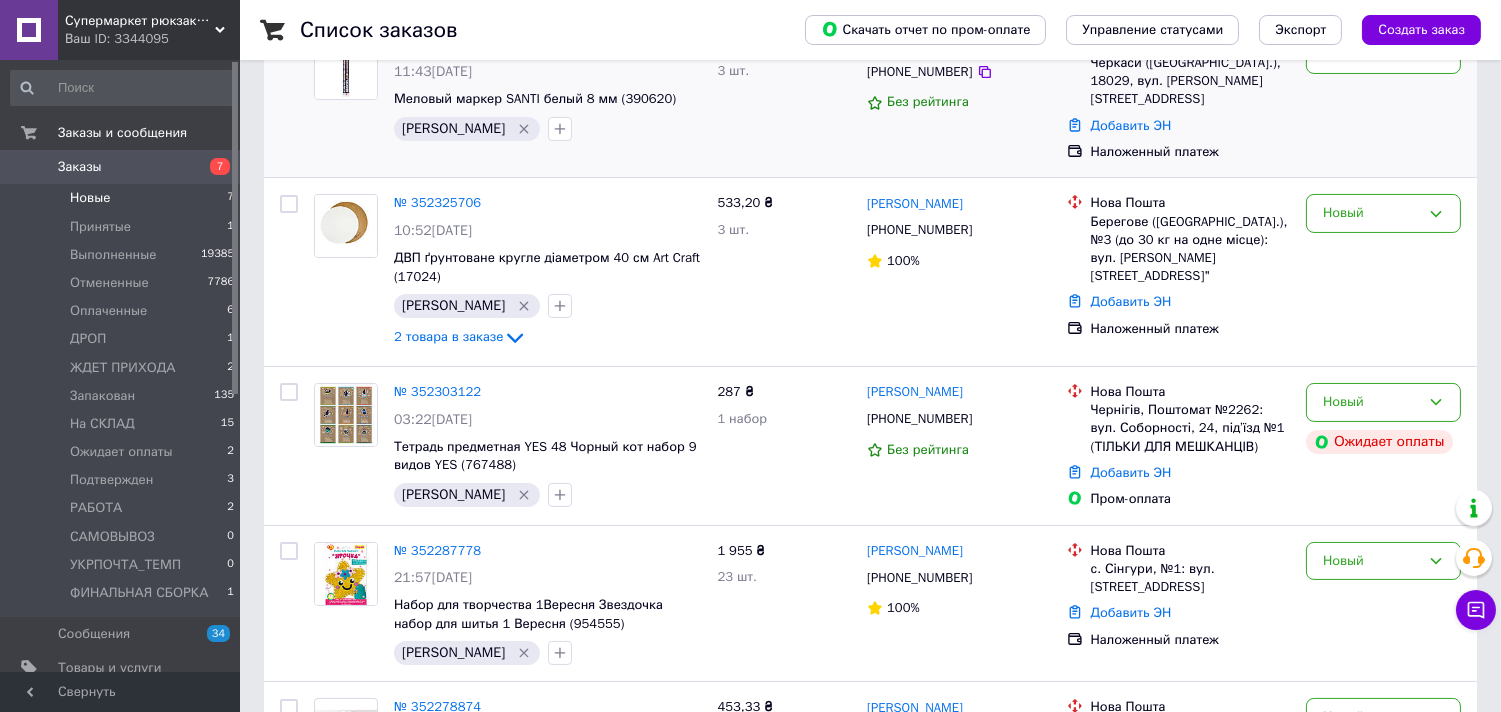 scroll, scrollTop: 590, scrollLeft: 0, axis: vertical 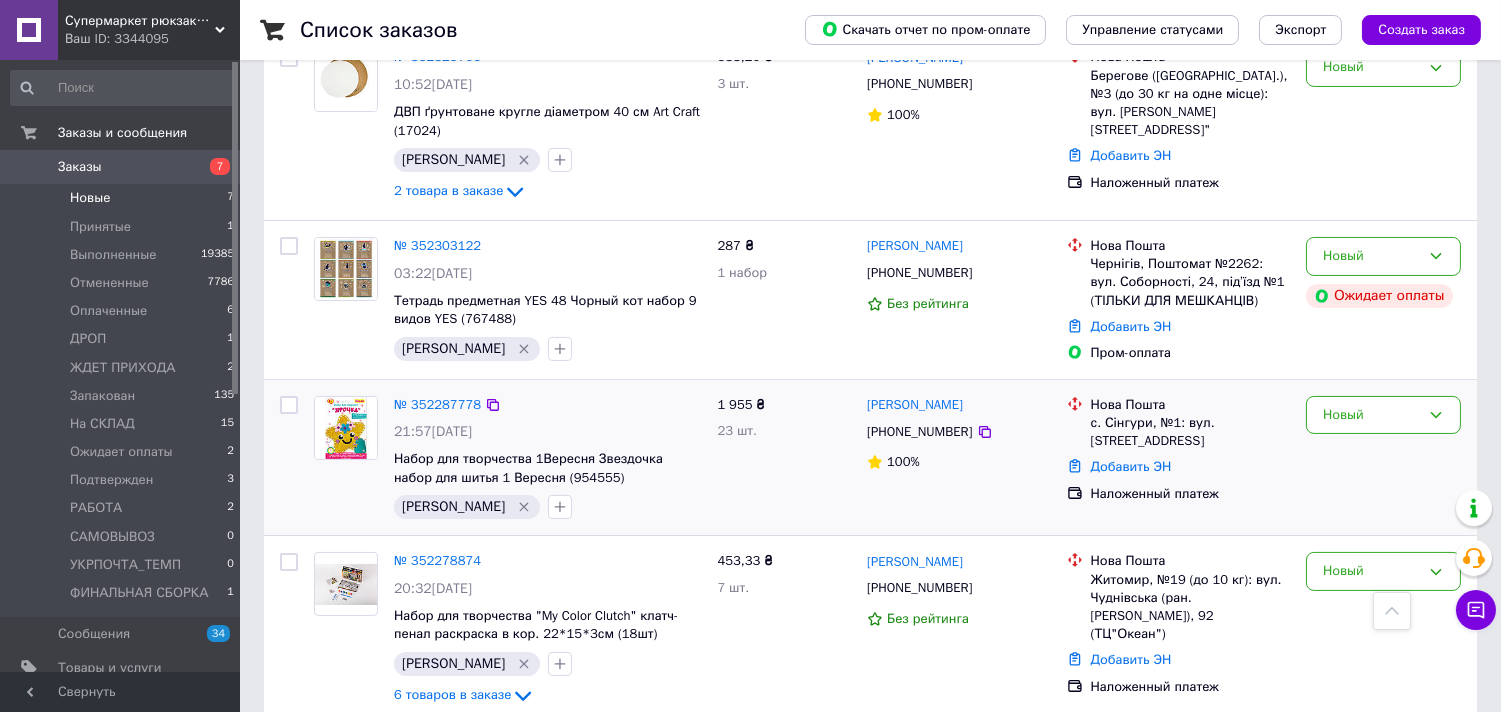 drag, startPoint x: 80, startPoint y: 198, endPoint x: 265, endPoint y: 426, distance: 293.61368 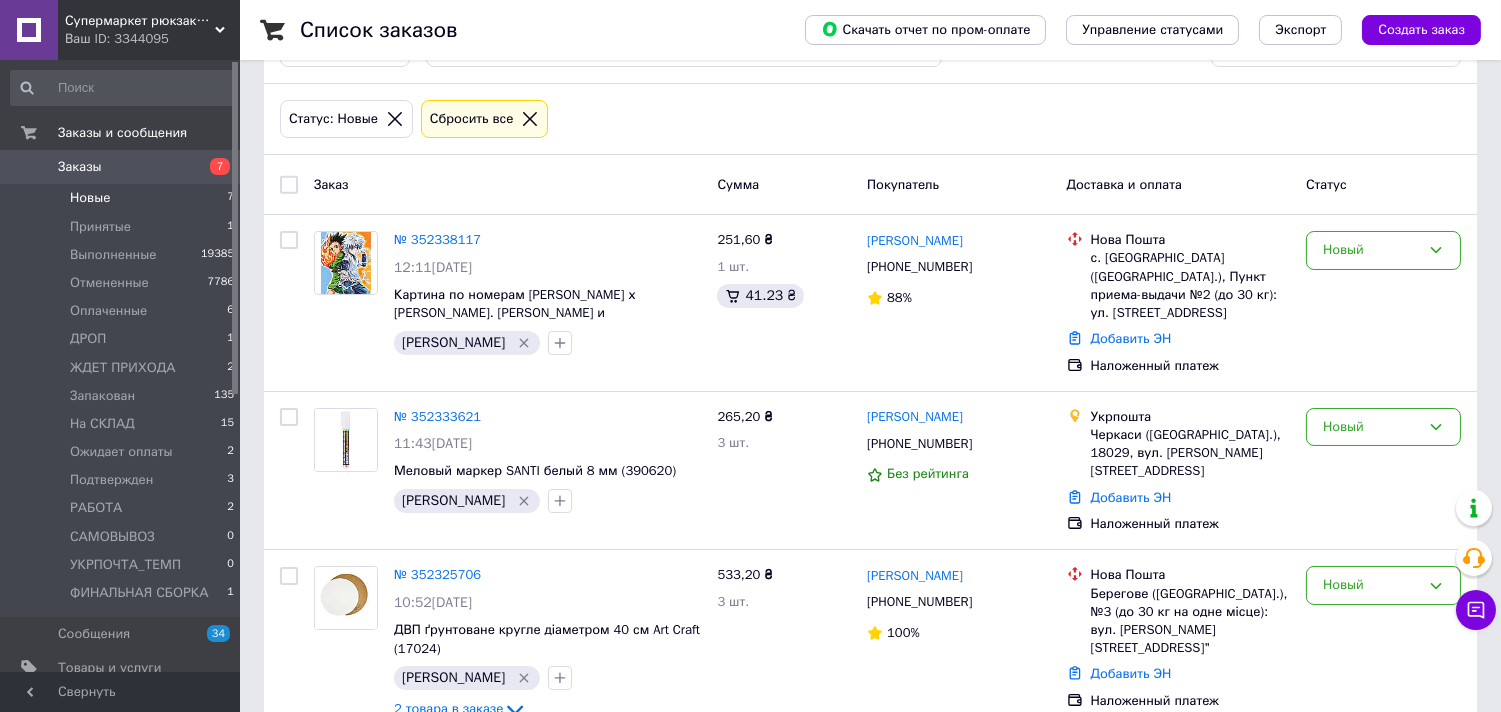 scroll, scrollTop: 111, scrollLeft: 0, axis: vertical 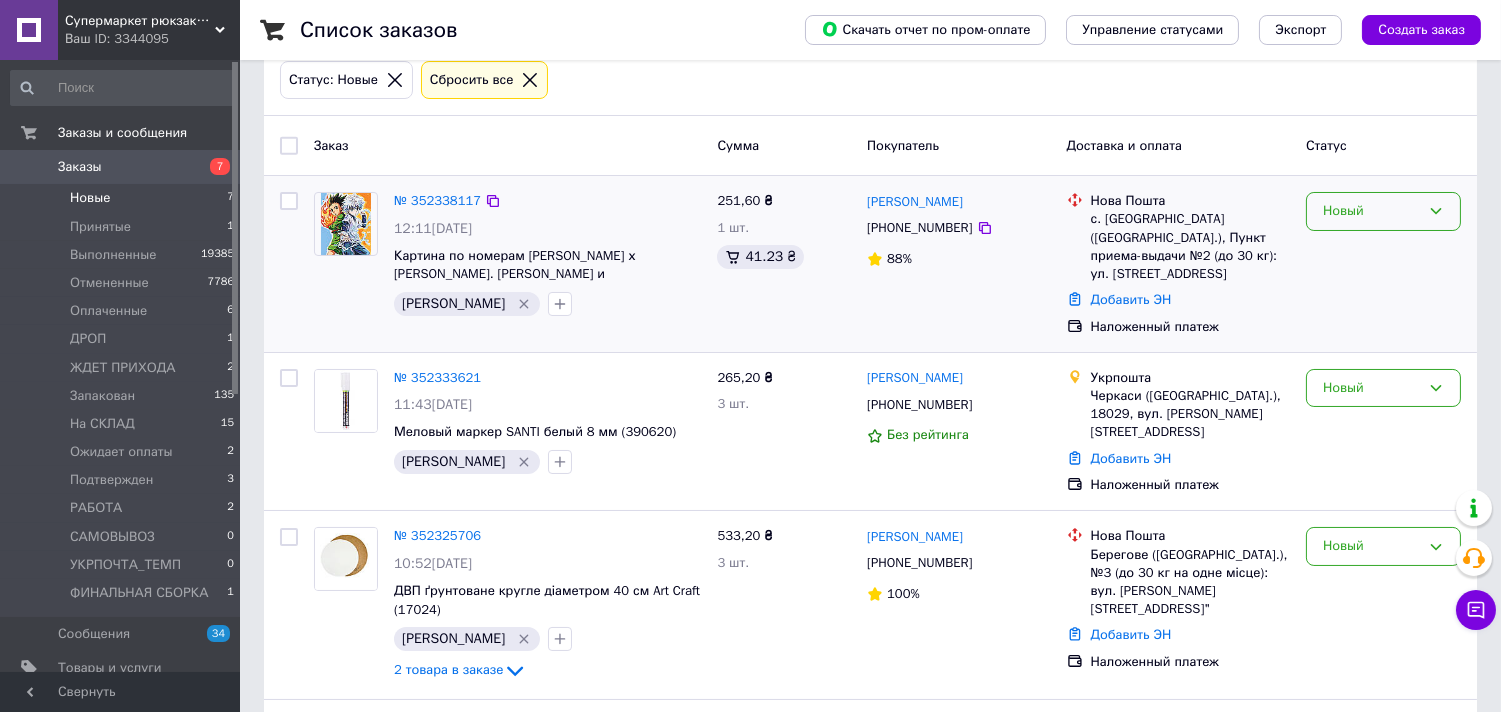 click on "Новый" at bounding box center [1371, 211] 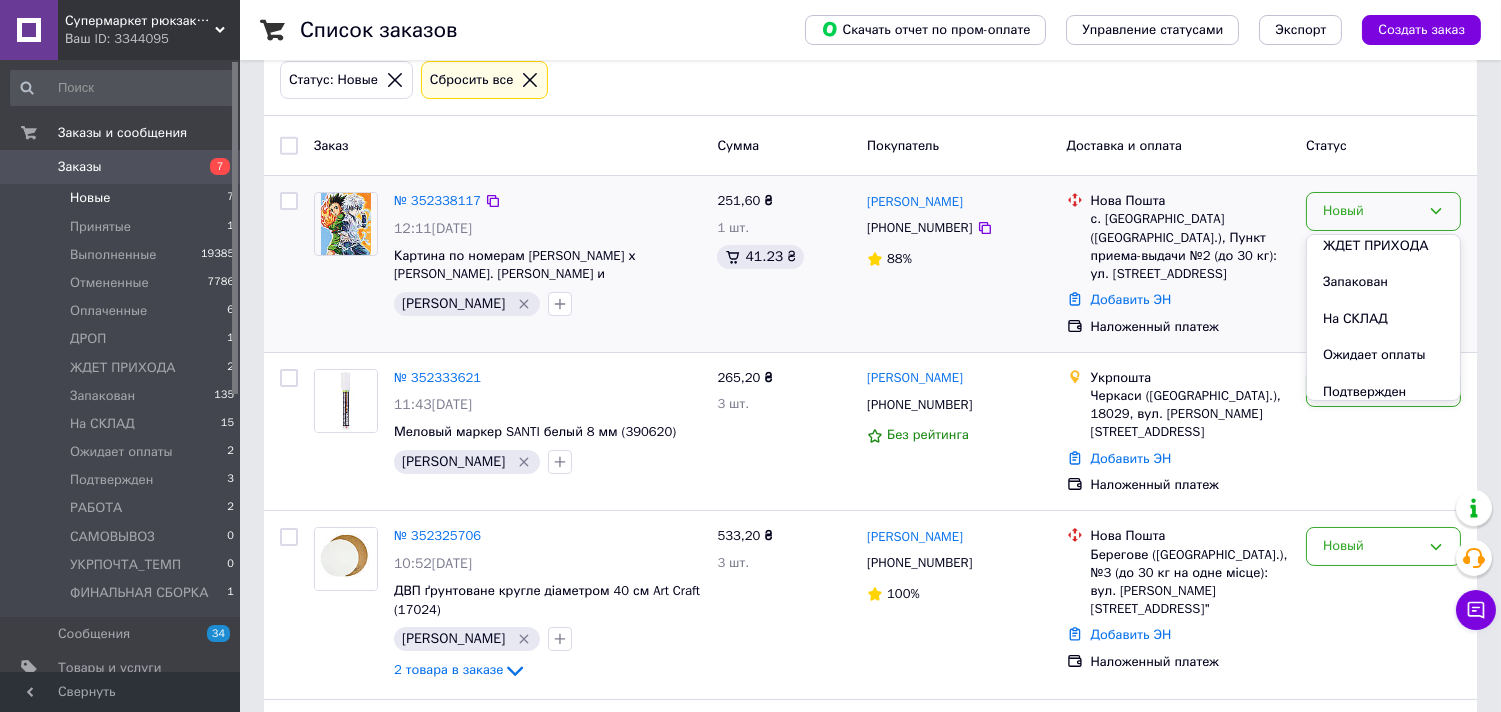 scroll, scrollTop: 333, scrollLeft: 0, axis: vertical 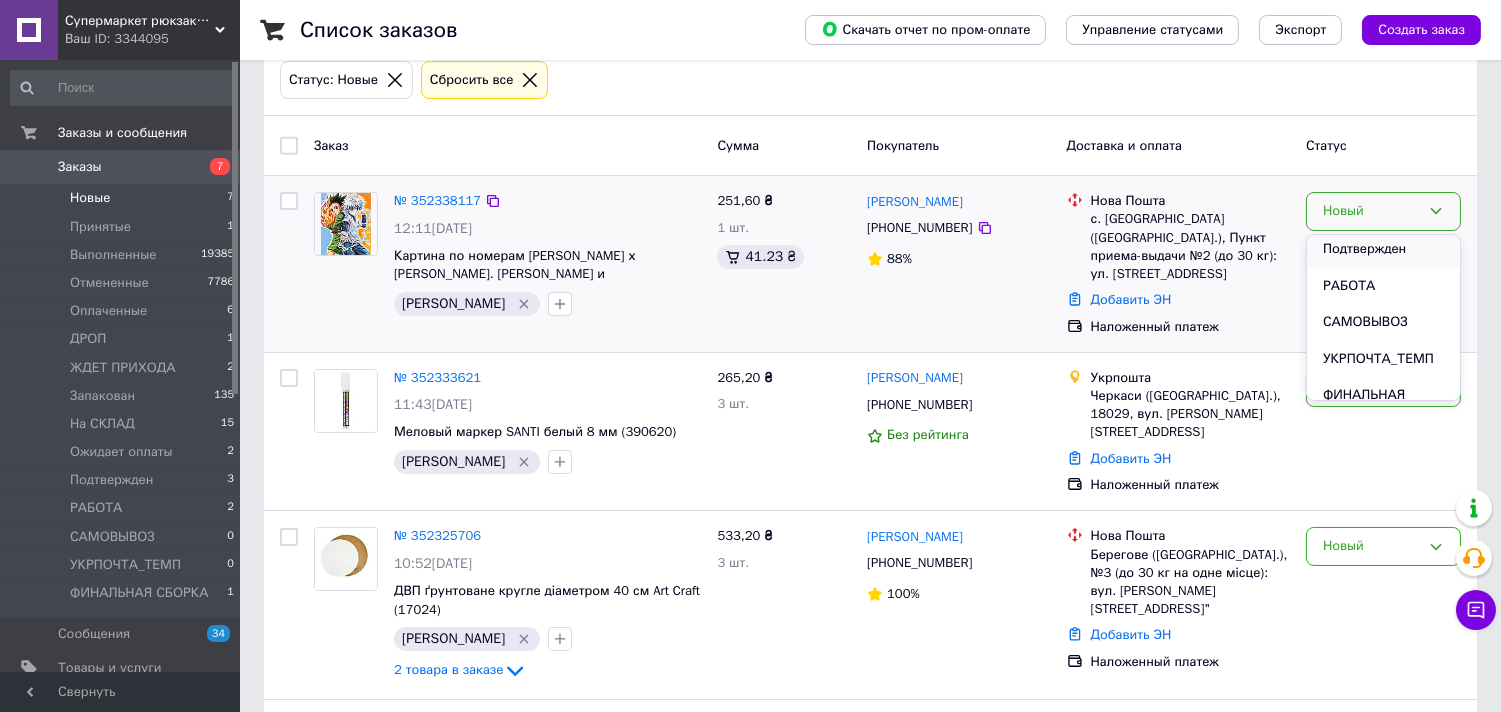 click on "Подтвержден" at bounding box center (1383, 249) 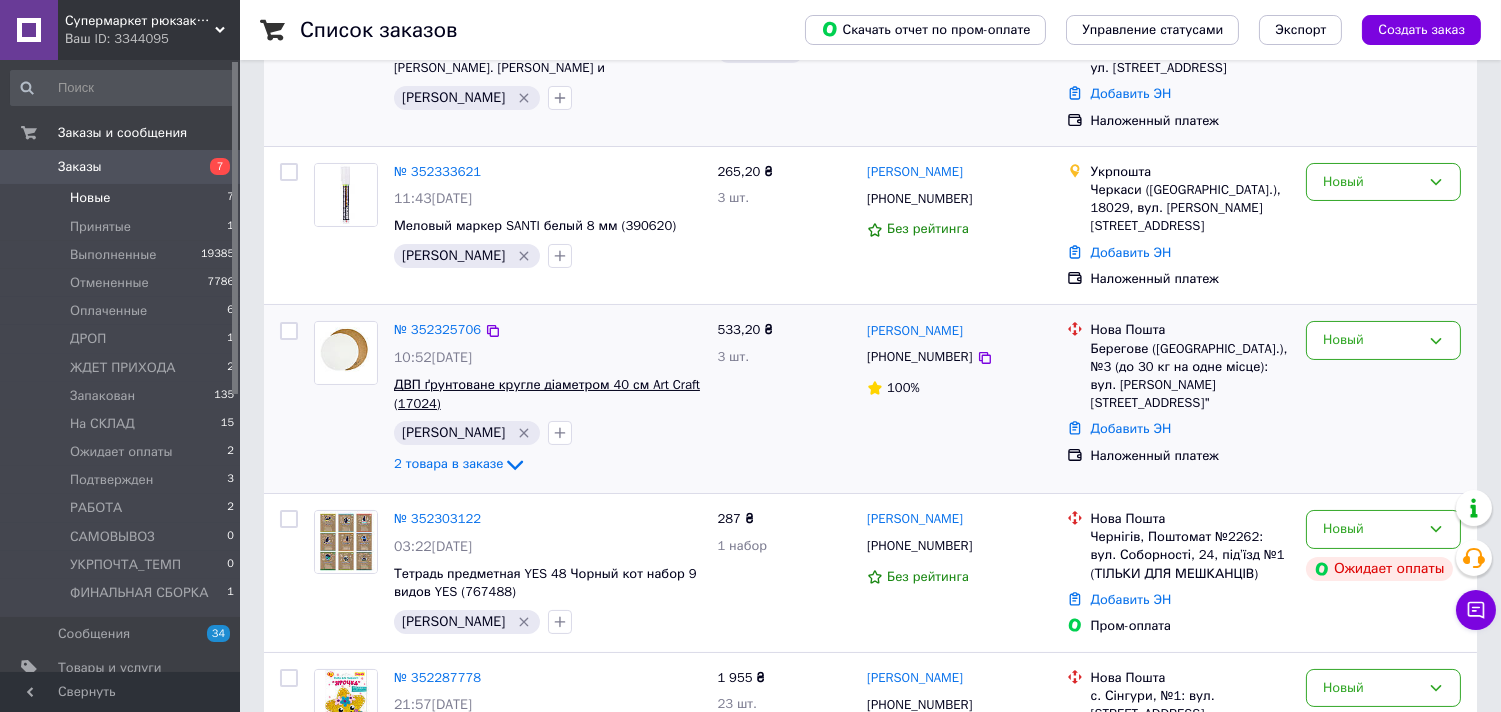 scroll, scrollTop: 333, scrollLeft: 0, axis: vertical 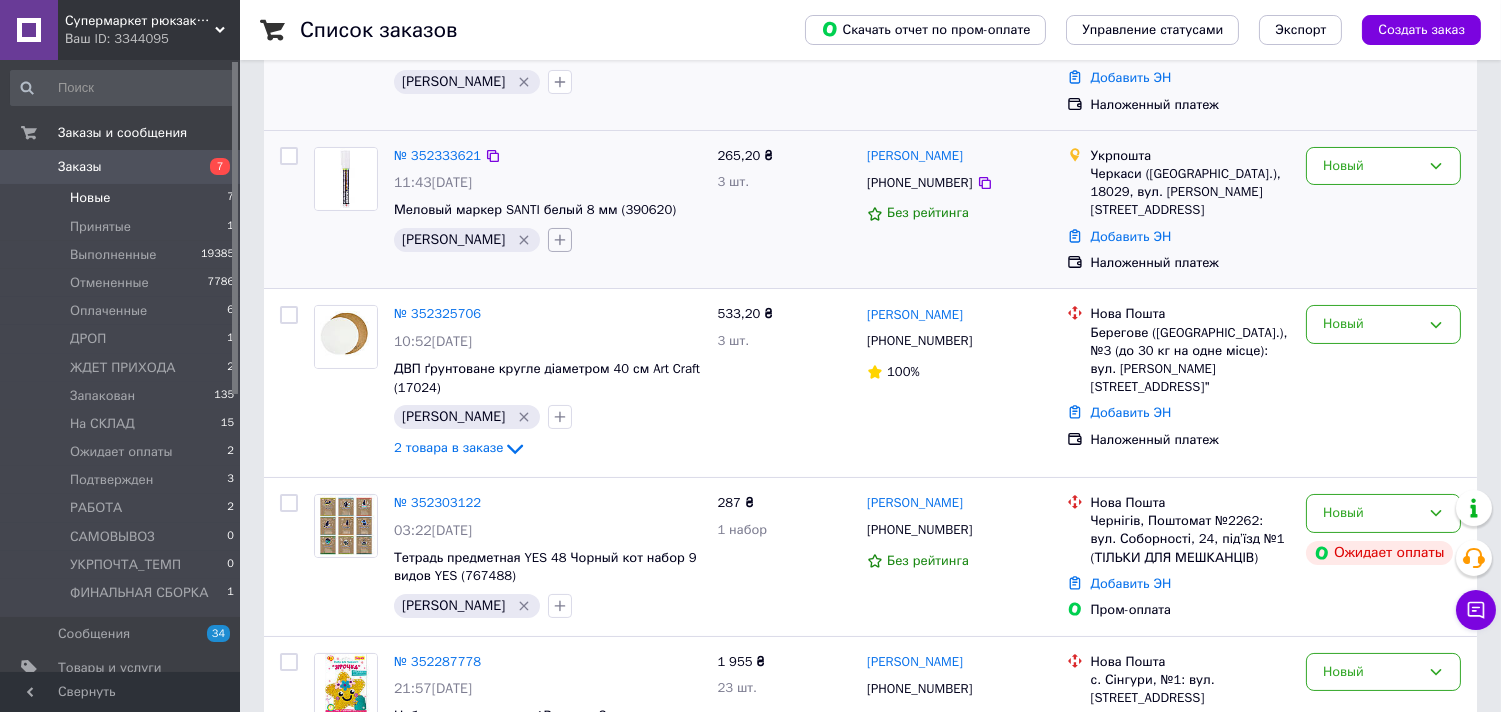 click at bounding box center [560, 240] 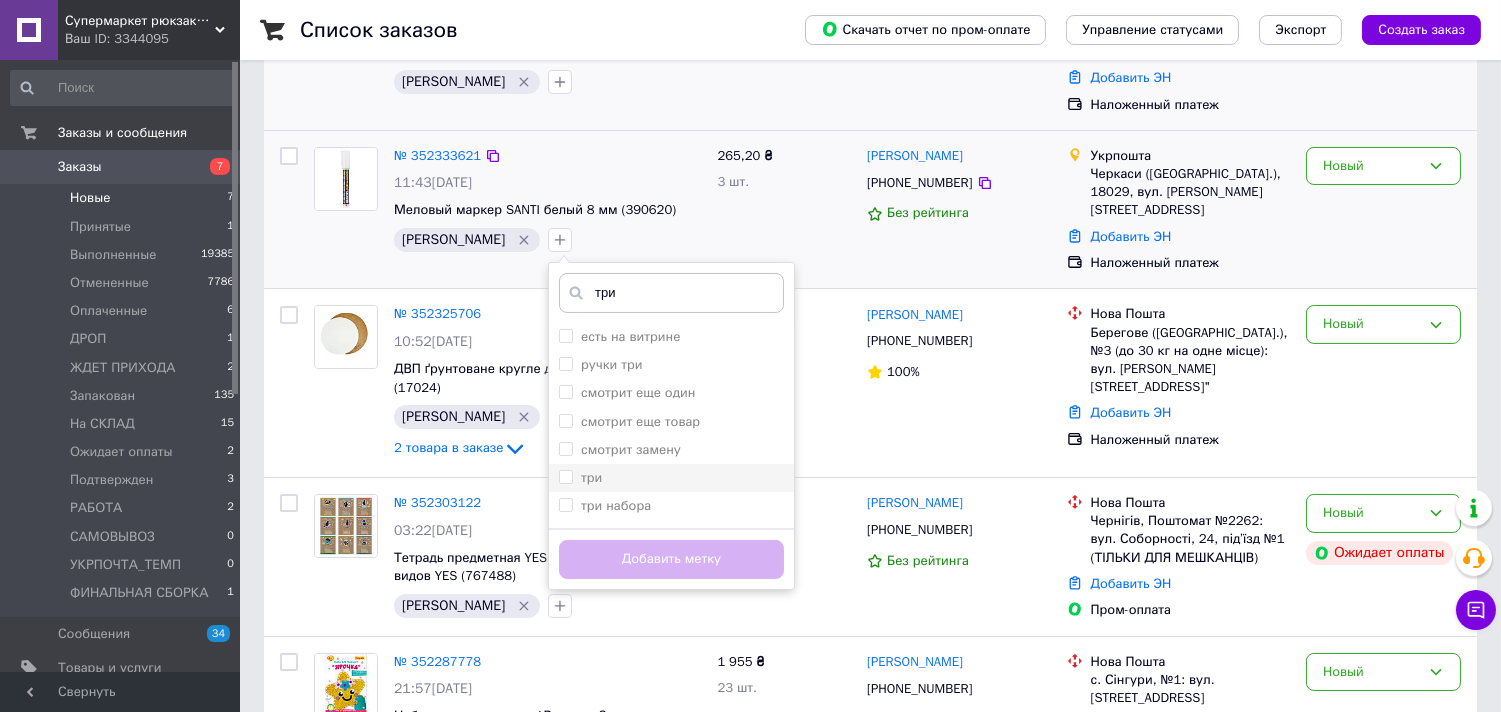 type on "три" 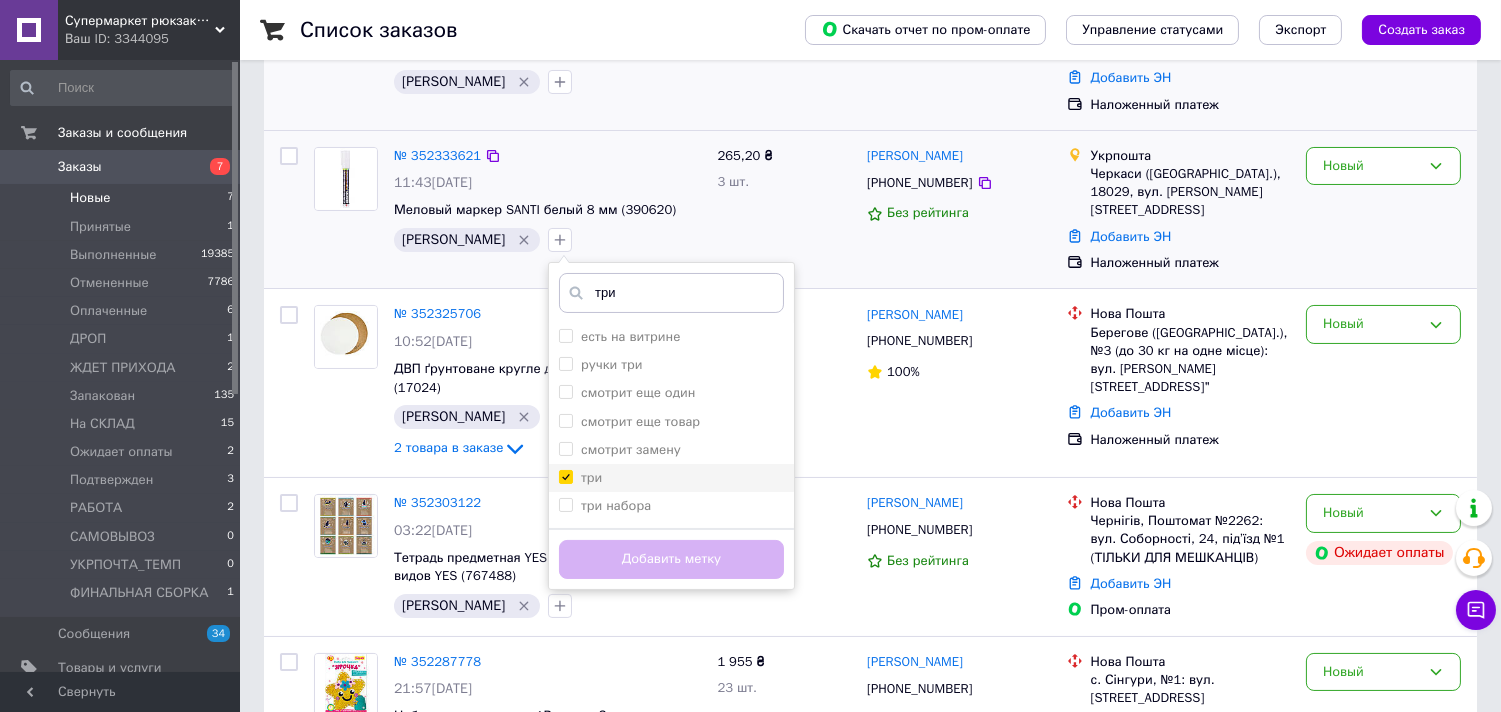 checkbox on "true" 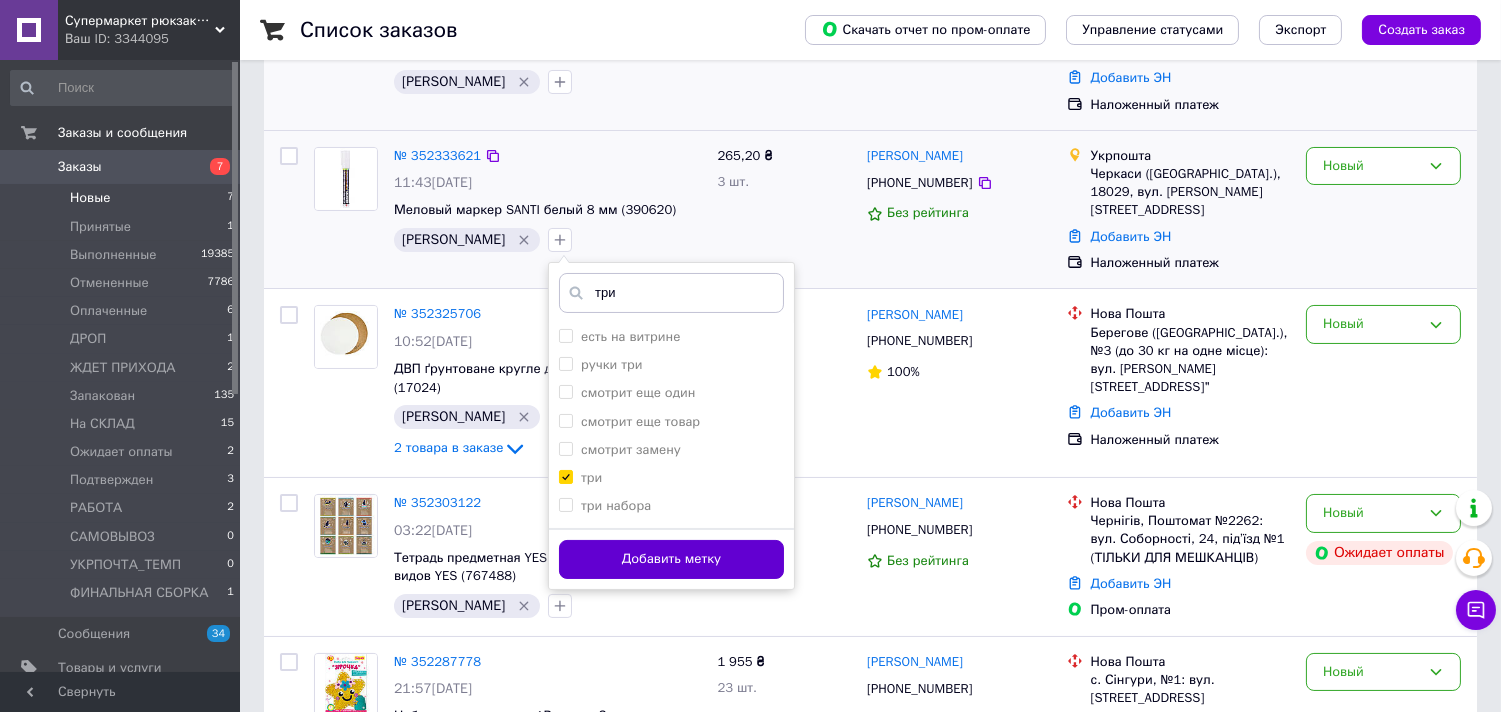 click on "Добавить метку" at bounding box center [671, 559] 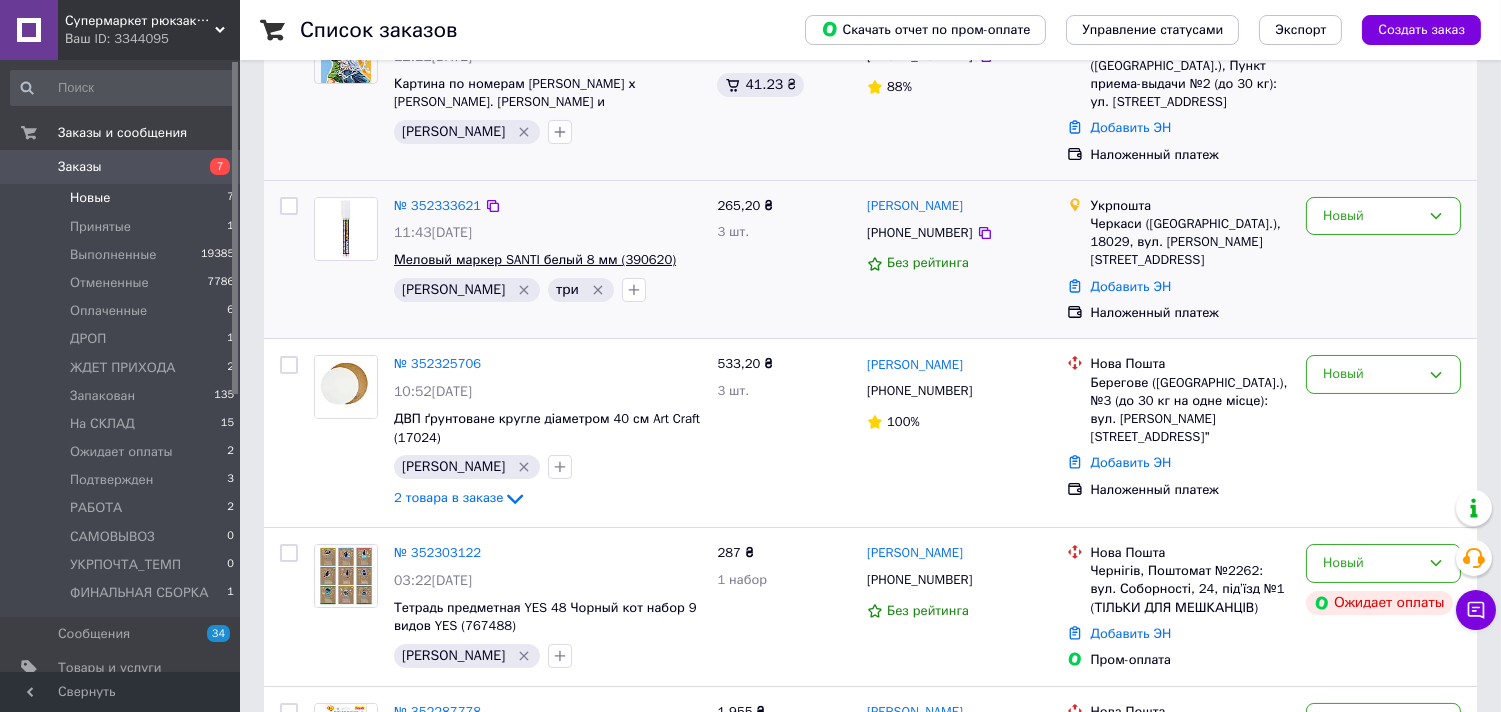 scroll, scrollTop: 333, scrollLeft: 0, axis: vertical 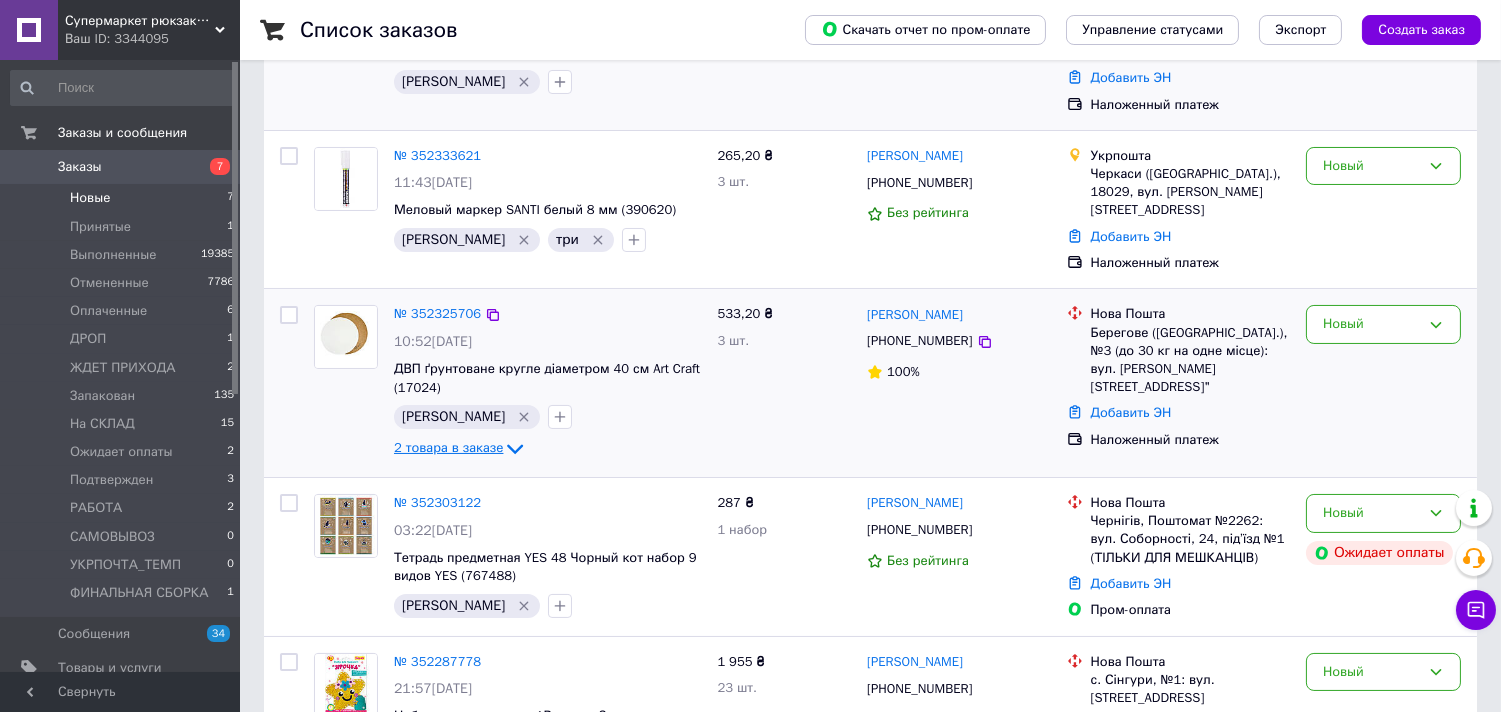 click 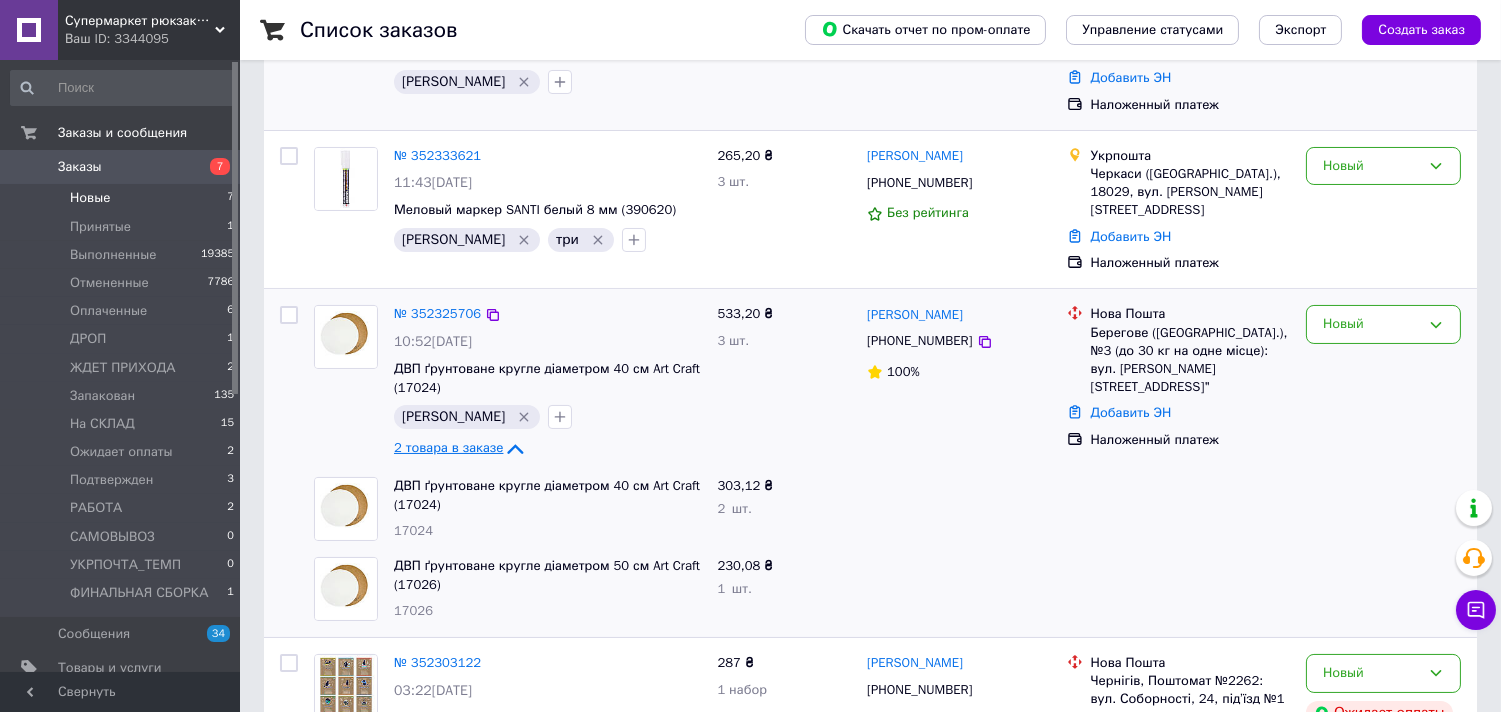 click on "17024" at bounding box center (413, 530) 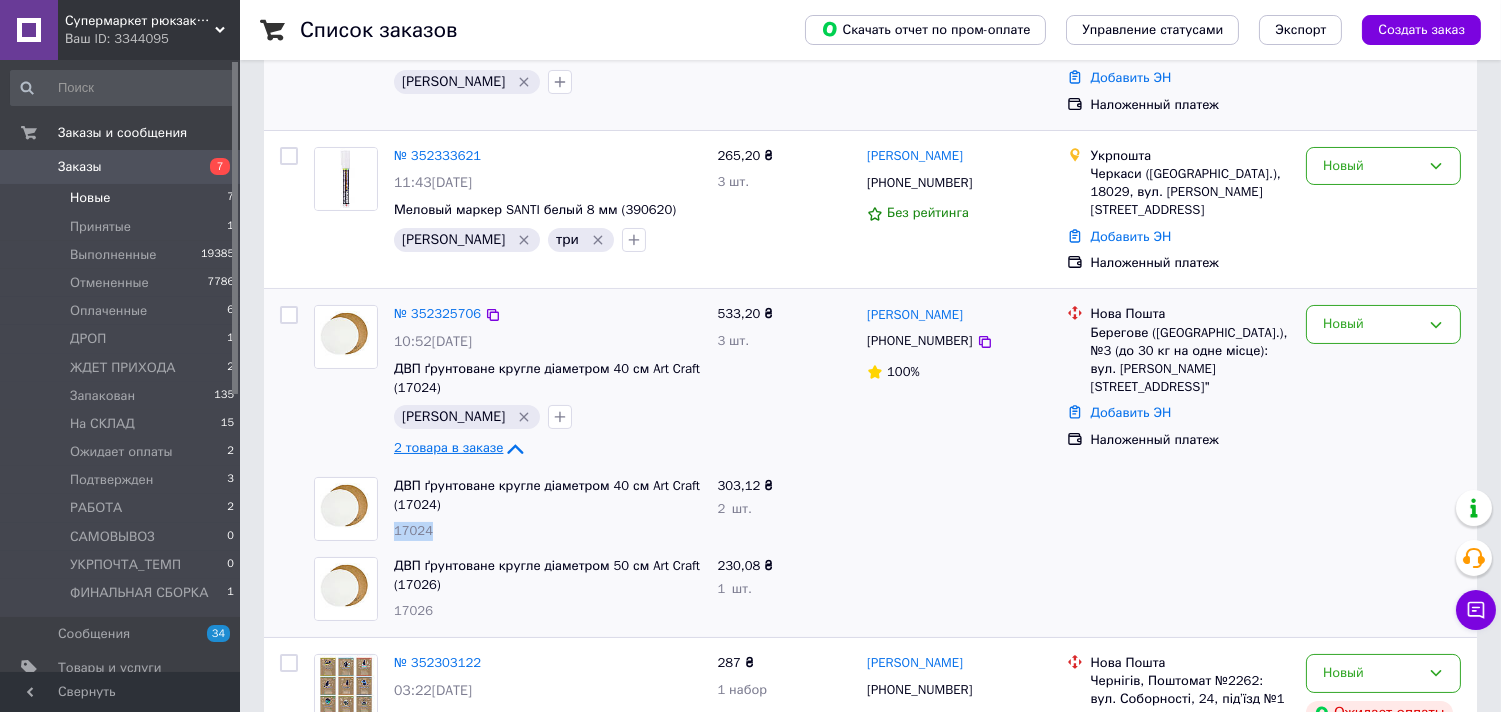 click on "17024" at bounding box center [413, 530] 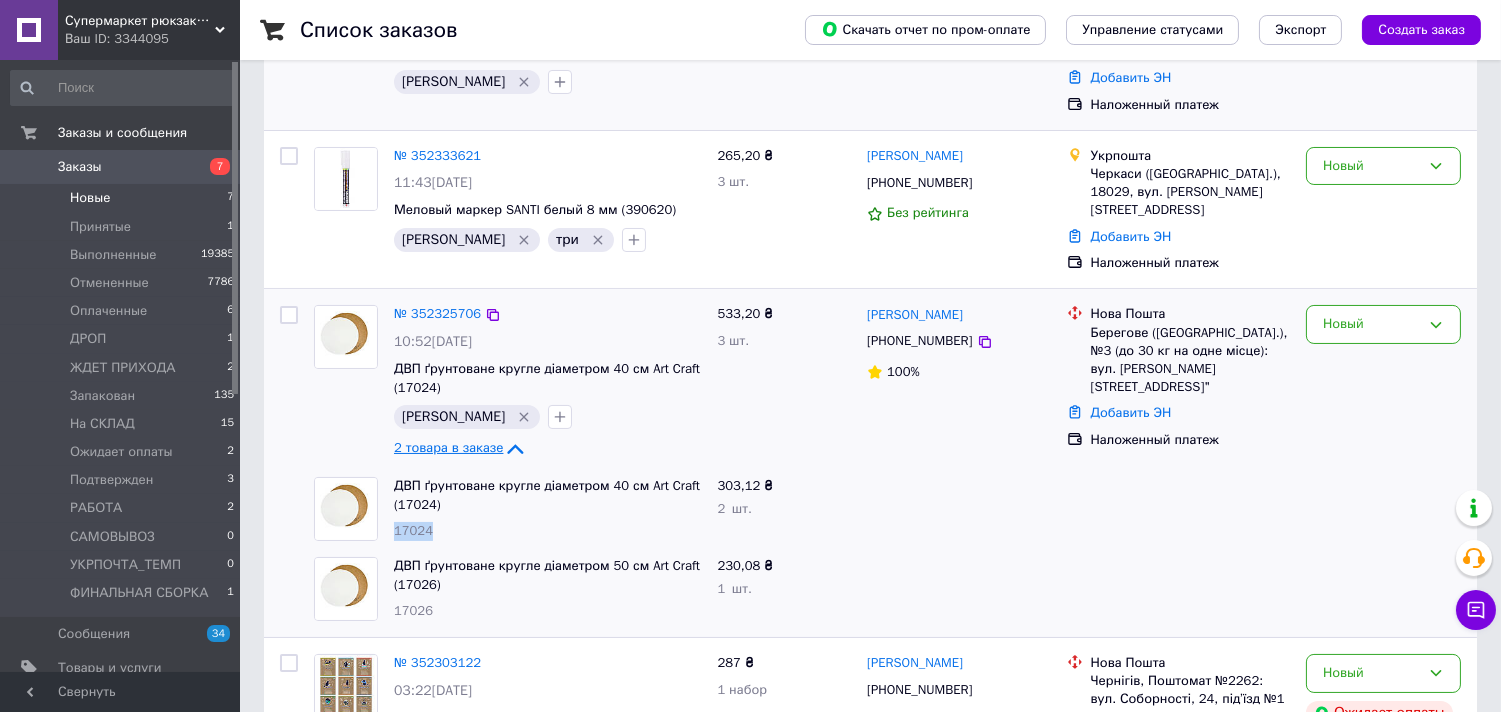 copy on "17024" 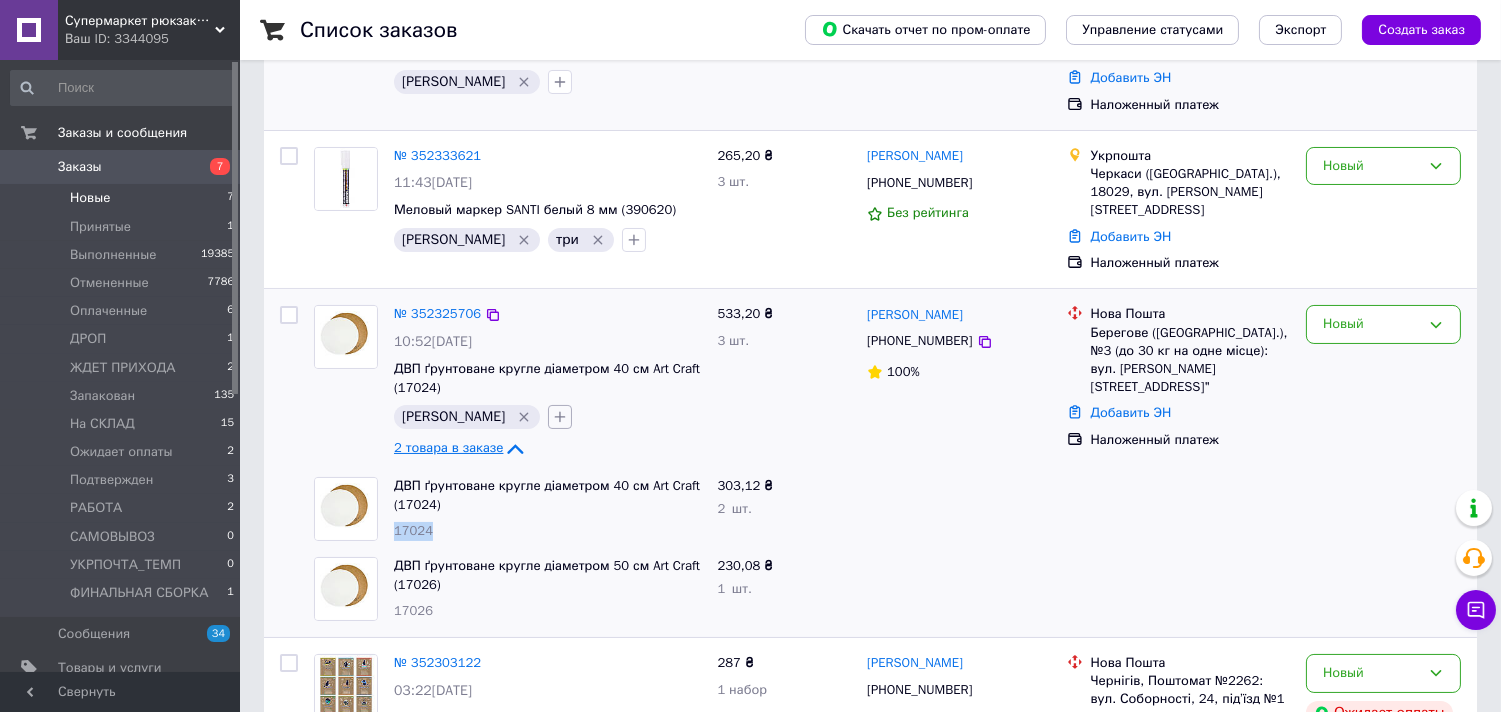 click at bounding box center [560, 417] 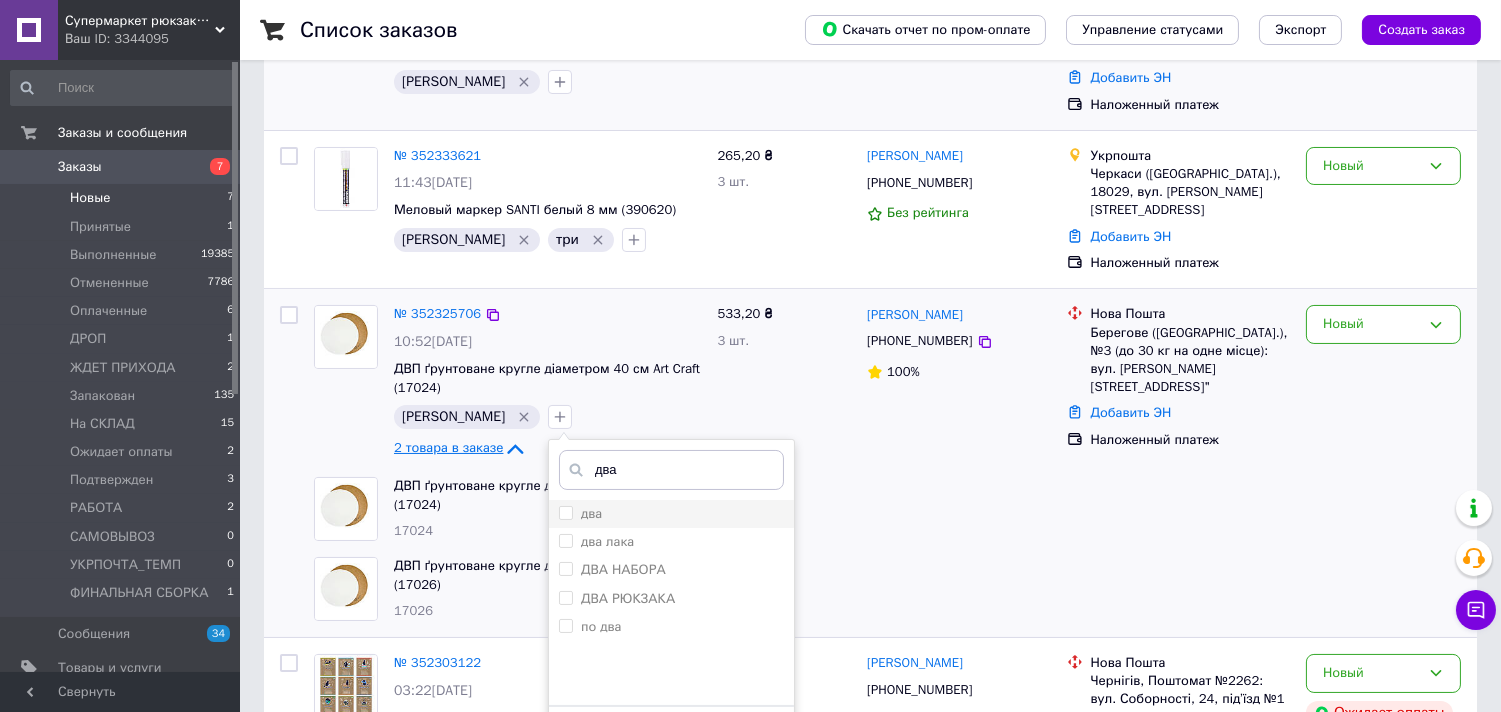 type on "два" 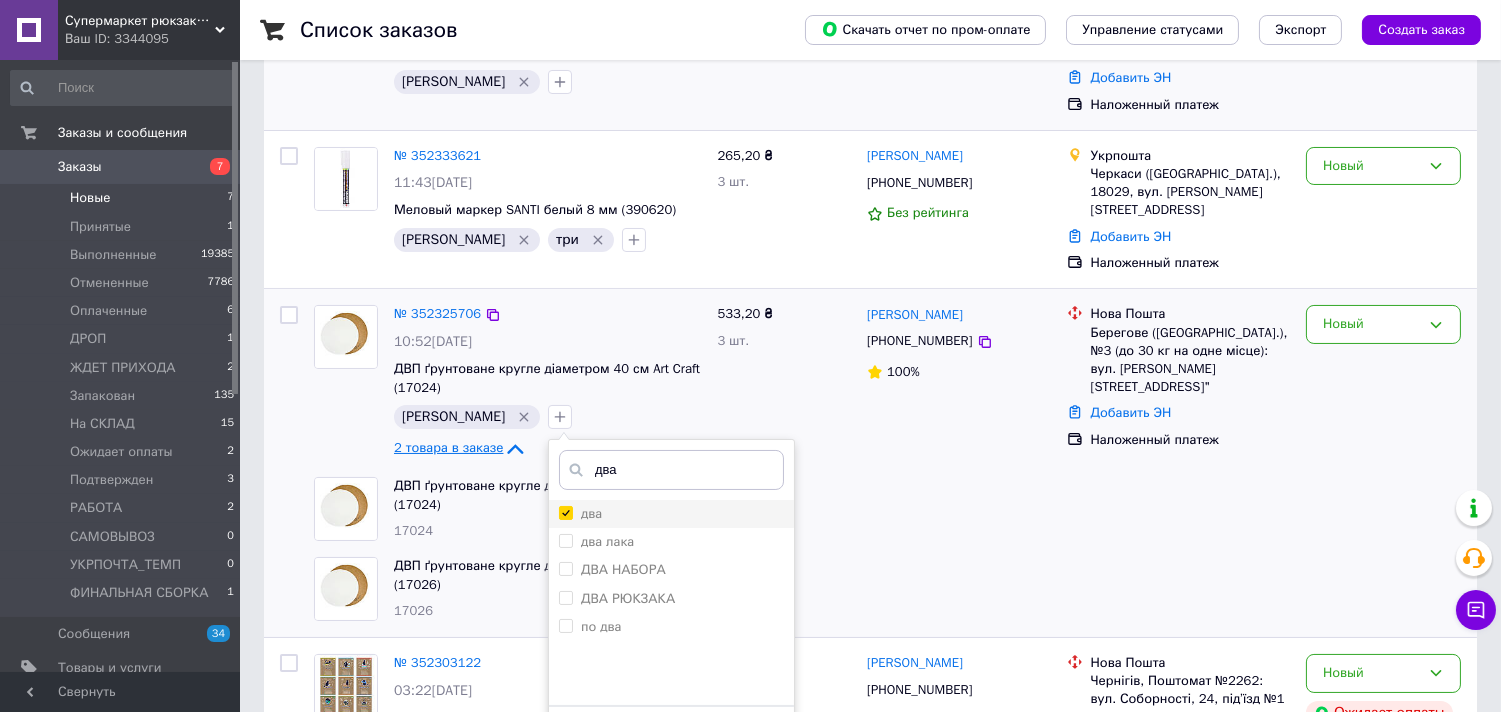 checkbox on "true" 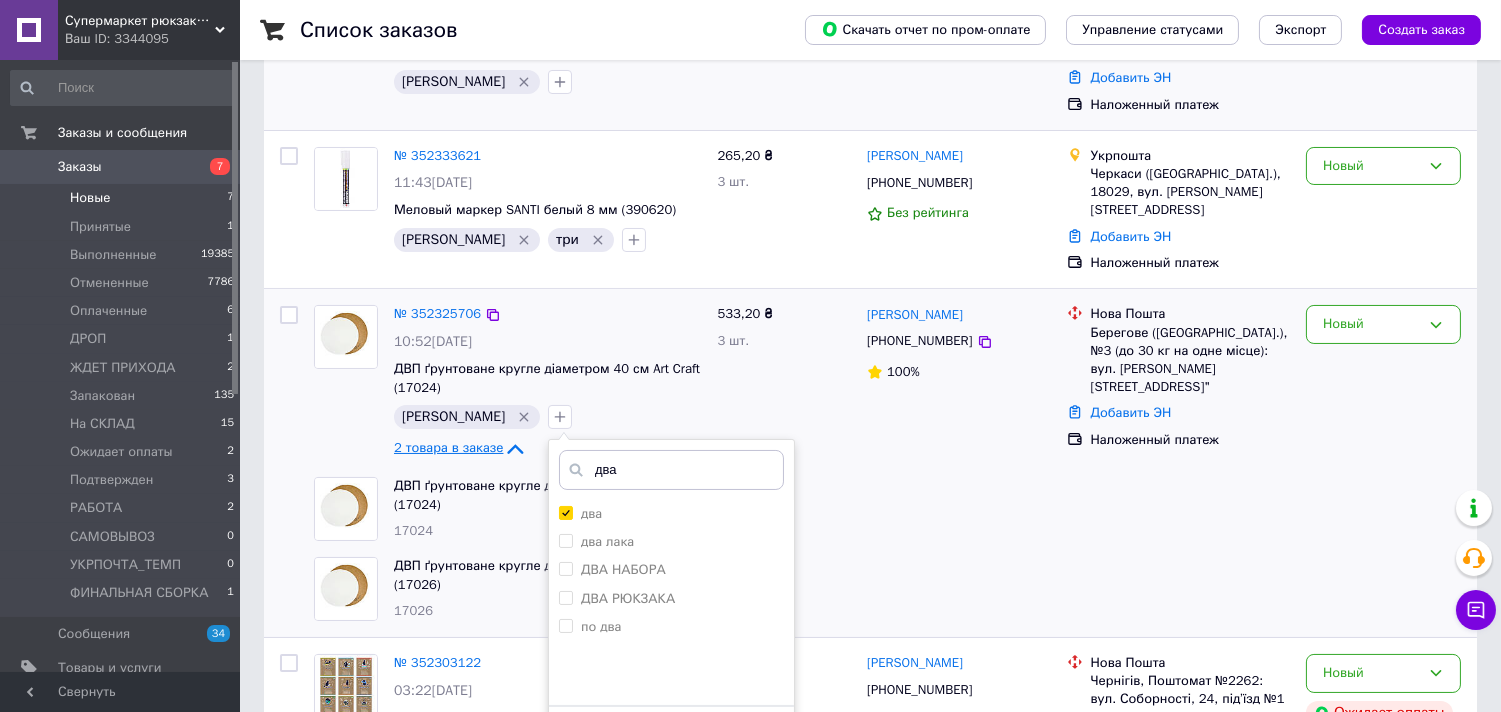click on "Добавить метку" at bounding box center [671, 736] 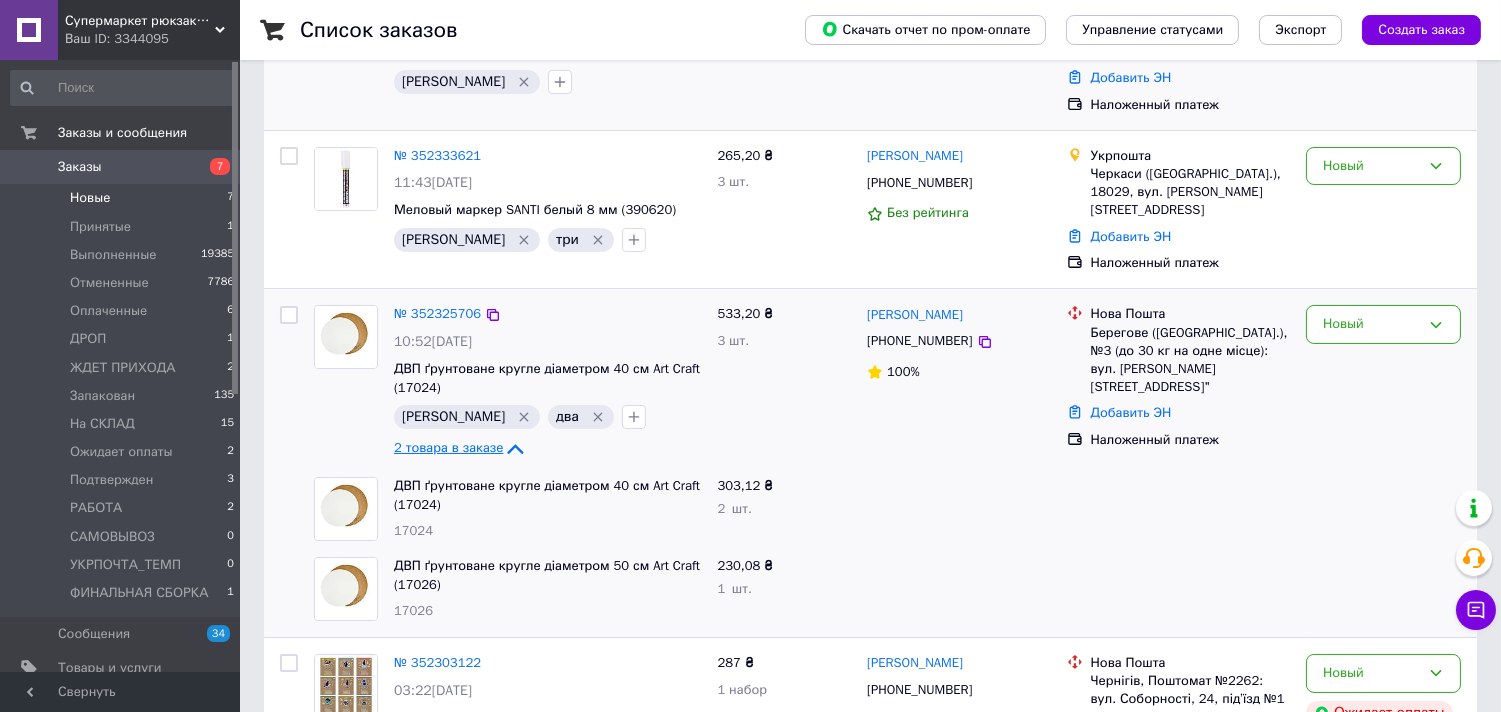 drag, startPoint x: 574, startPoint y: 378, endPoint x: 568, endPoint y: 367, distance: 12.529964 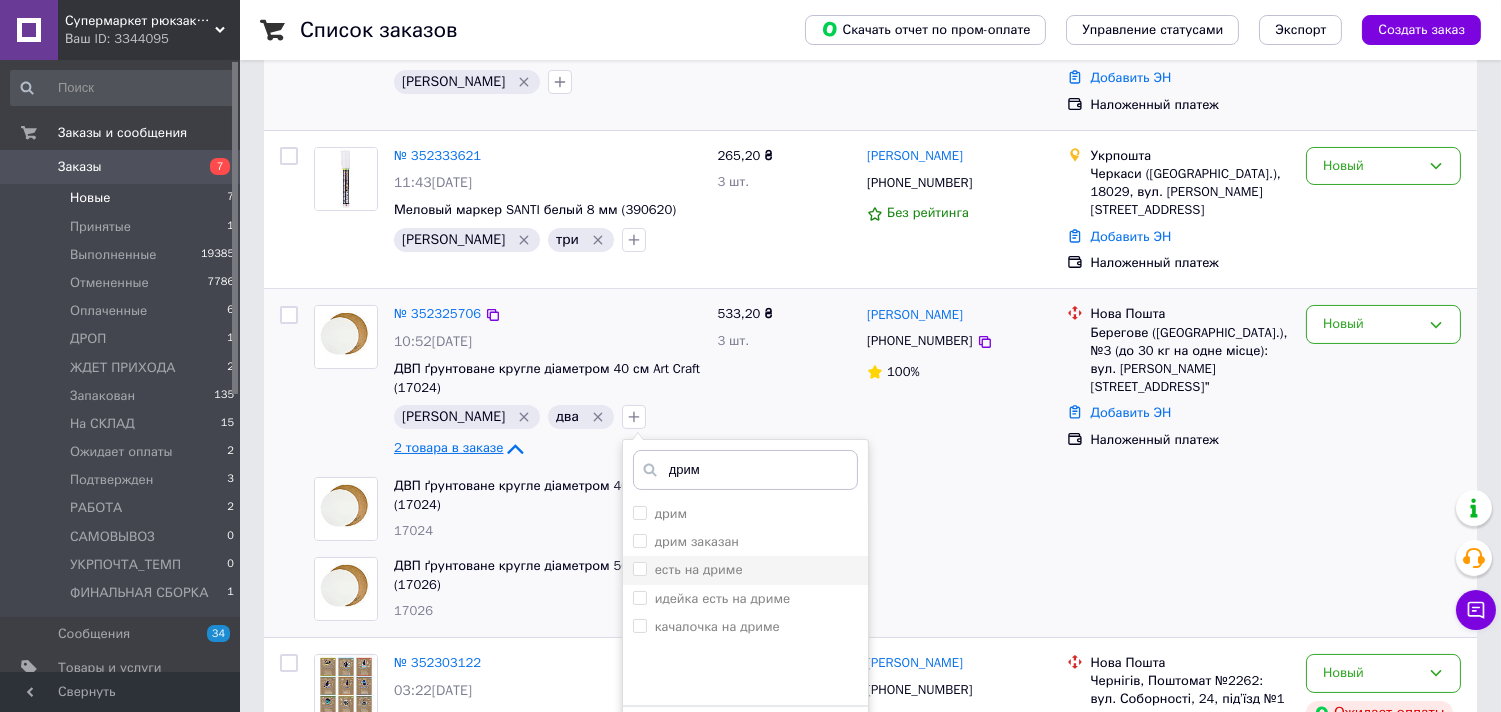 type on "дрим" 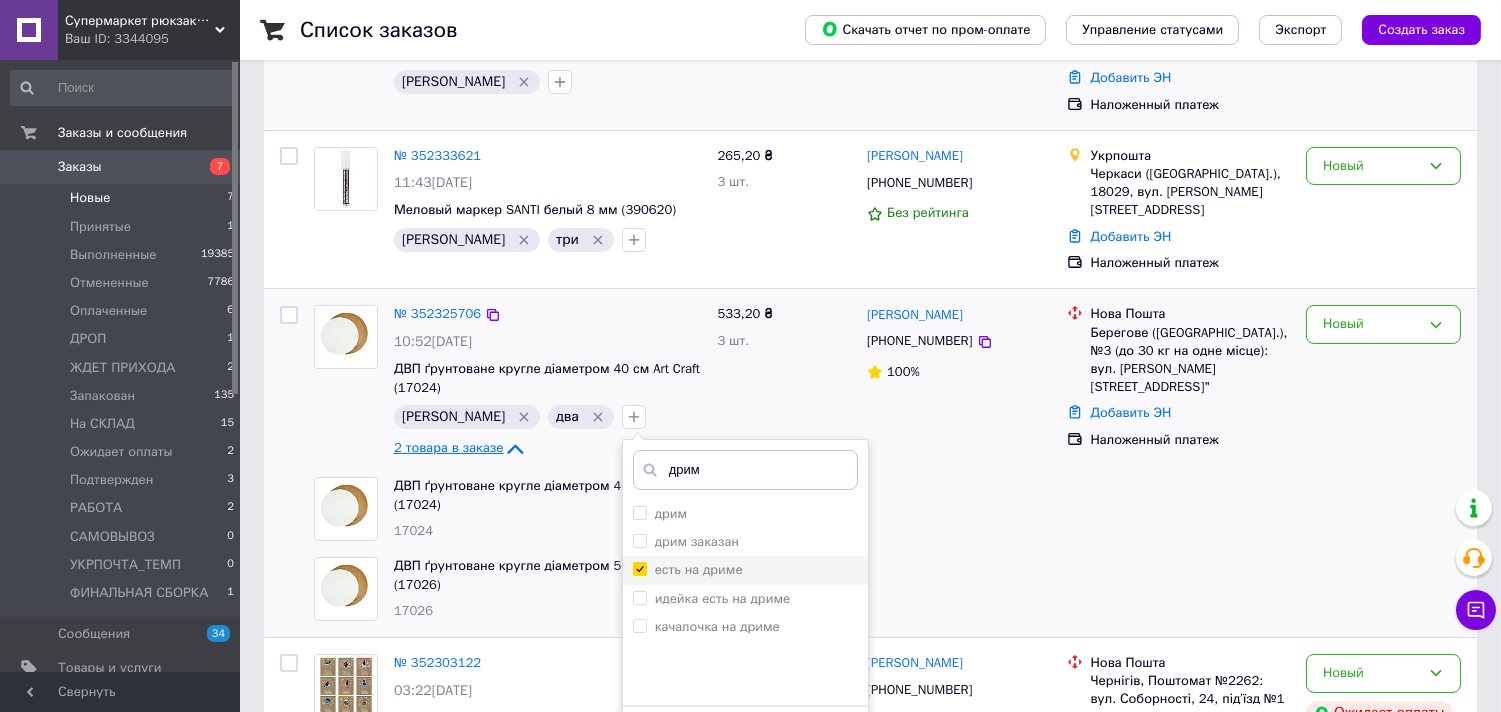 checkbox on "true" 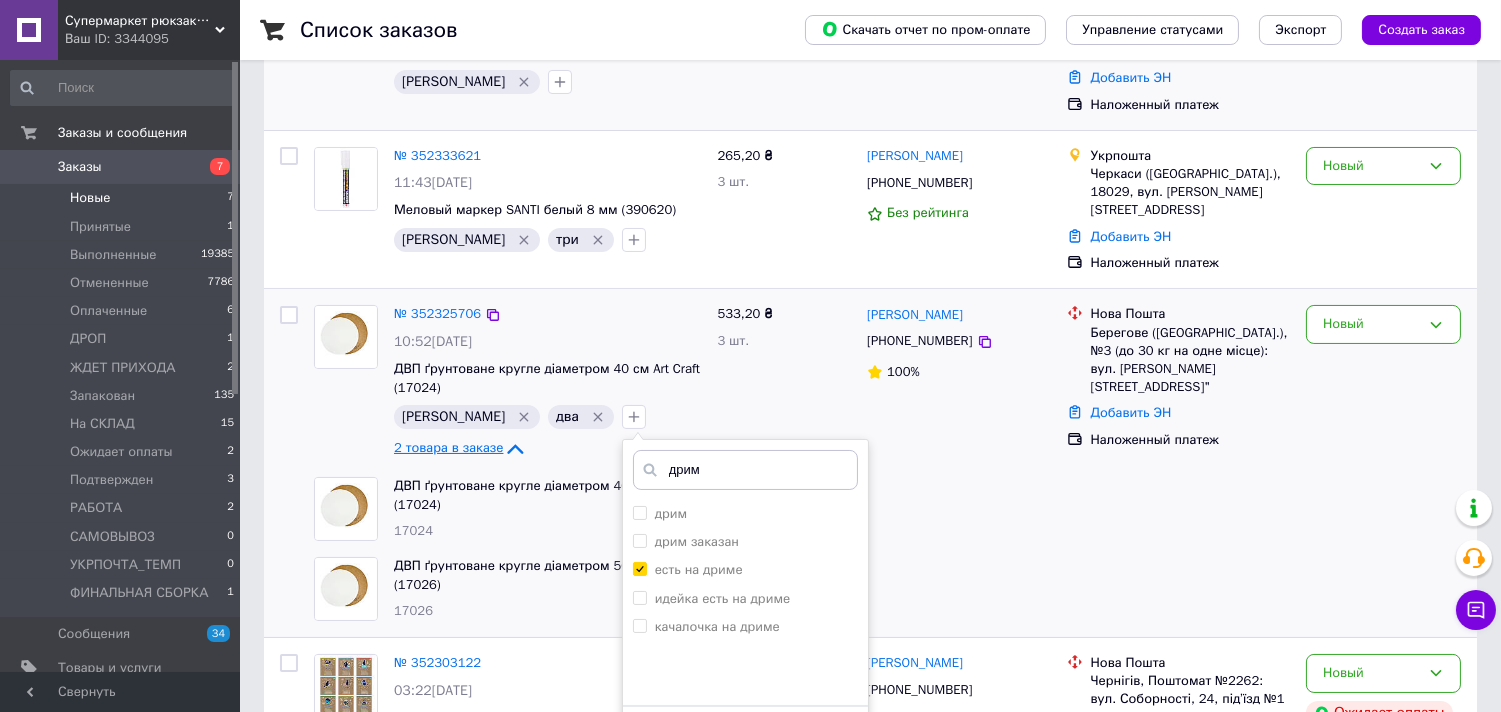 click on "Добавить метку" at bounding box center [745, 736] 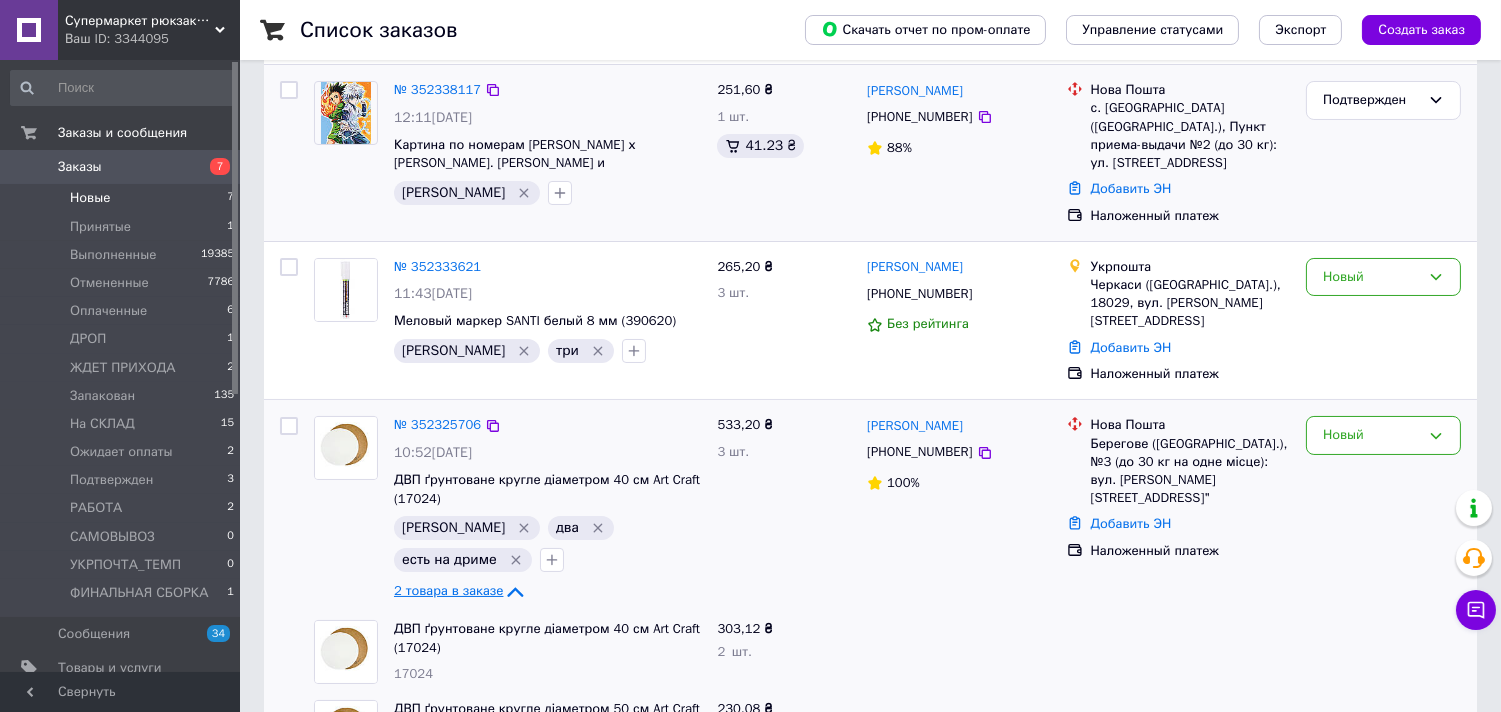 scroll, scrollTop: 333, scrollLeft: 0, axis: vertical 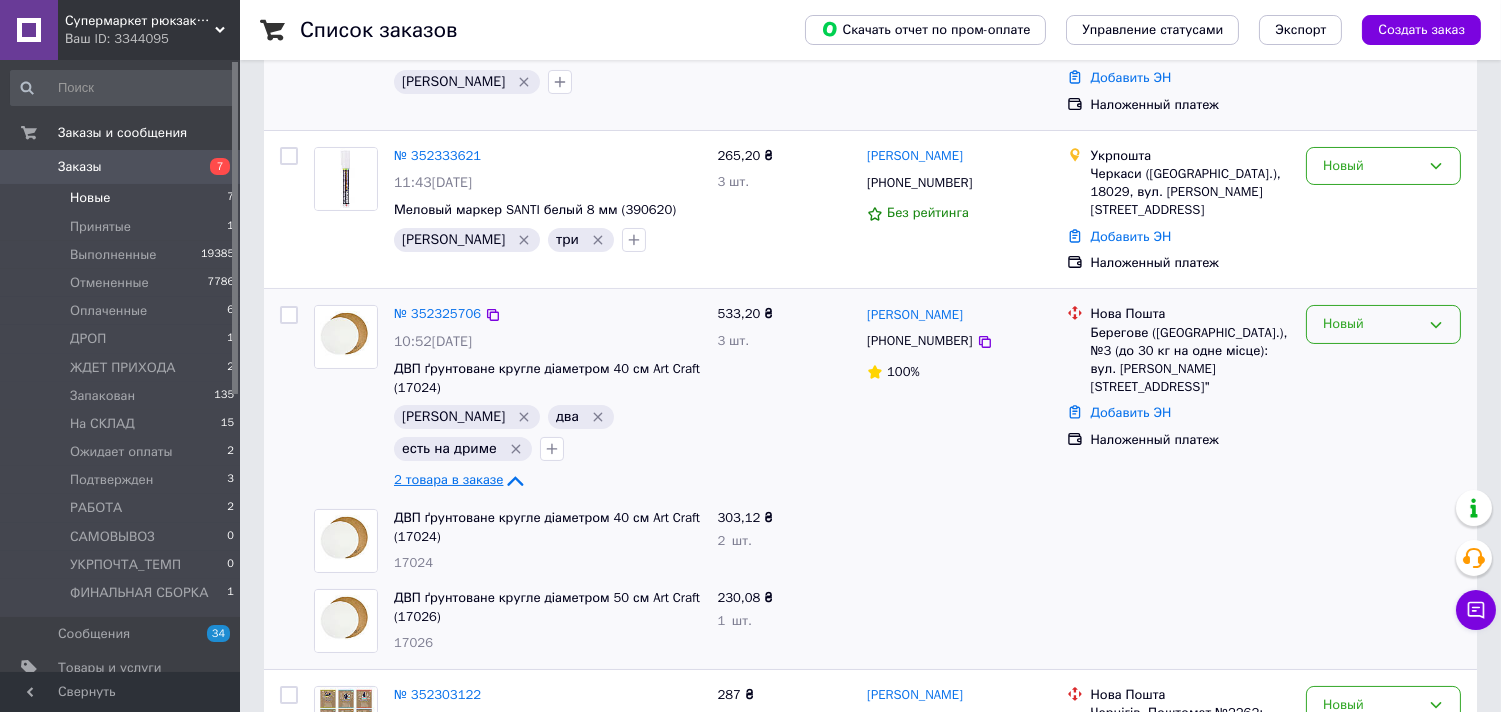 click on "Новый" at bounding box center [1371, 324] 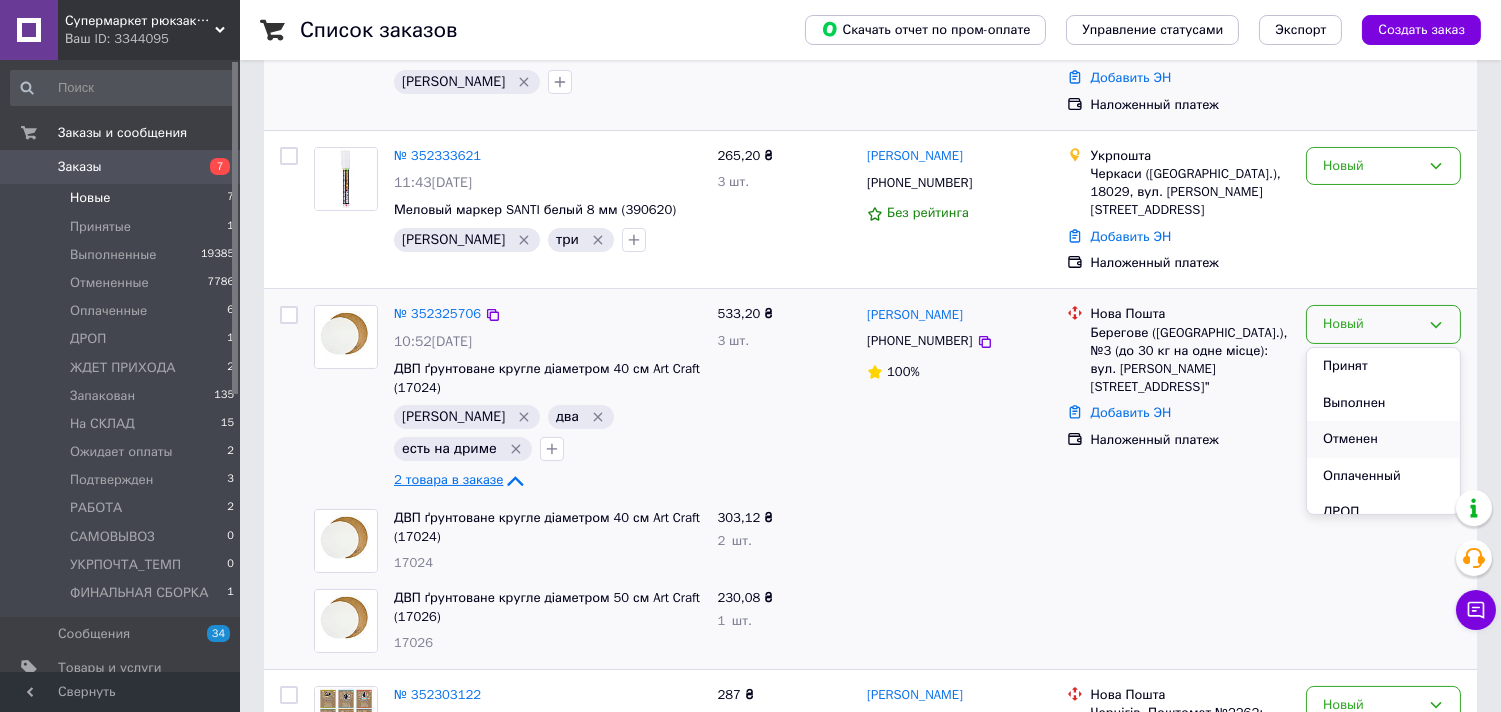 scroll, scrollTop: 222, scrollLeft: 0, axis: vertical 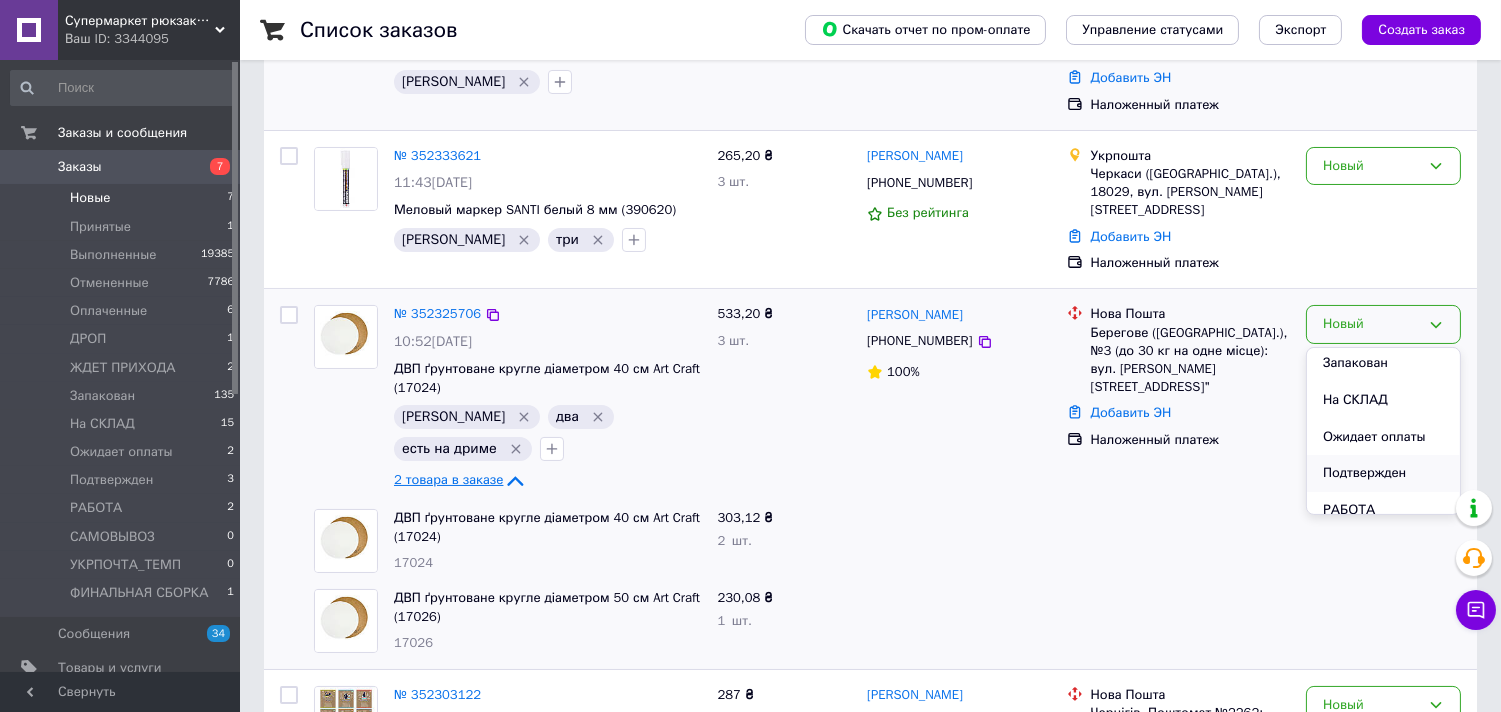 click on "Подтвержден" at bounding box center [1383, 473] 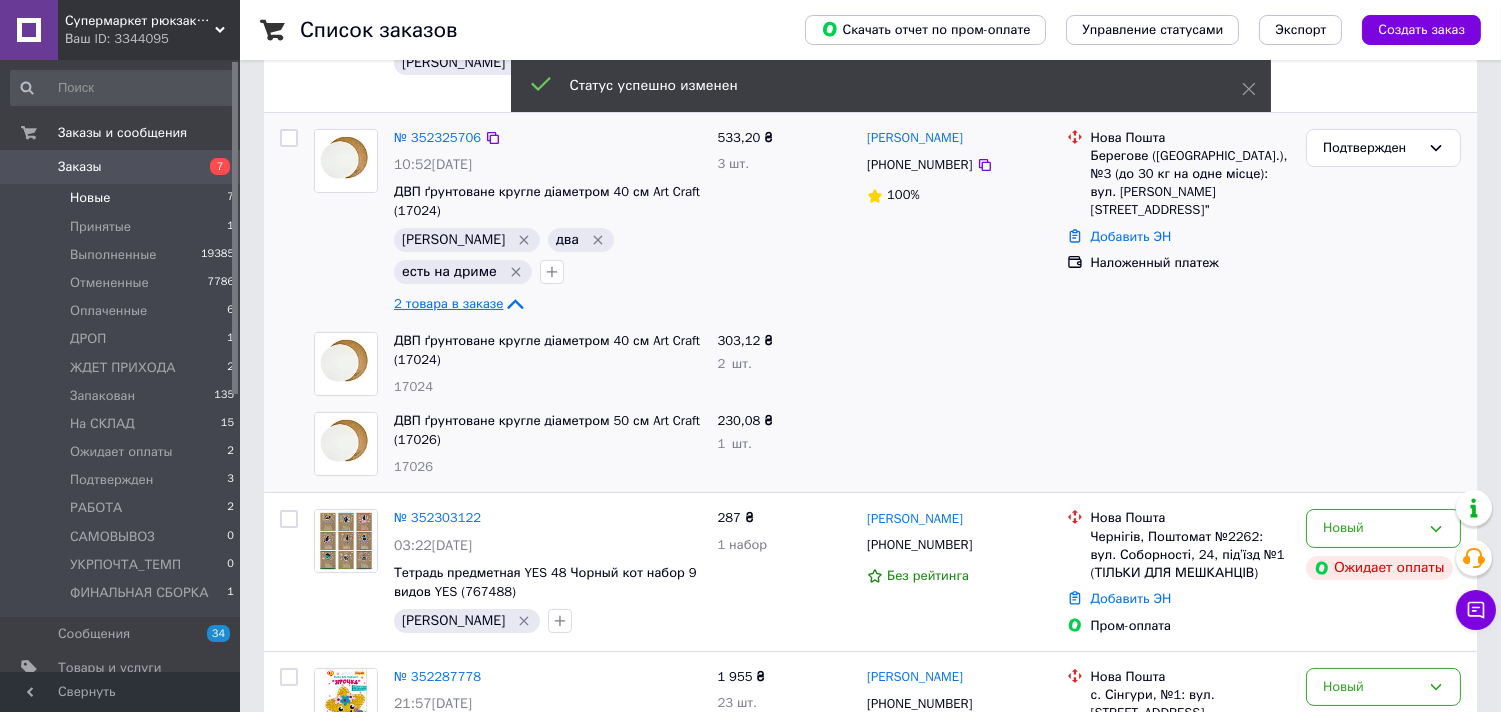 scroll, scrollTop: 174, scrollLeft: 0, axis: vertical 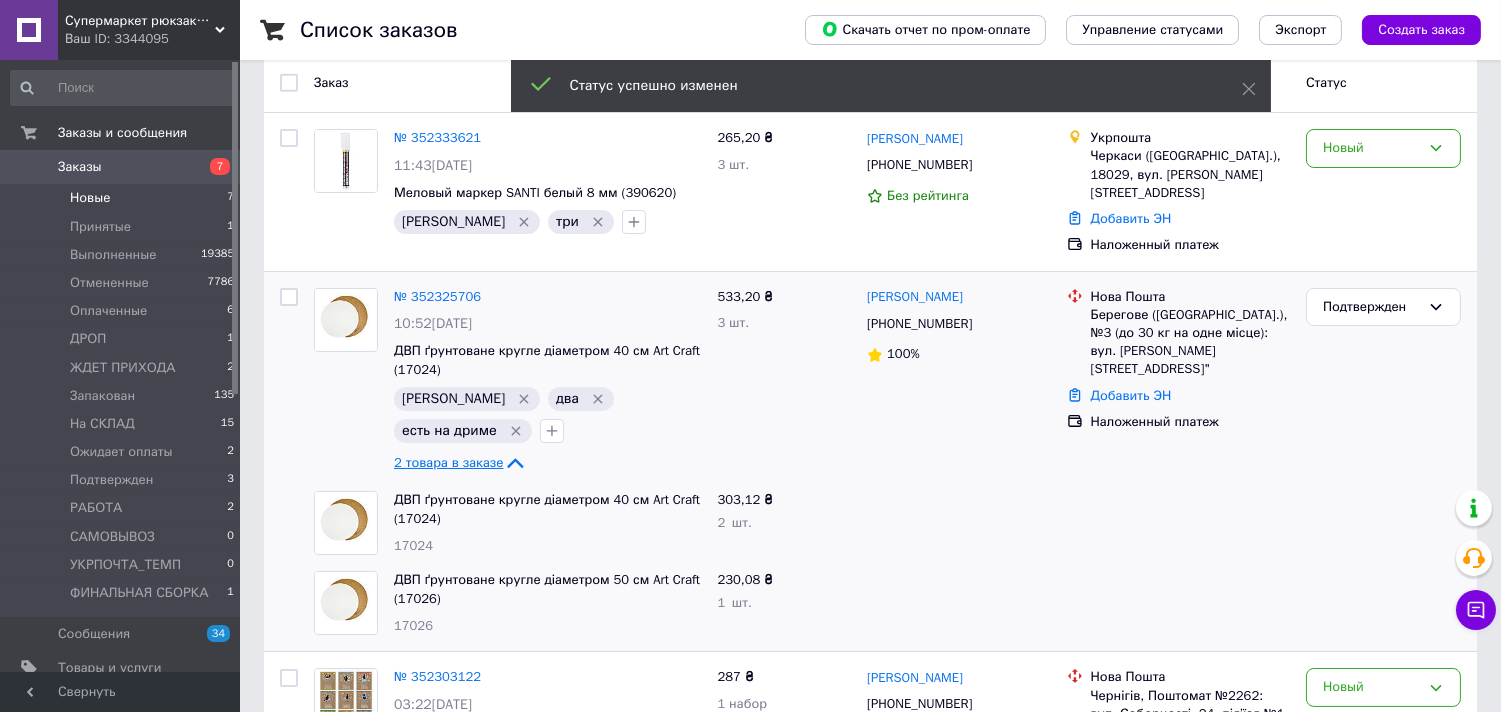 click on "2 товара в заказе" at bounding box center (448, 462) 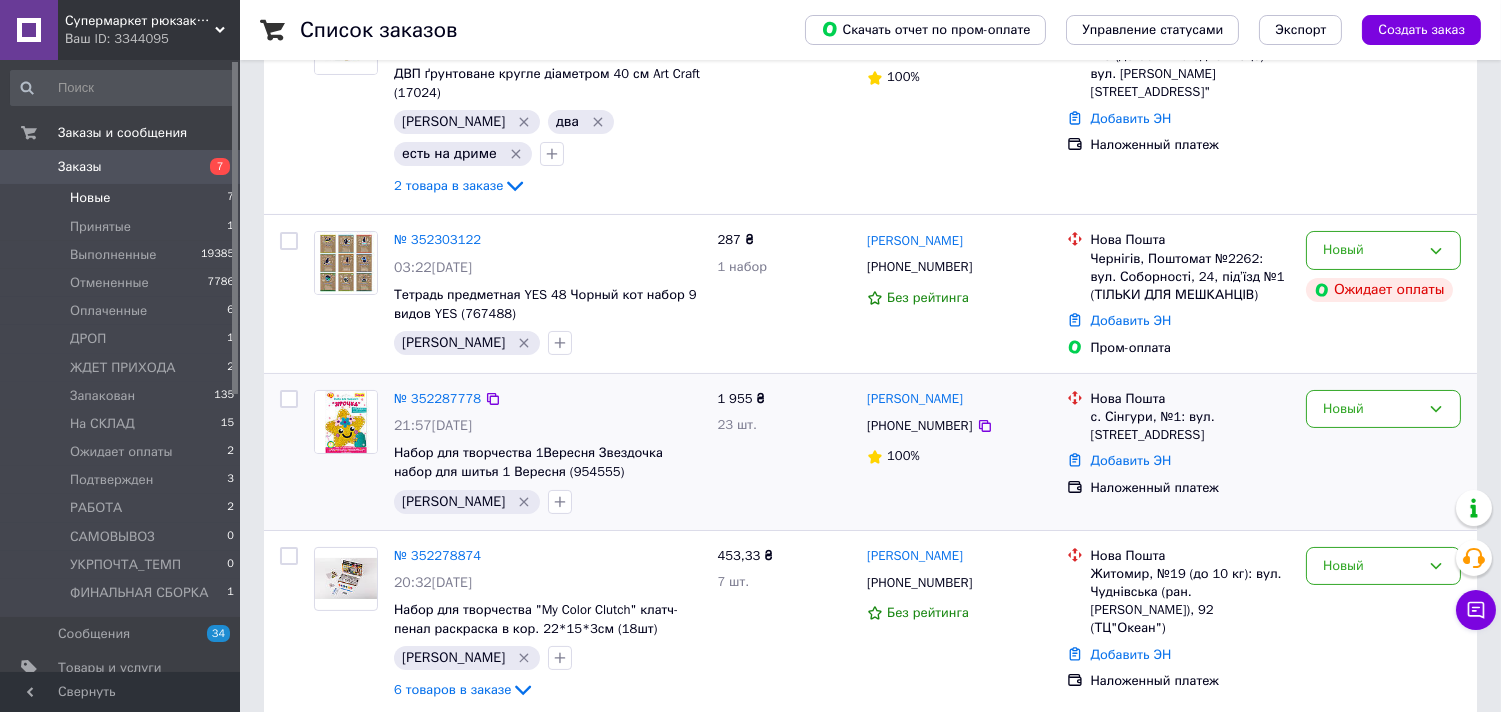scroll, scrollTop: 463, scrollLeft: 0, axis: vertical 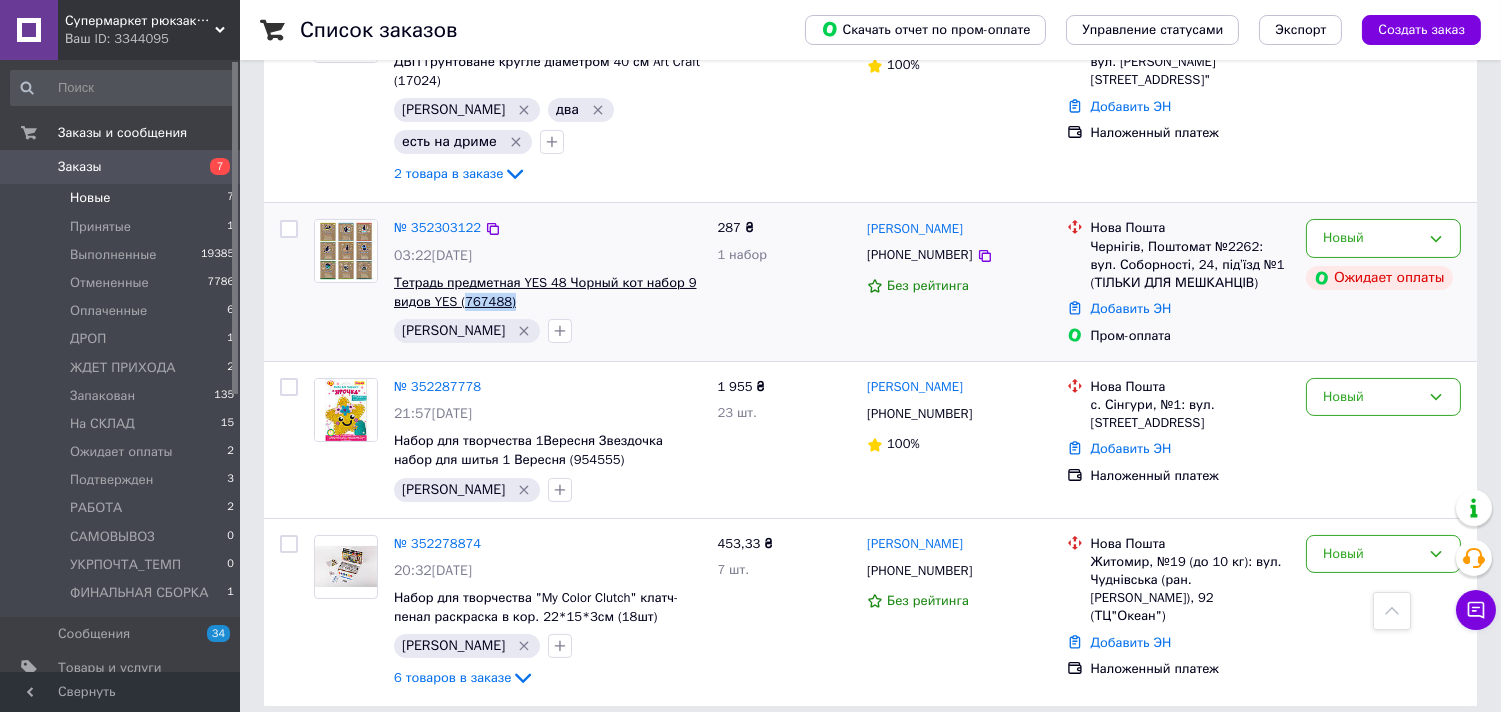 drag, startPoint x: 512, startPoint y: 287, endPoint x: 462, endPoint y: 284, distance: 50.08992 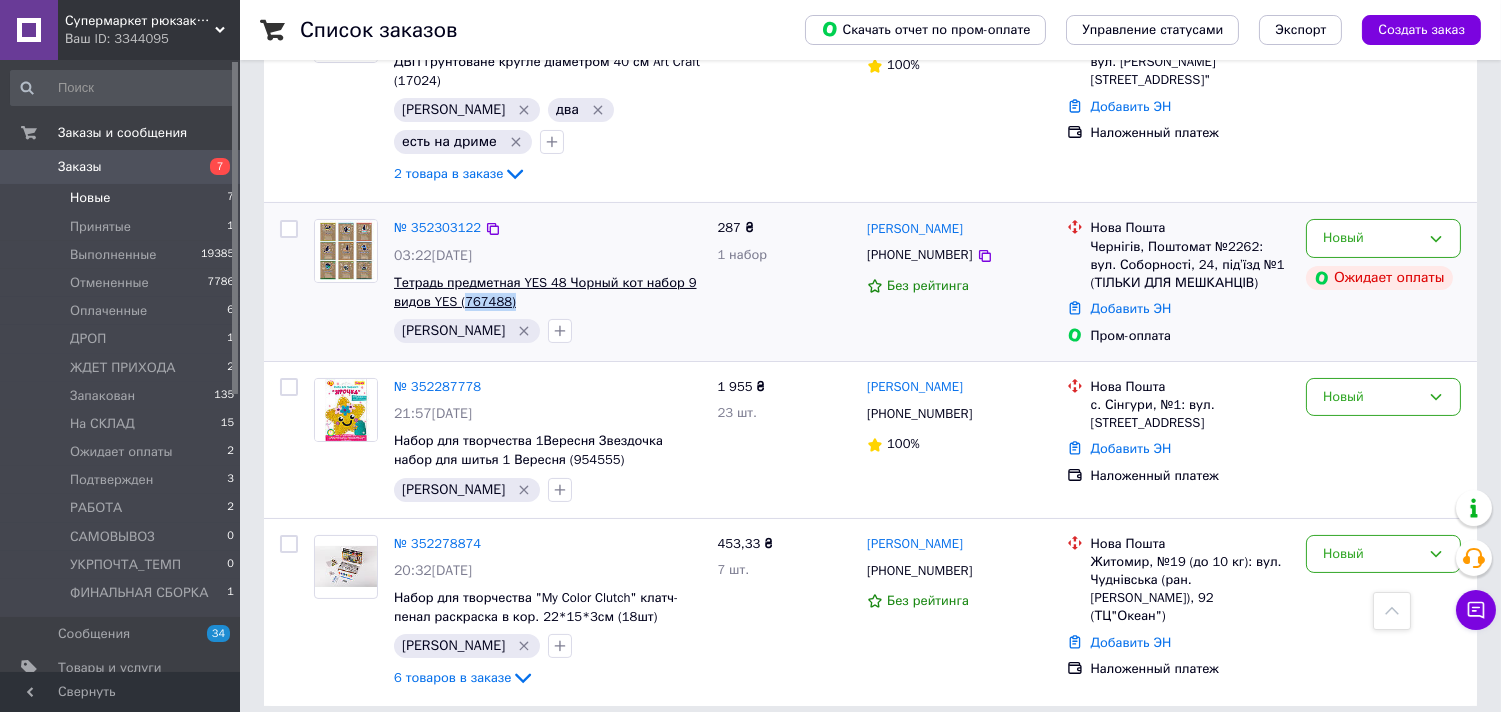 copy on "767488)" 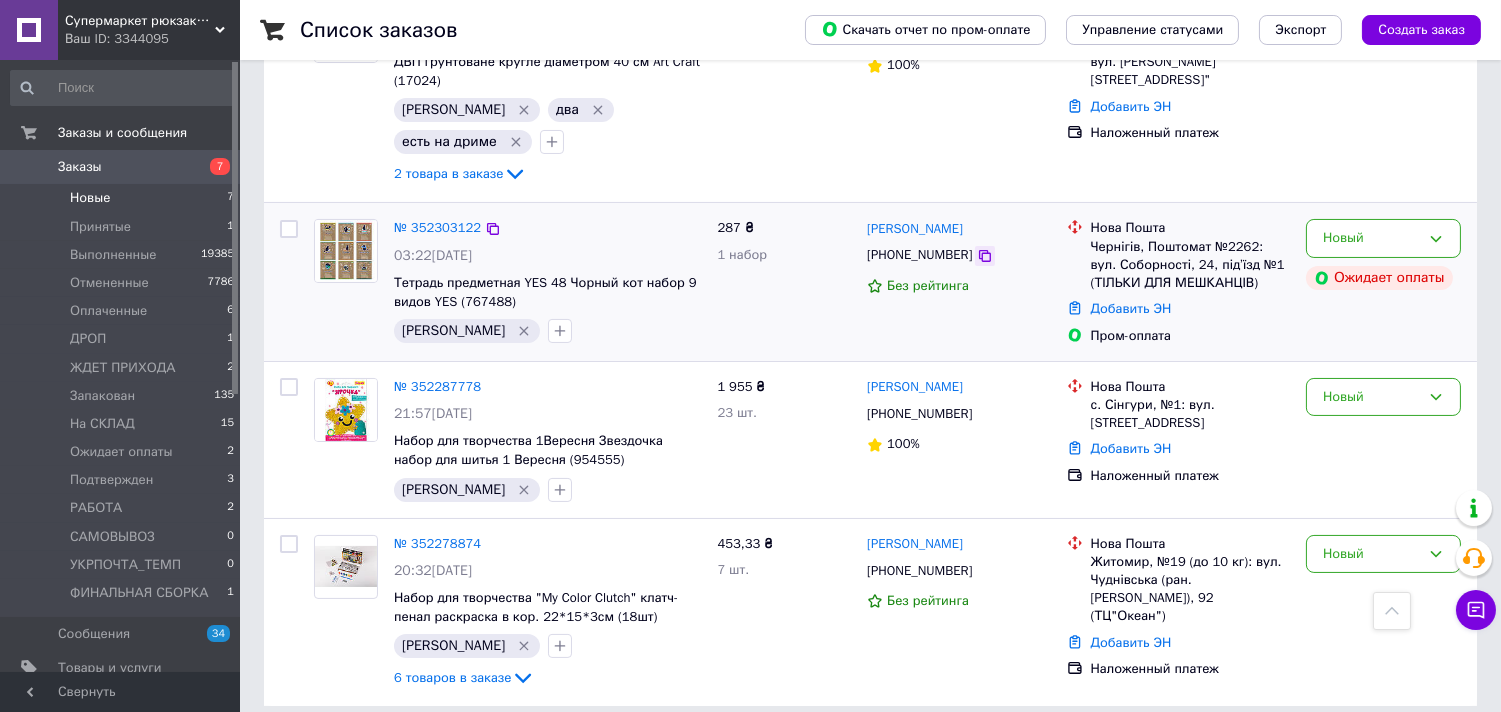 click 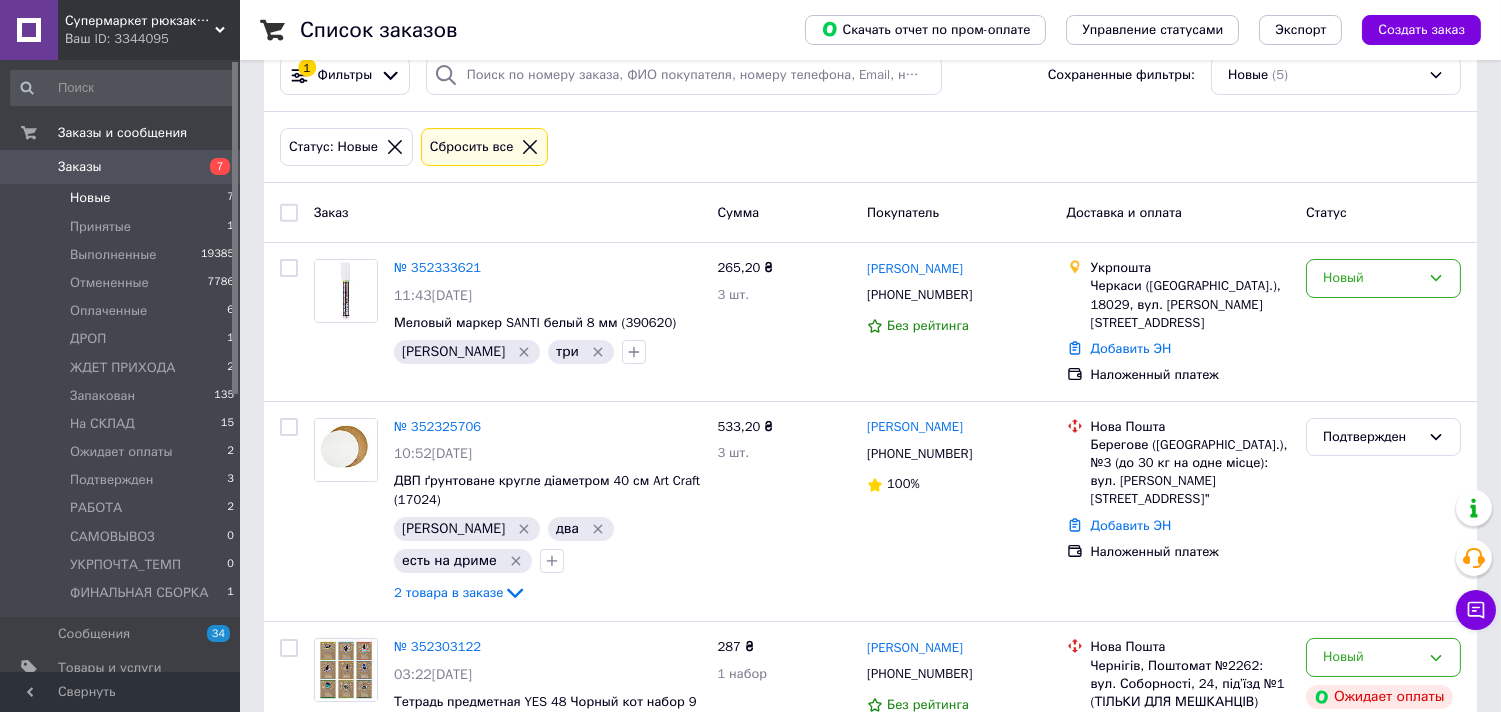 scroll, scrollTop: 18, scrollLeft: 0, axis: vertical 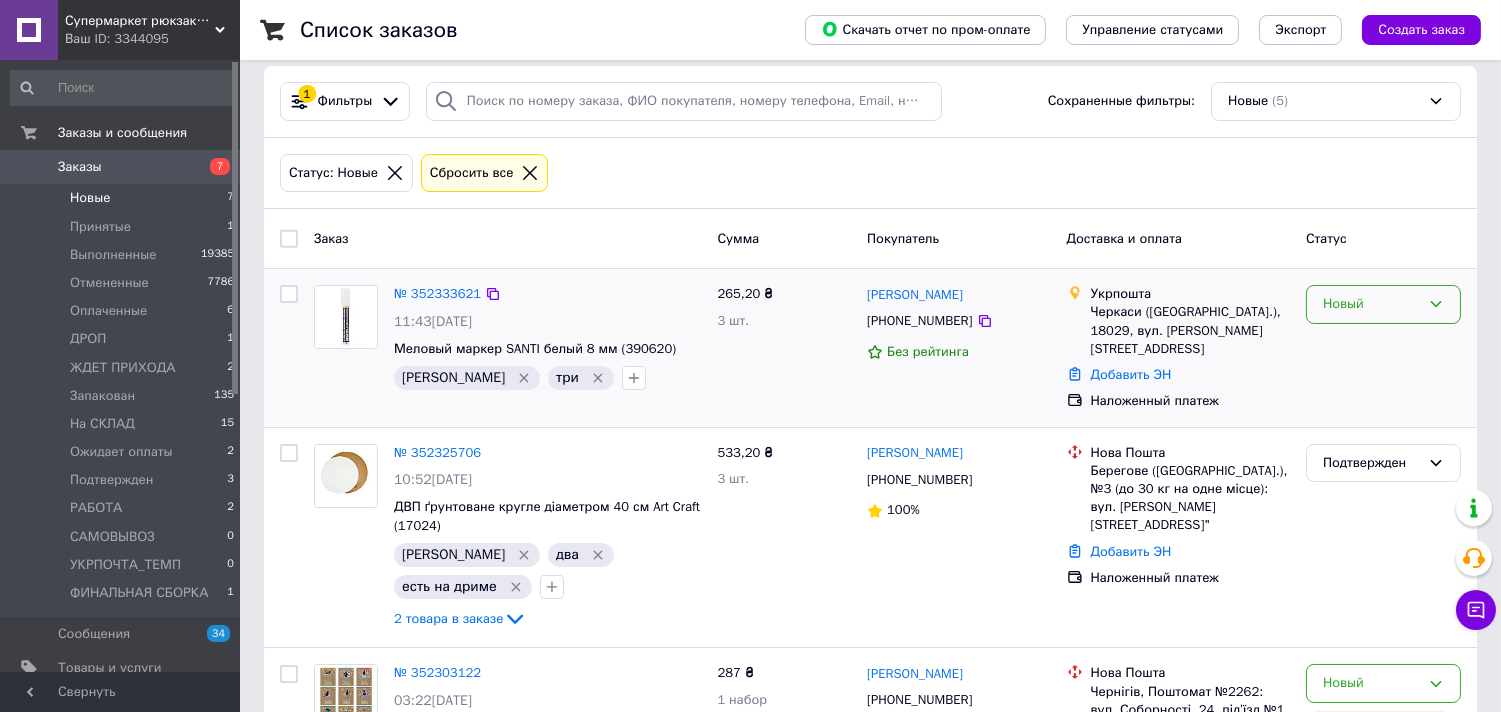 click on "Новый" at bounding box center [1371, 304] 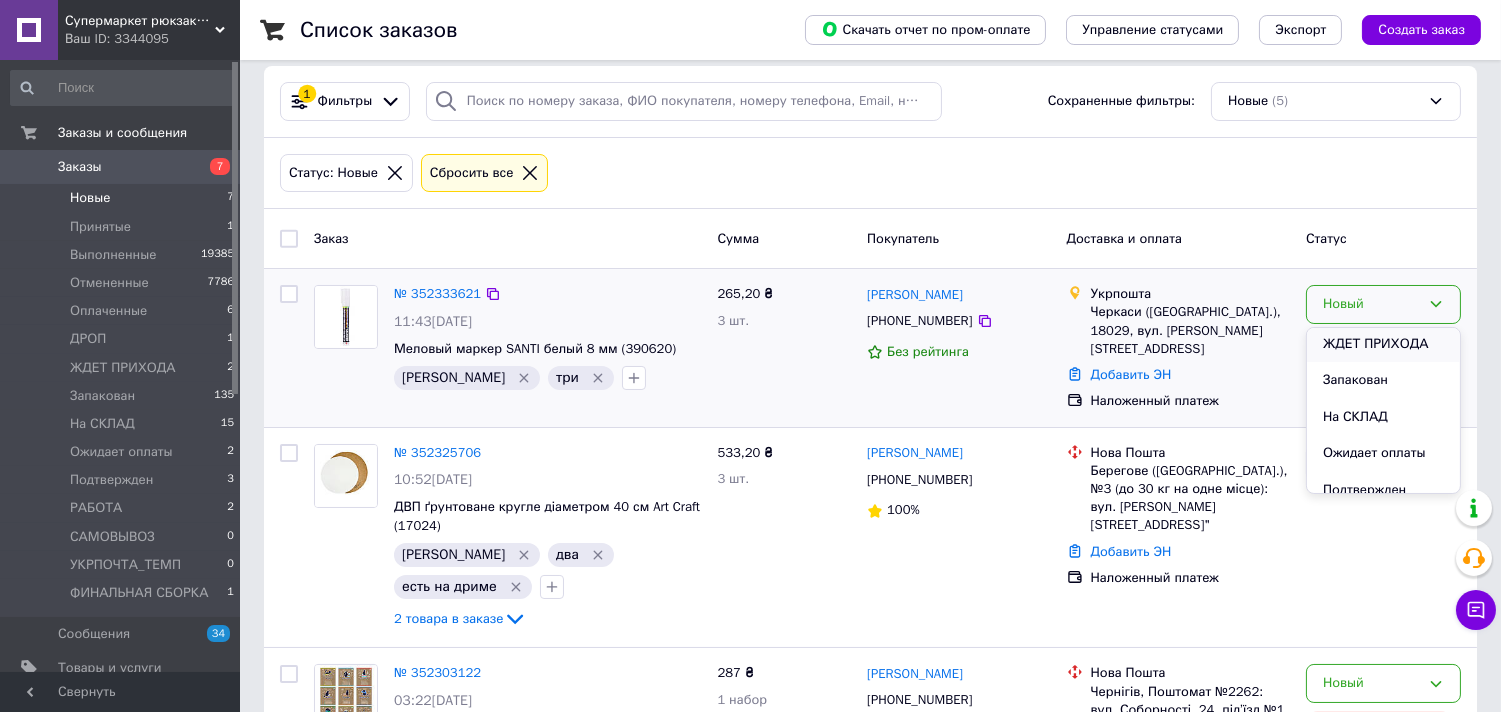 scroll, scrollTop: 222, scrollLeft: 0, axis: vertical 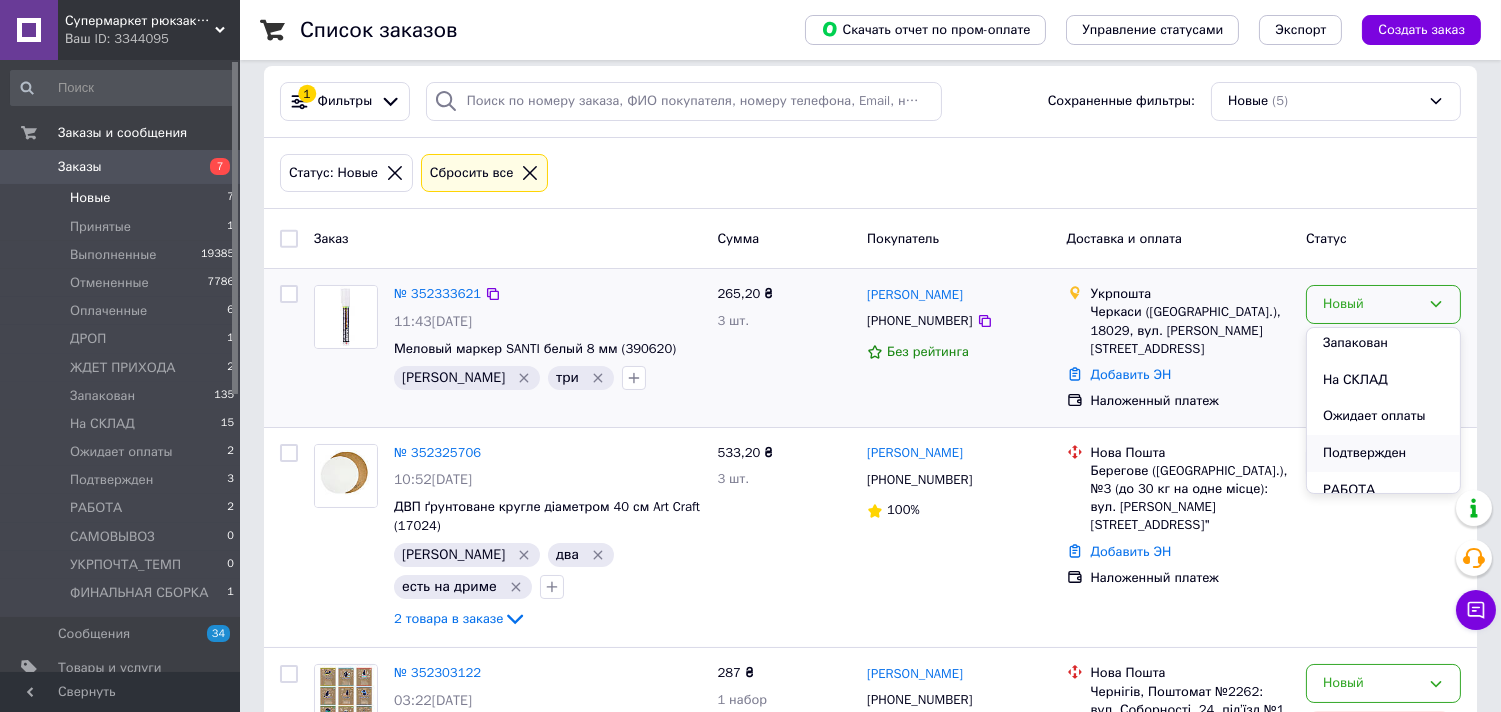 click on "Подтвержден" at bounding box center (1383, 453) 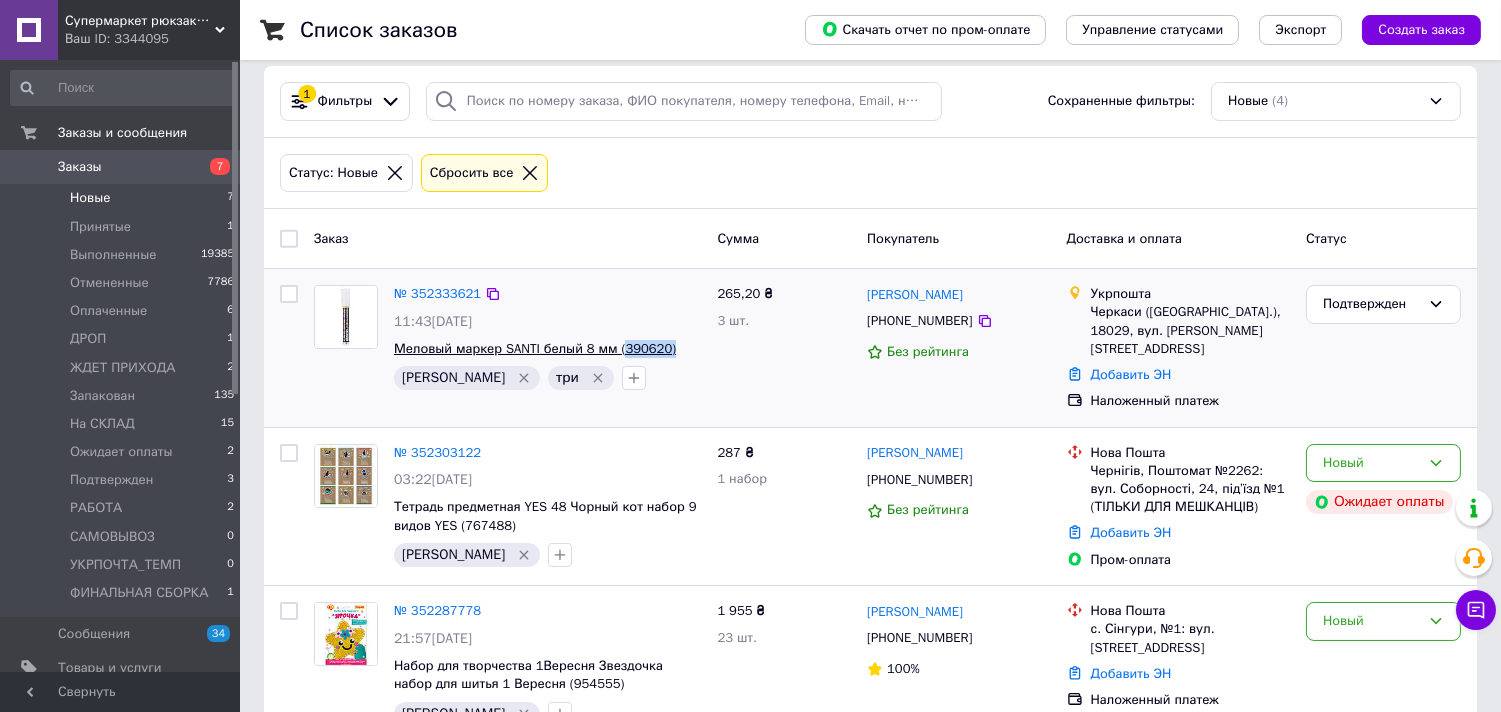 drag, startPoint x: 668, startPoint y: 345, endPoint x: 620, endPoint y: 348, distance: 48.09366 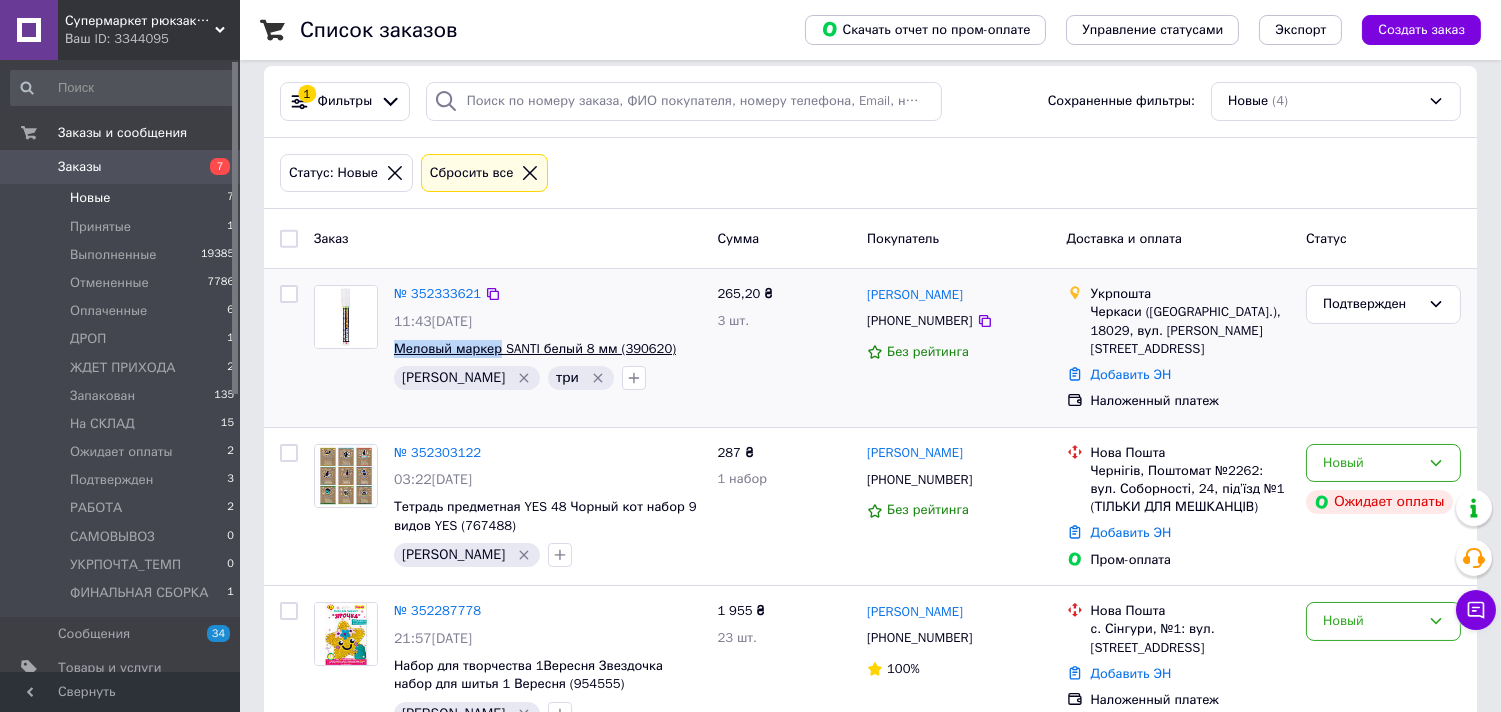 drag, startPoint x: 385, startPoint y: 347, endPoint x: 500, endPoint y: 350, distance: 115.03912 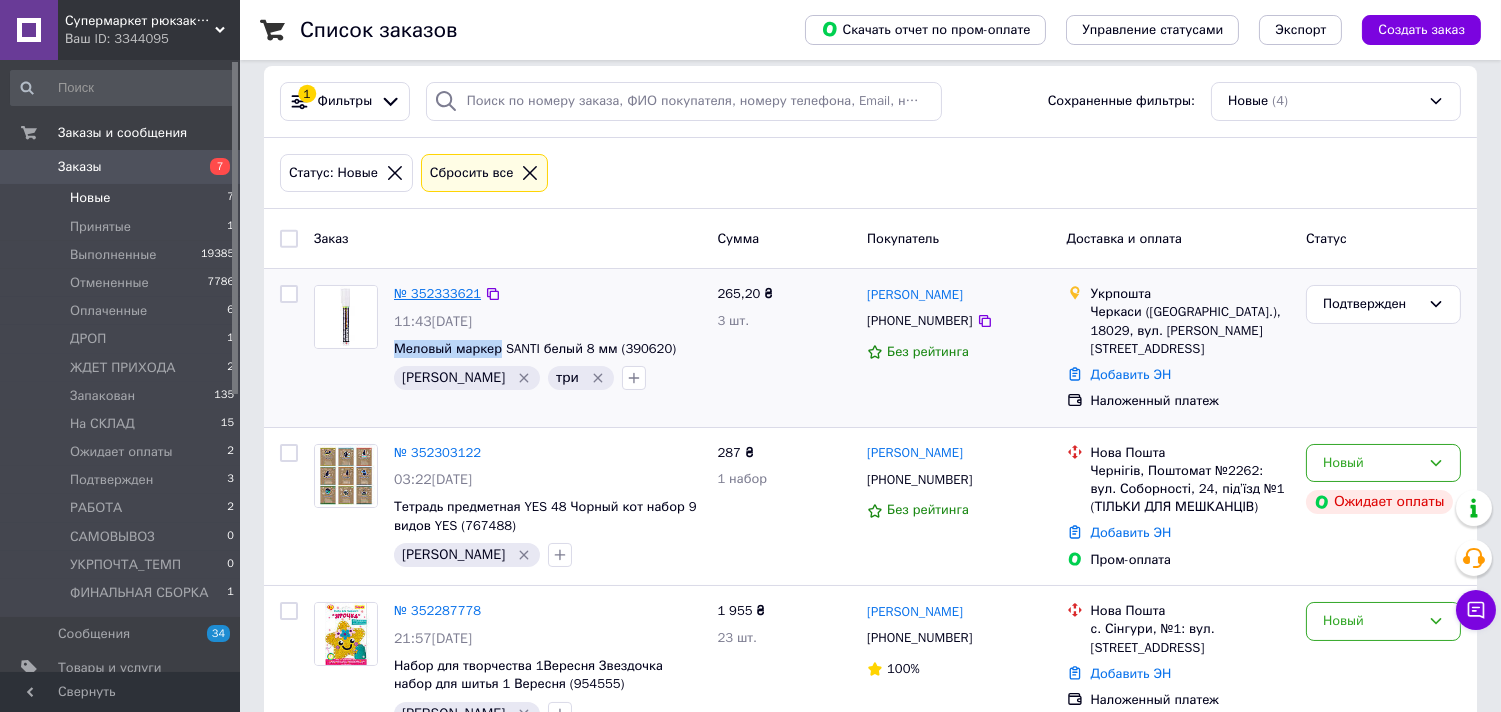 click on "№ 352333621" at bounding box center [437, 293] 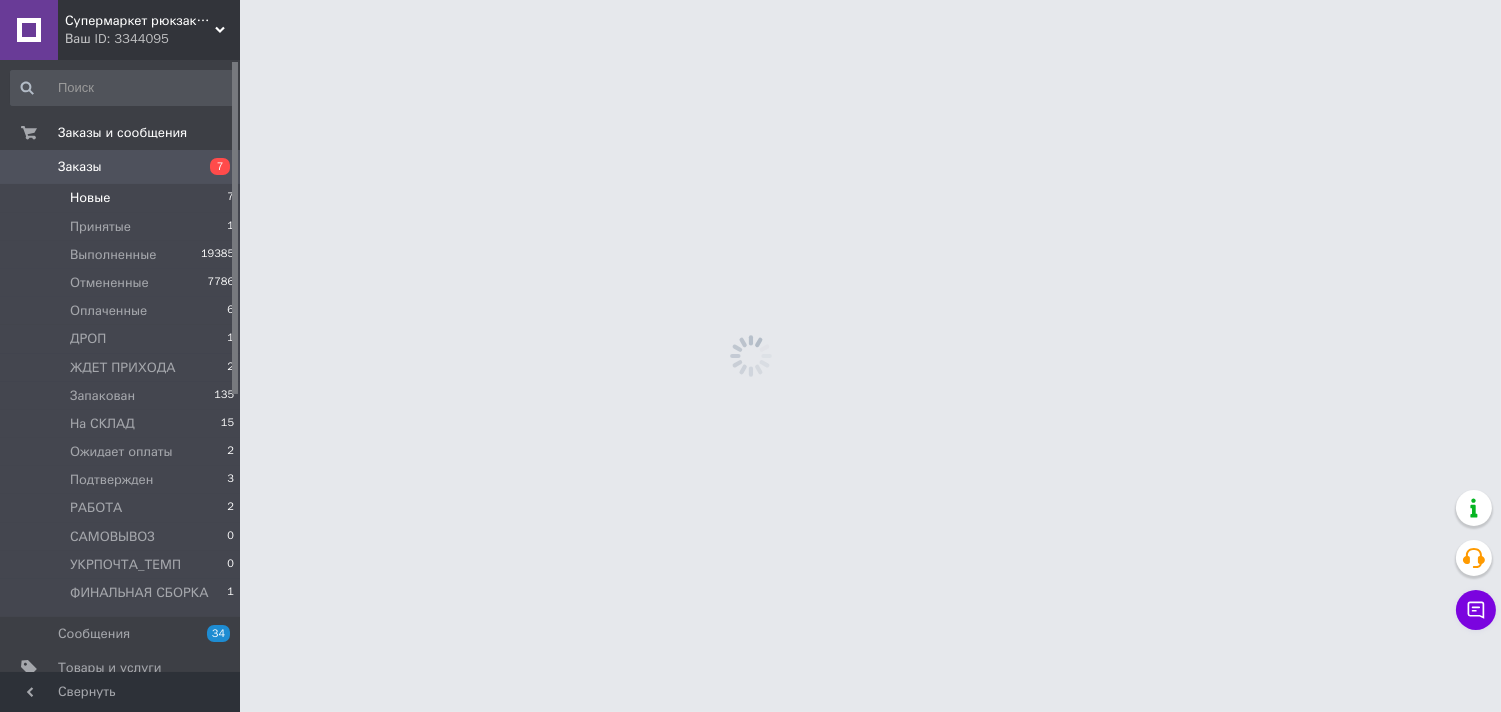 scroll, scrollTop: 0, scrollLeft: 0, axis: both 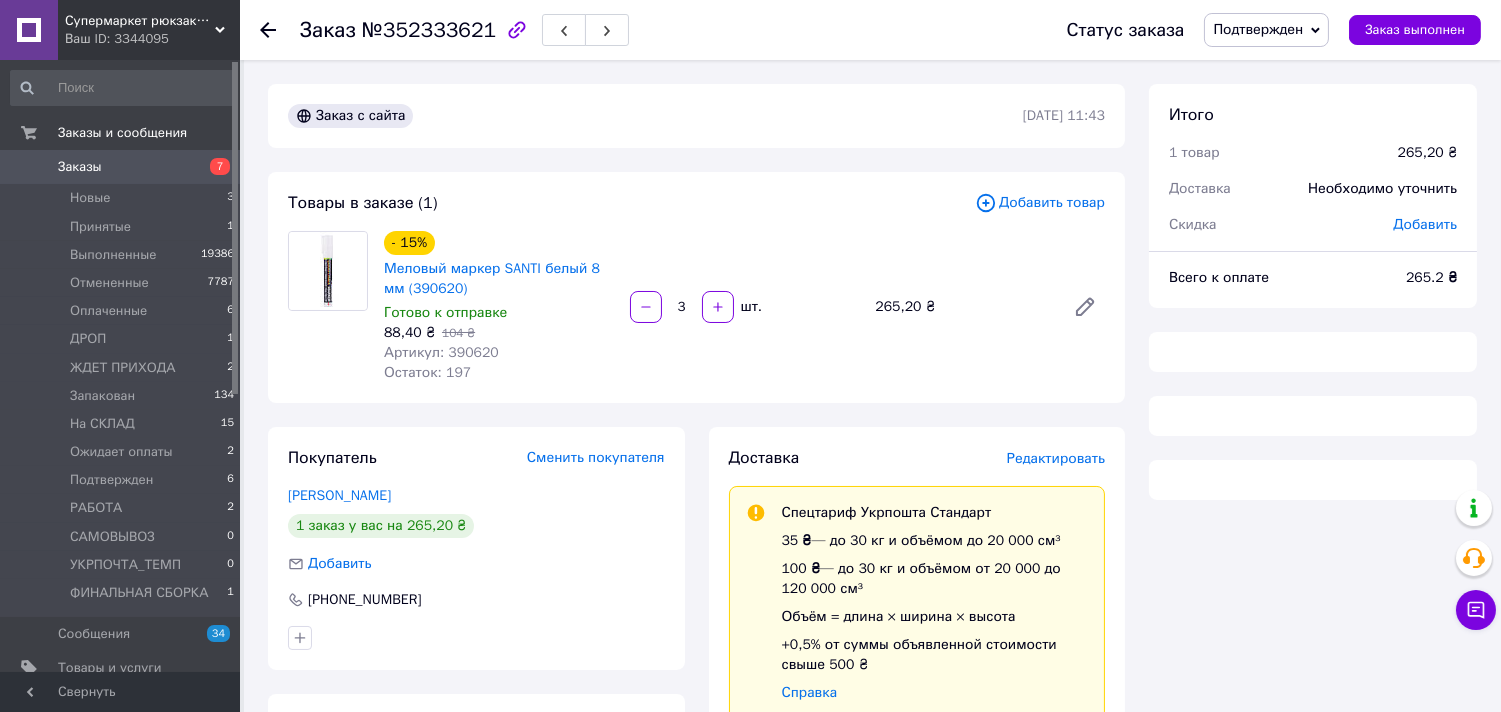 click 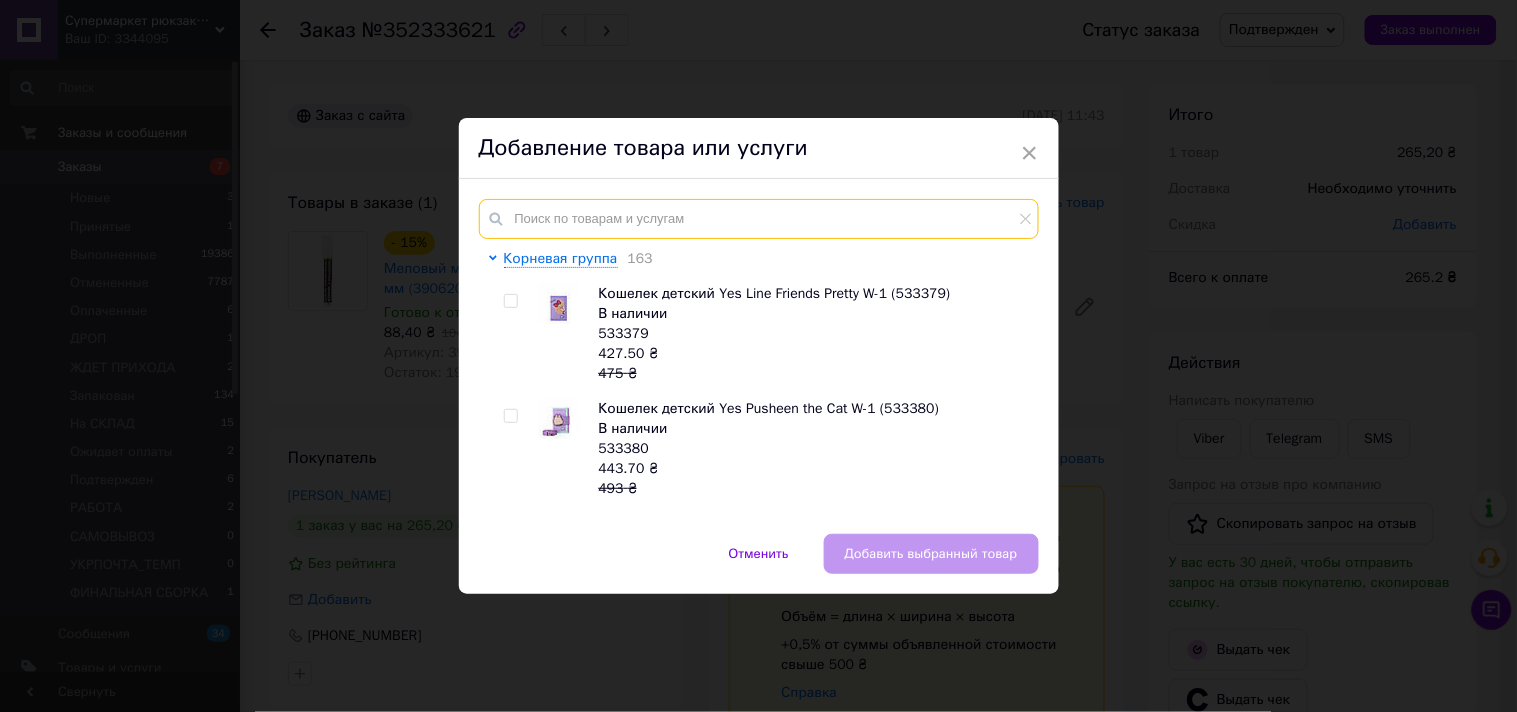 paste on "390785" 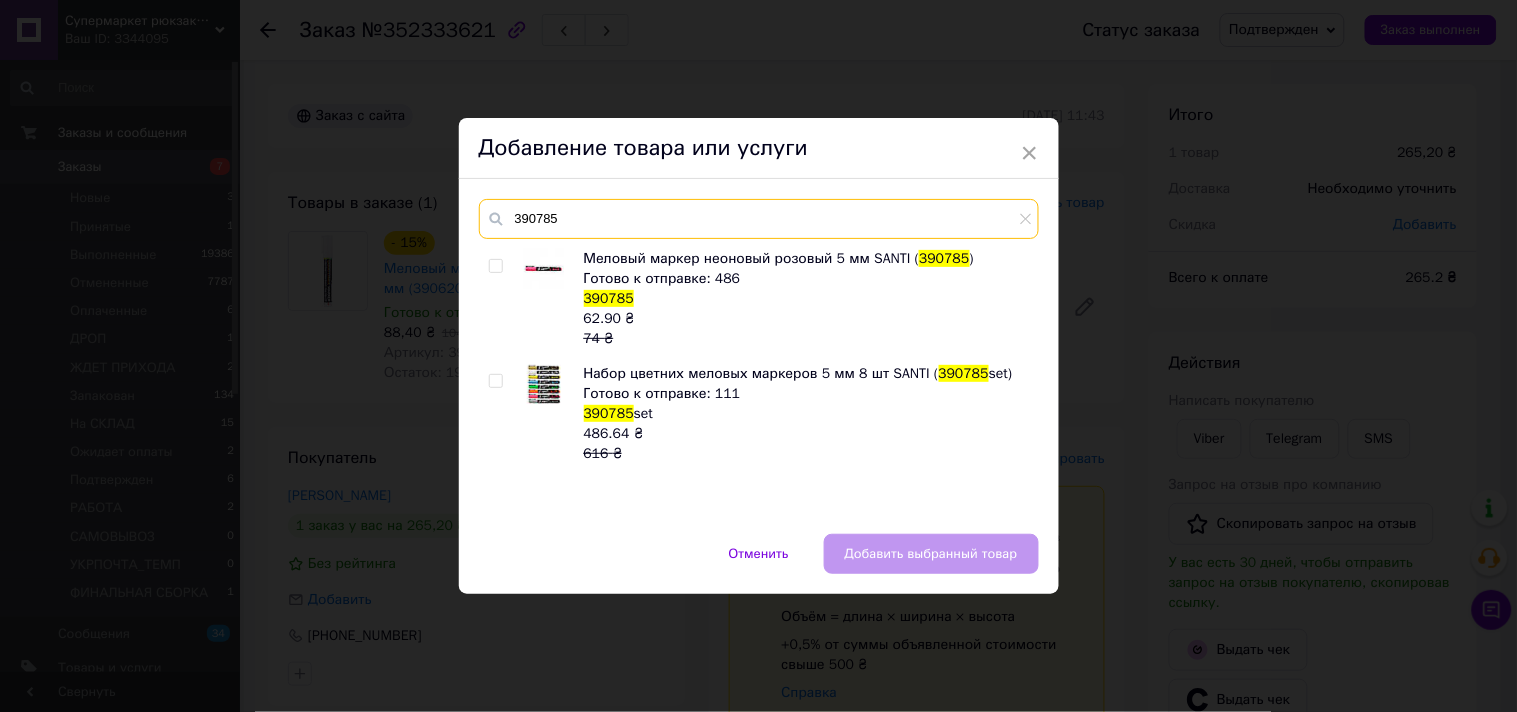 type on "390785" 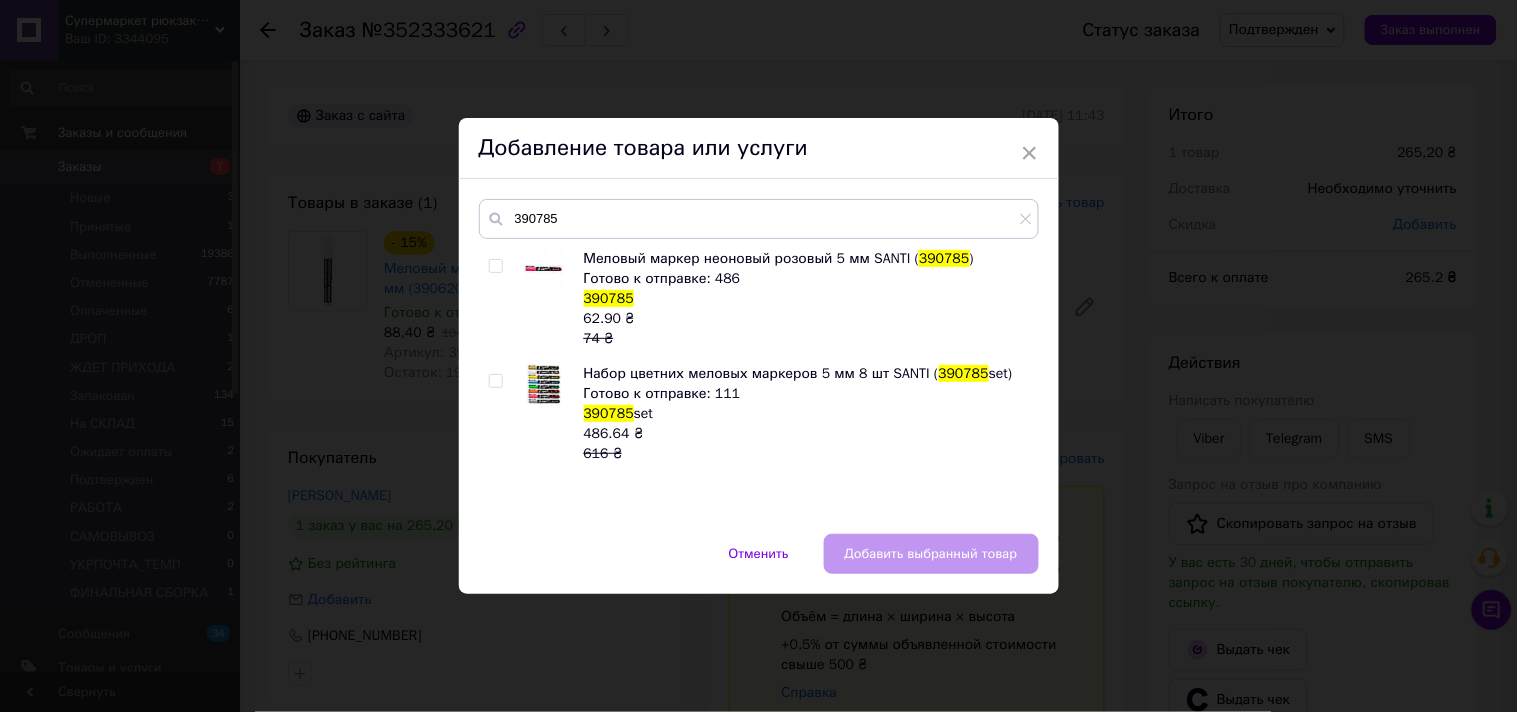 click at bounding box center [495, 266] 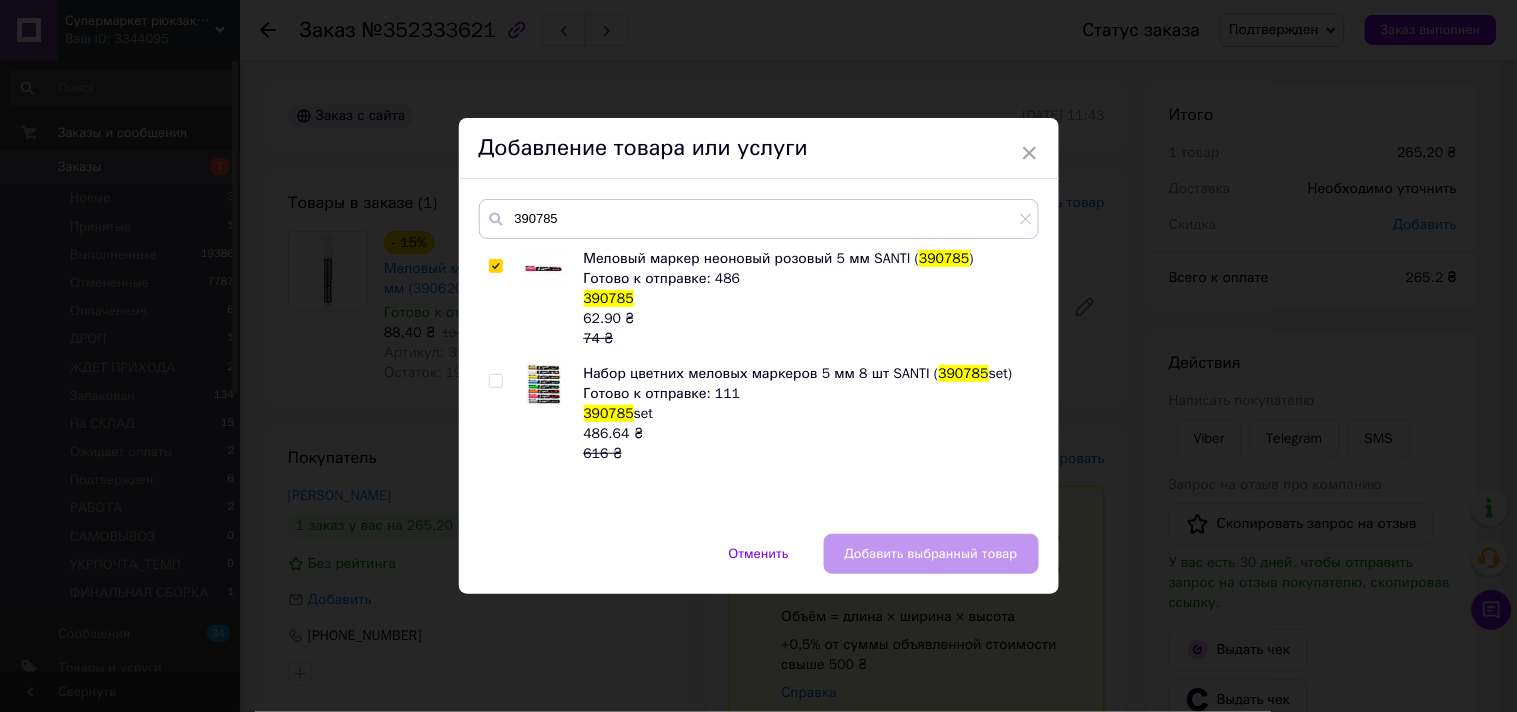 checkbox on "true" 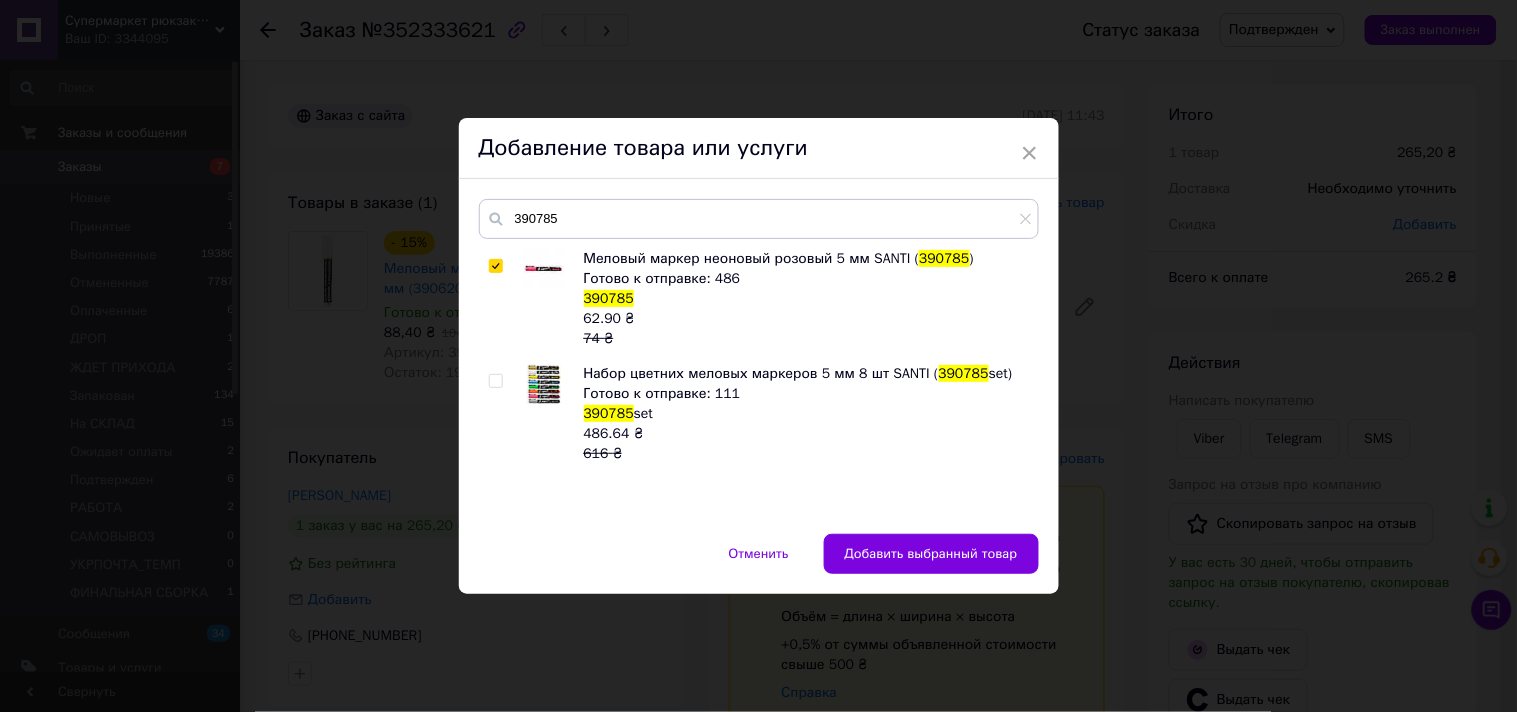 click on "Добавить выбранный товар" at bounding box center (931, 554) 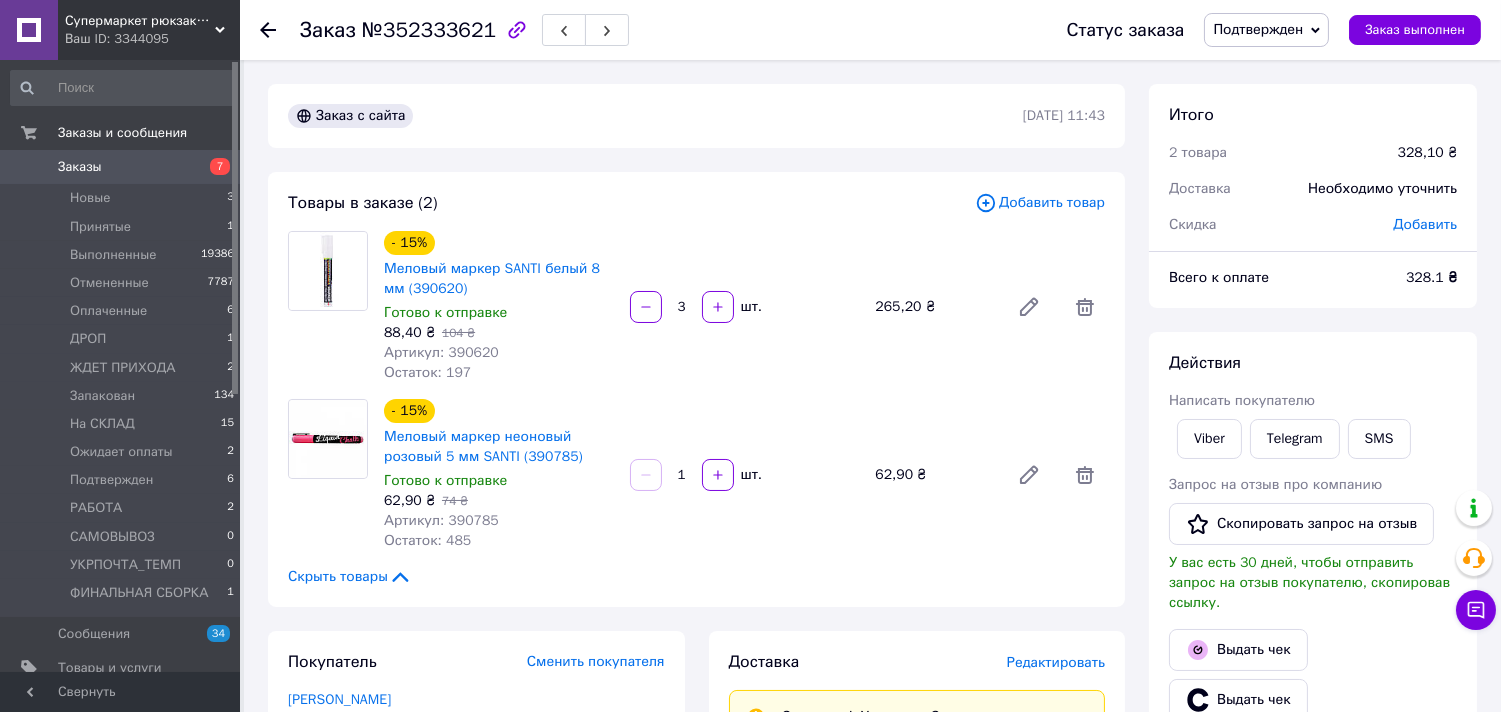 click 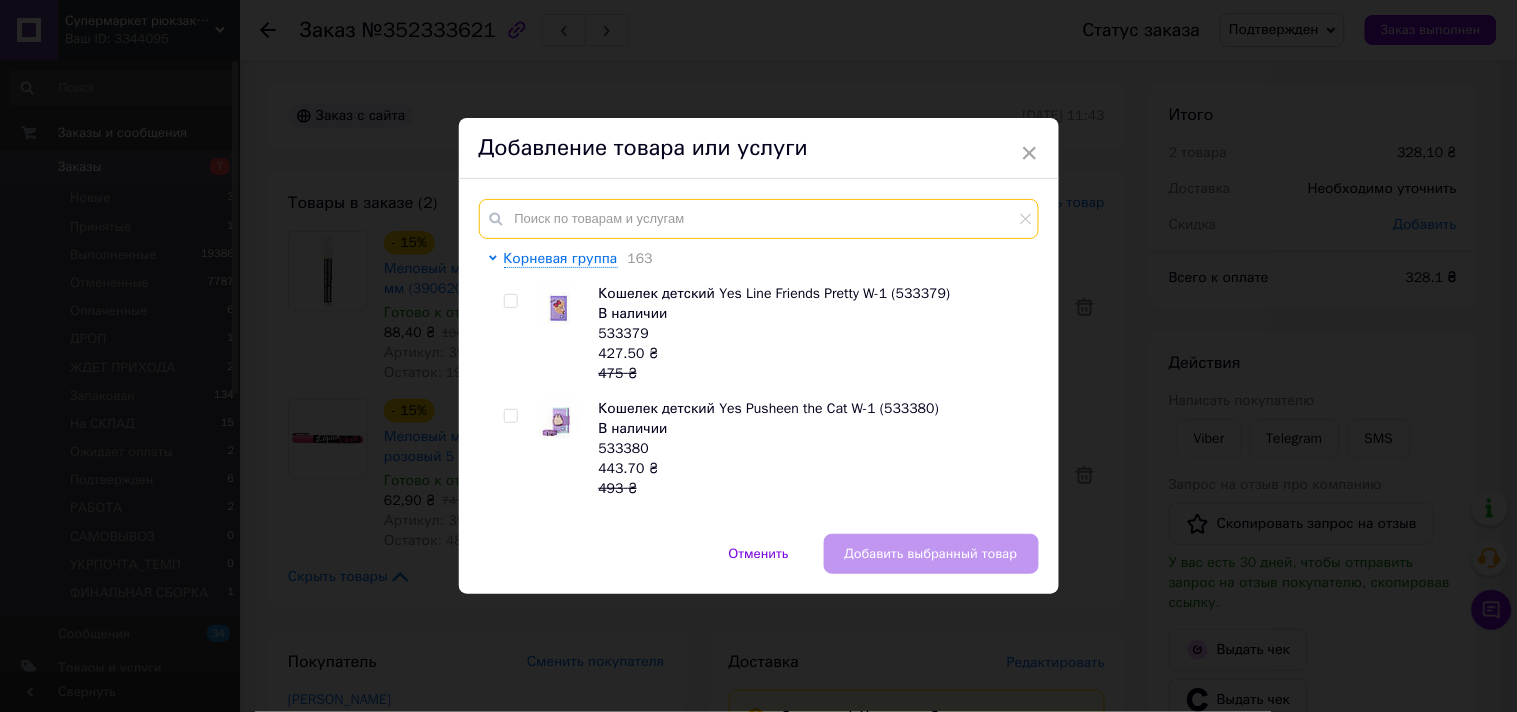 paste on "390788" 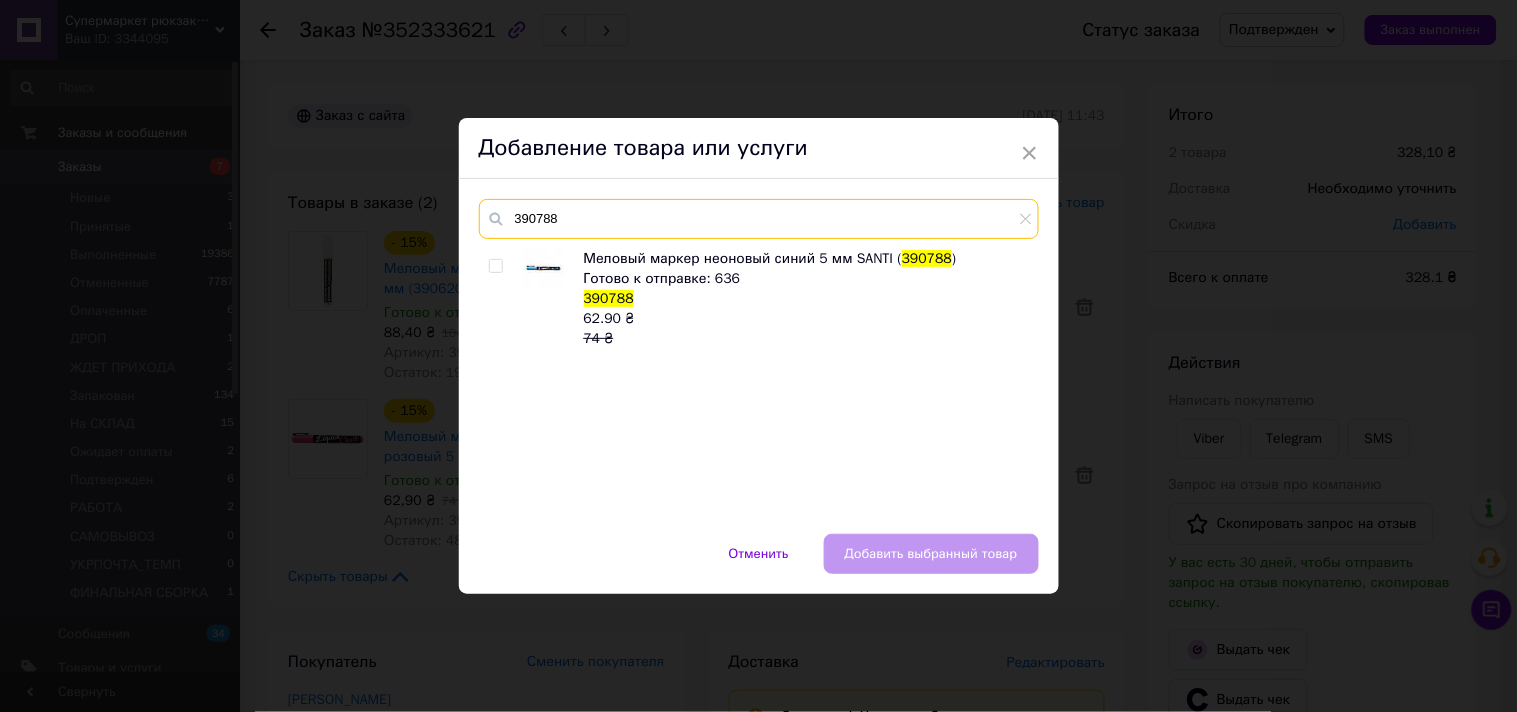 type on "390788" 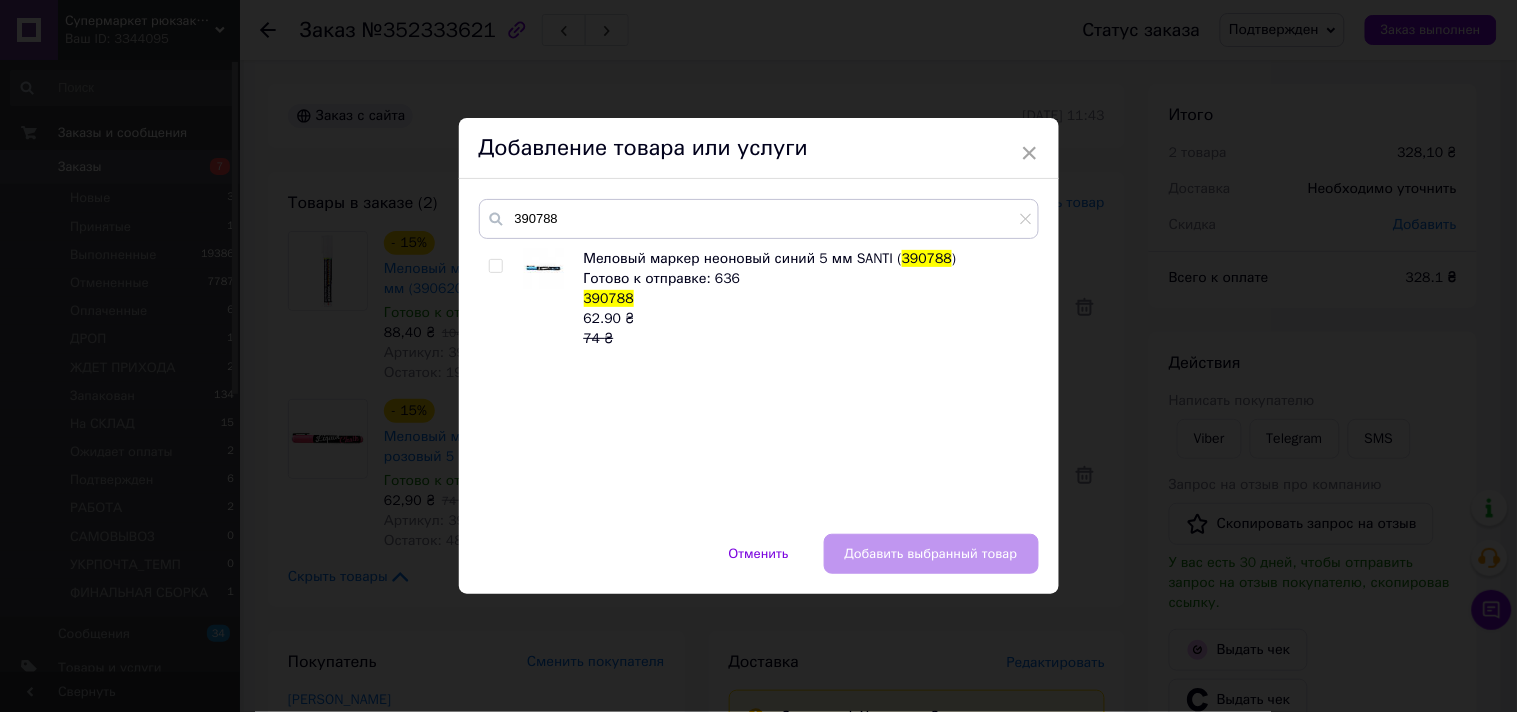 click at bounding box center (495, 266) 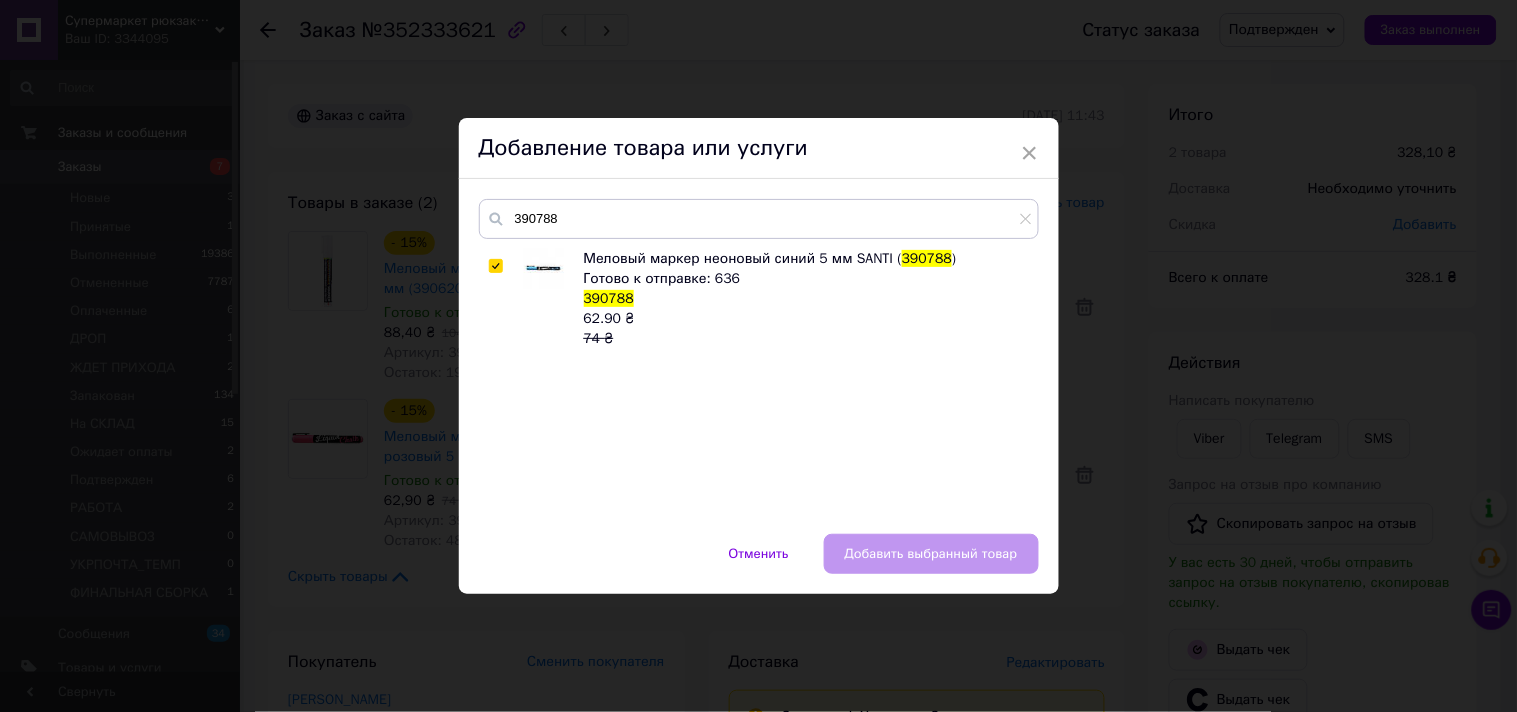 checkbox on "true" 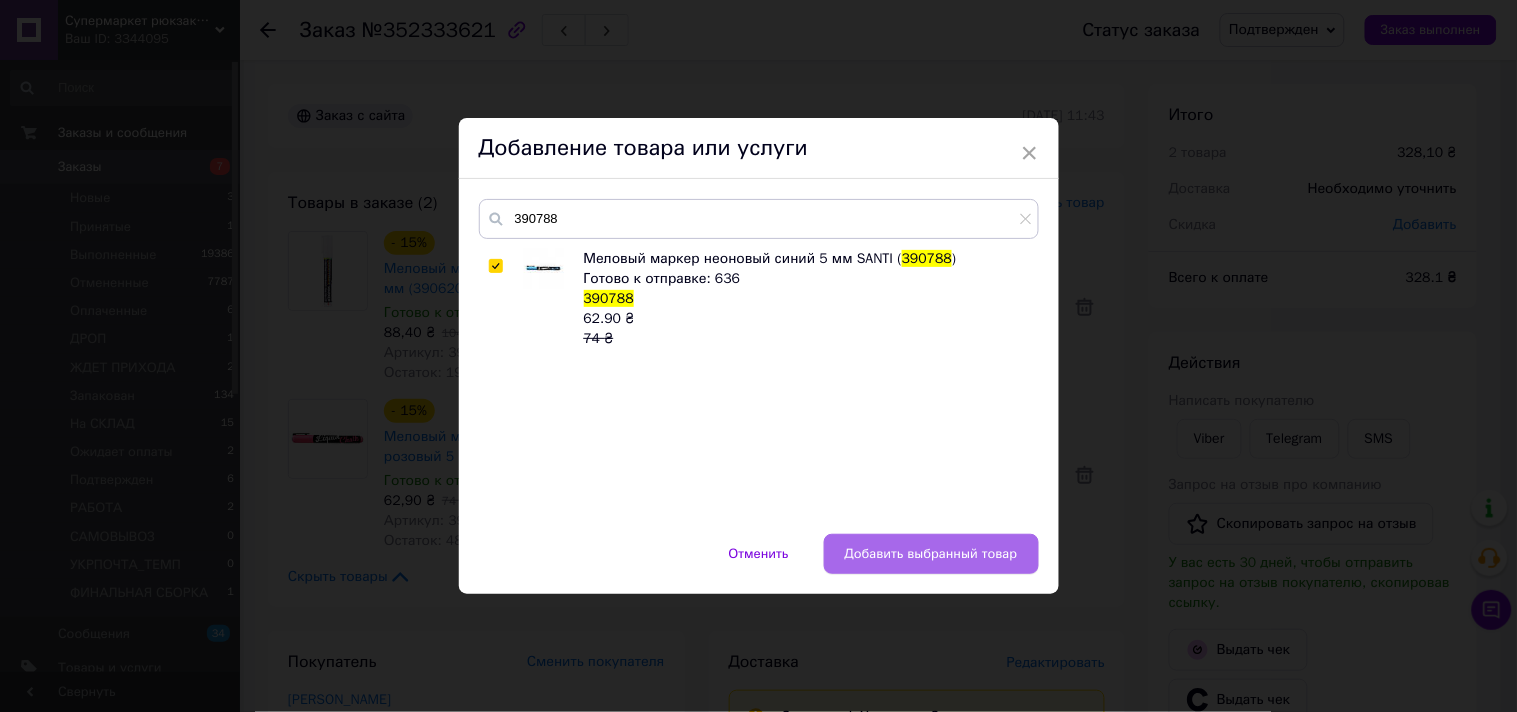 click on "Добавить выбранный товар" at bounding box center (931, 554) 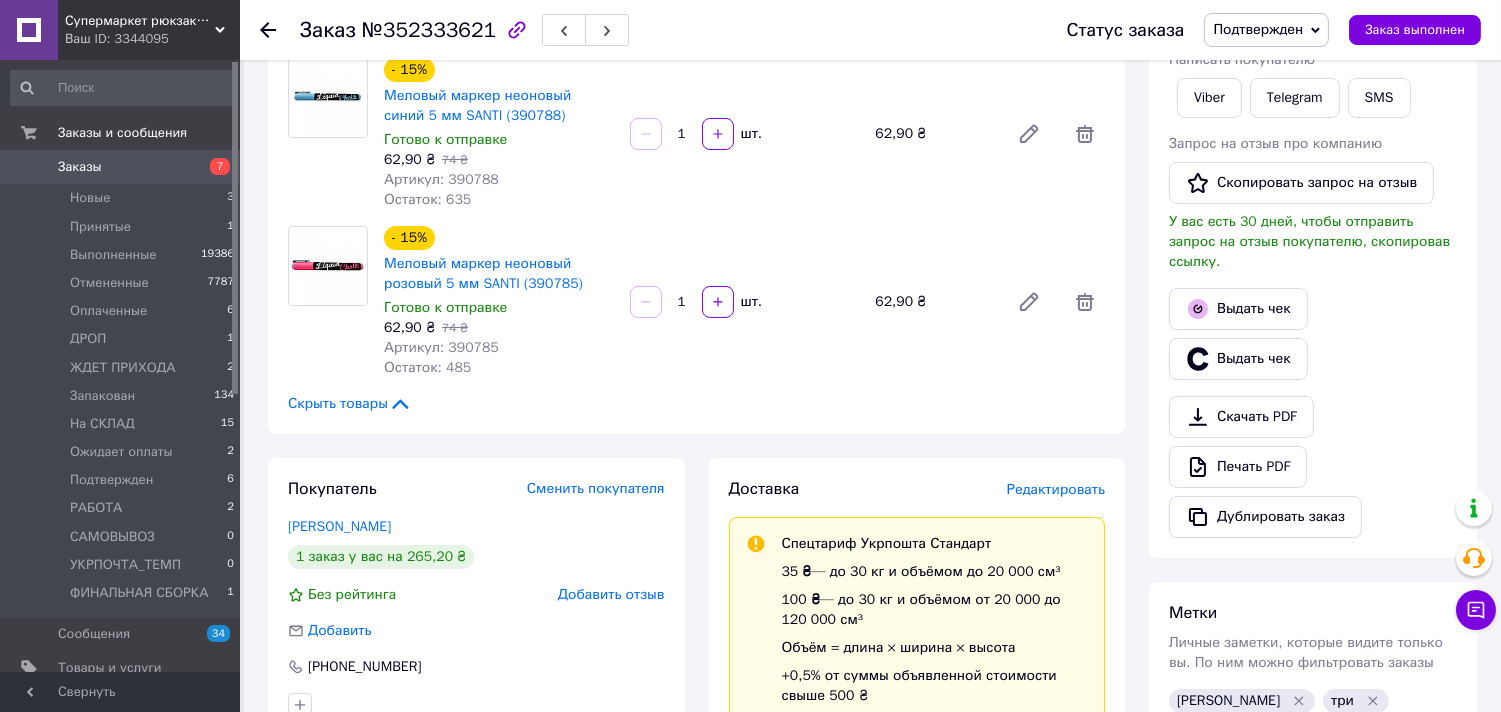 scroll, scrollTop: 0, scrollLeft: 0, axis: both 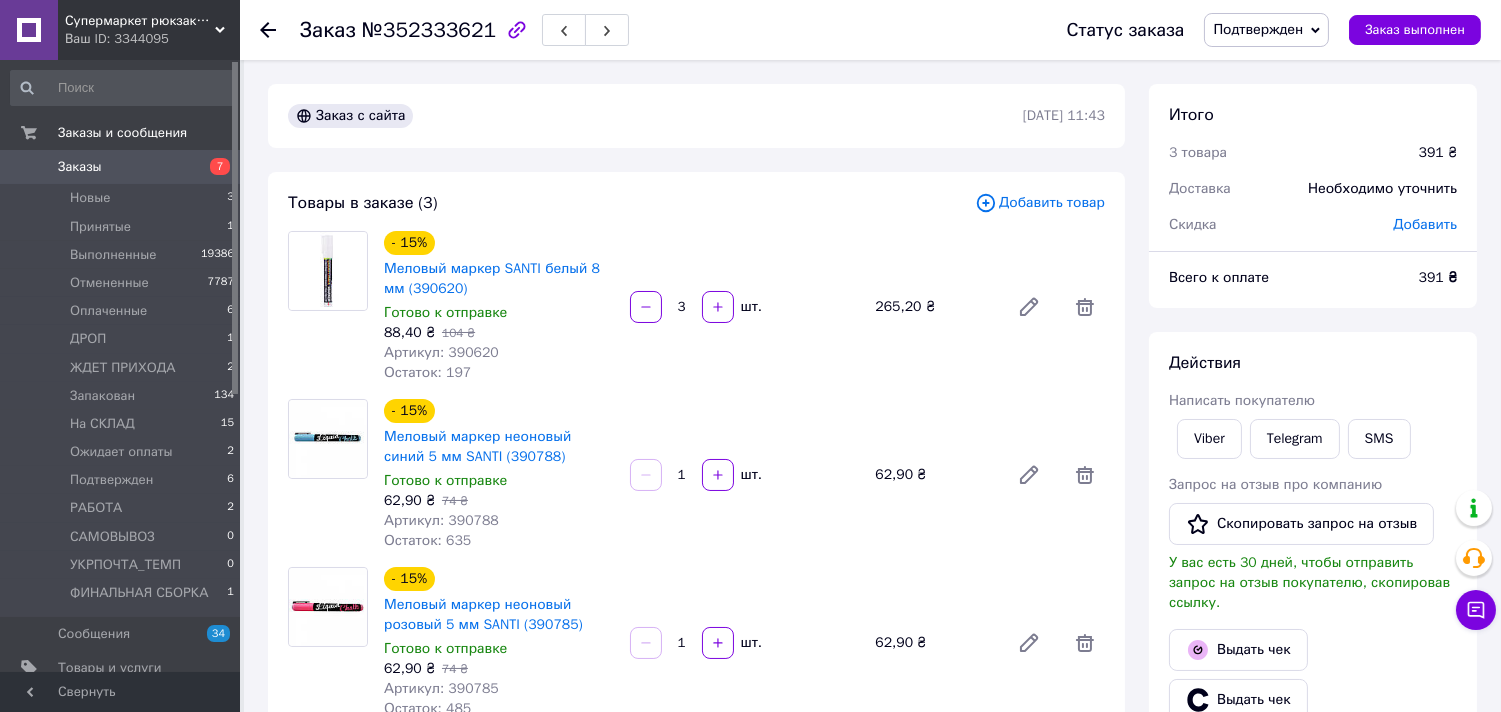 click 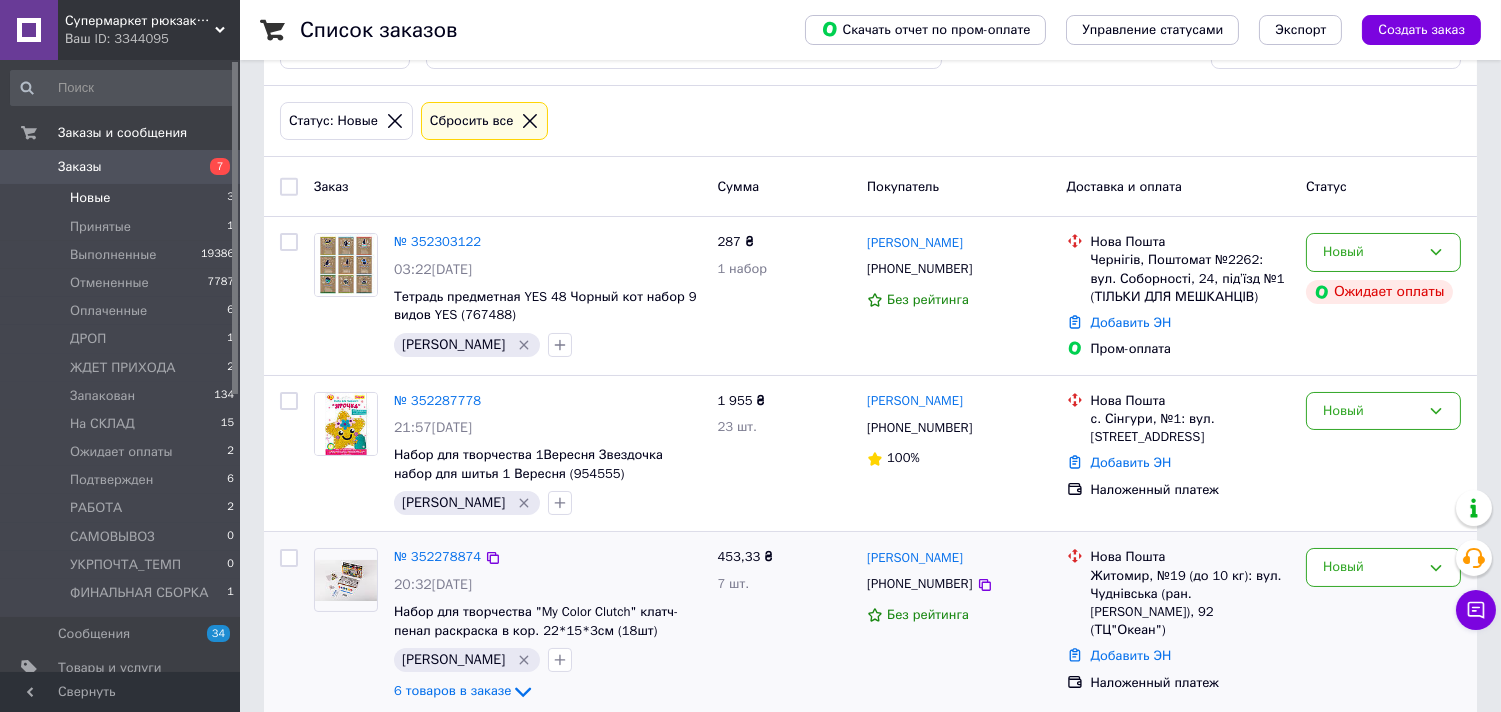 scroll, scrollTop: 102, scrollLeft: 0, axis: vertical 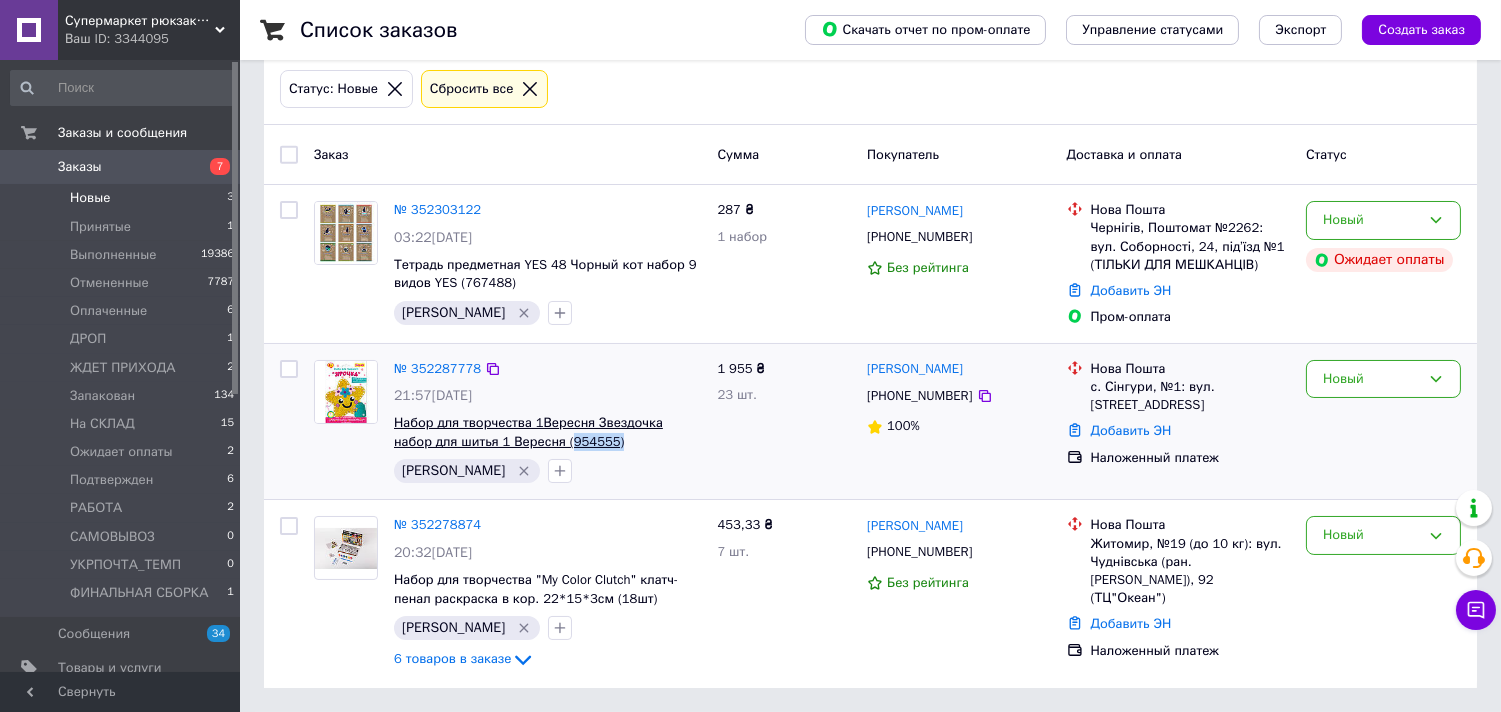 drag, startPoint x: 580, startPoint y: 442, endPoint x: 527, endPoint y: 446, distance: 53.15073 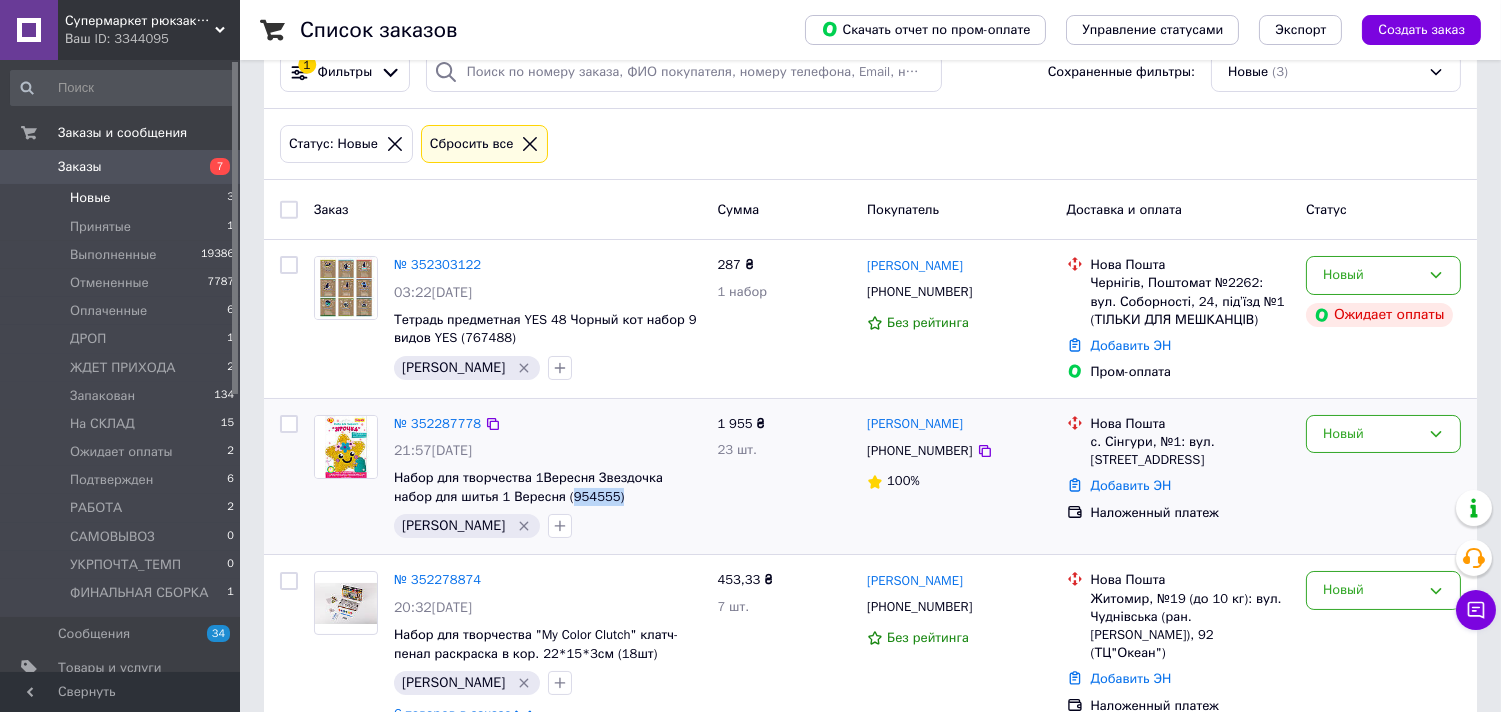 scroll, scrollTop: 0, scrollLeft: 0, axis: both 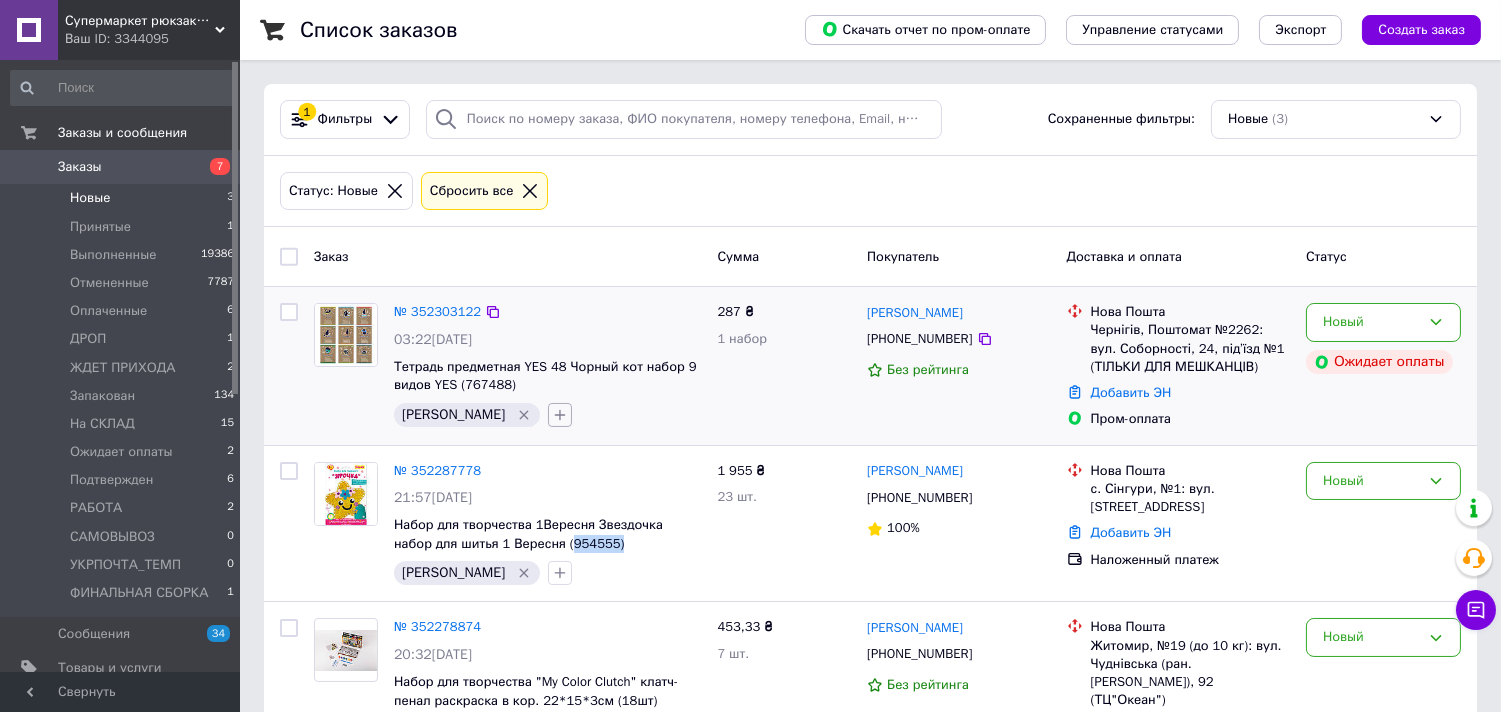 click 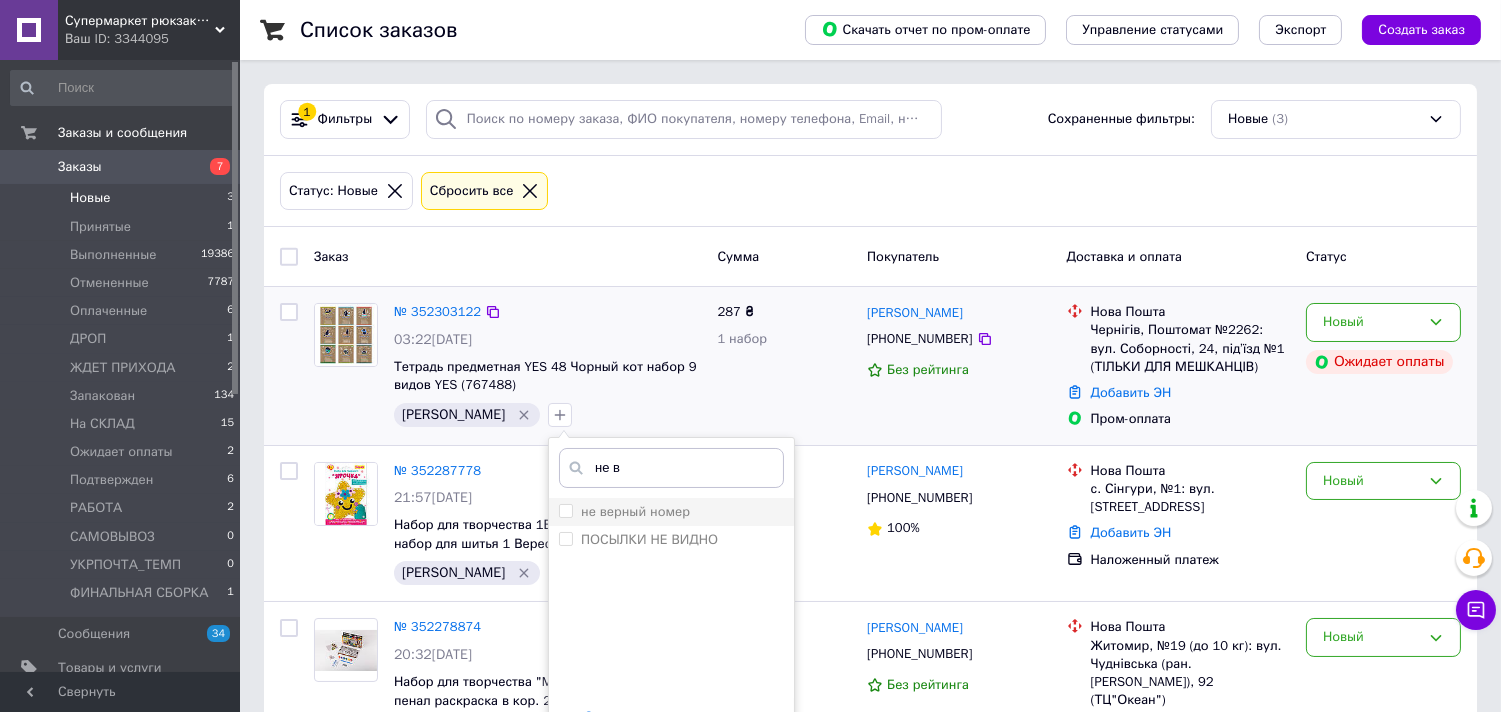 type on "не в" 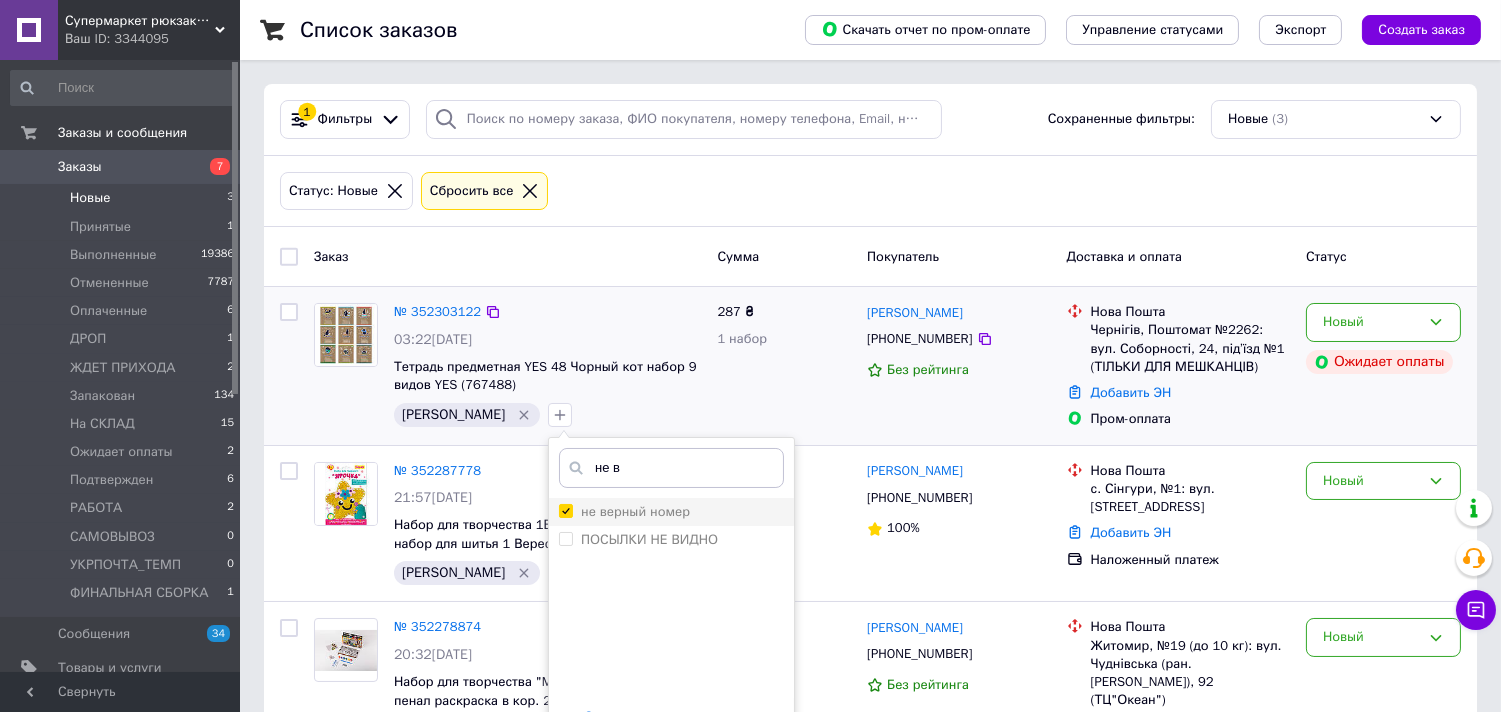 checkbox on "true" 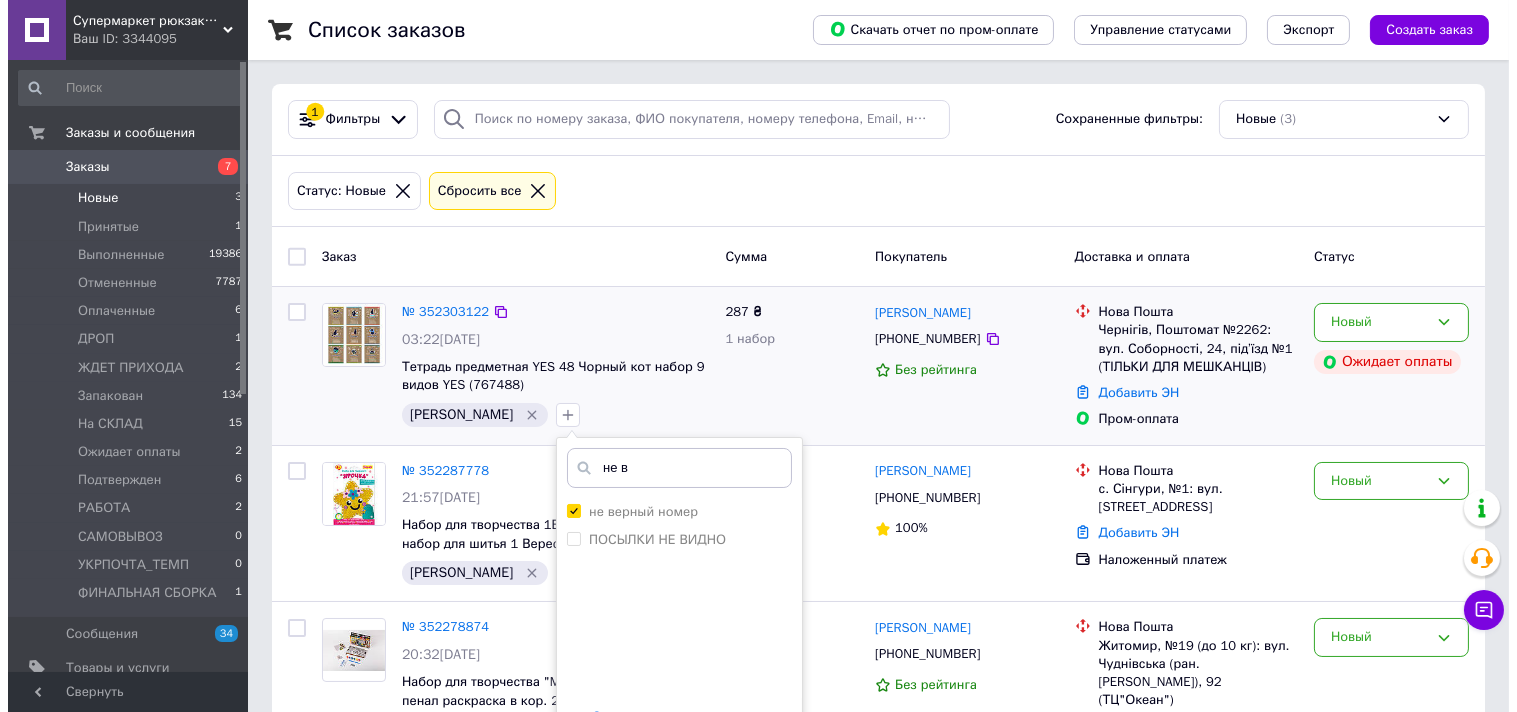 scroll, scrollTop: 102, scrollLeft: 0, axis: vertical 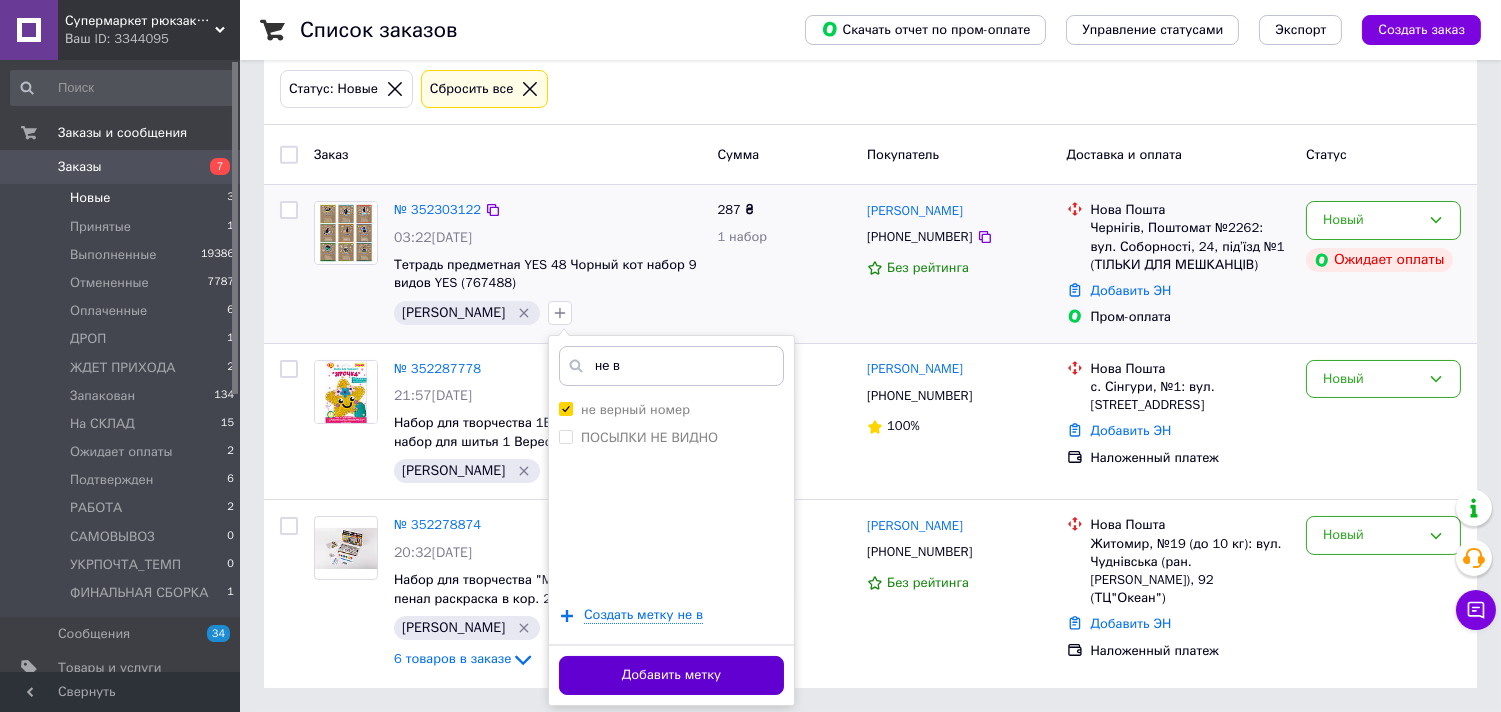 click on "Добавить метку" at bounding box center [671, 675] 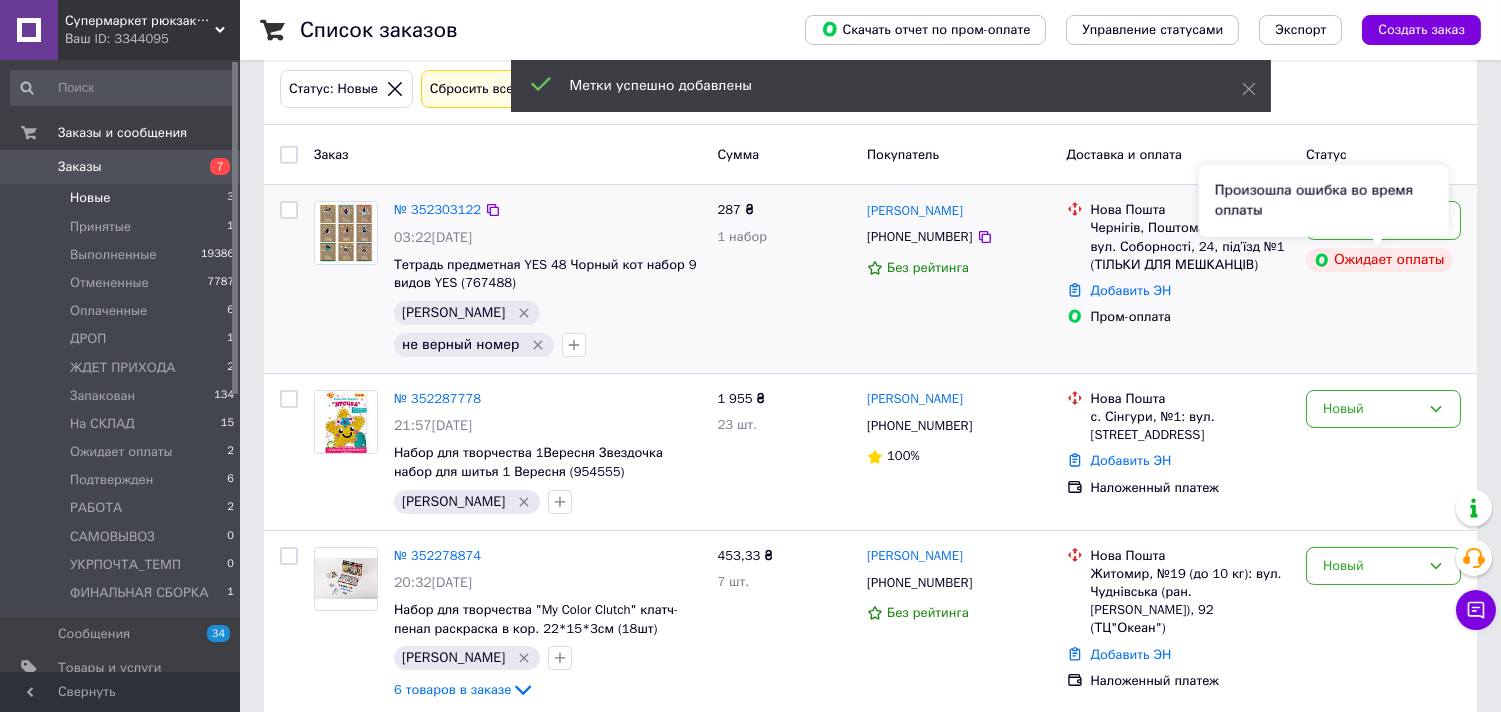 click on "Произошла ошибка во время оплаты" at bounding box center (1324, 201) 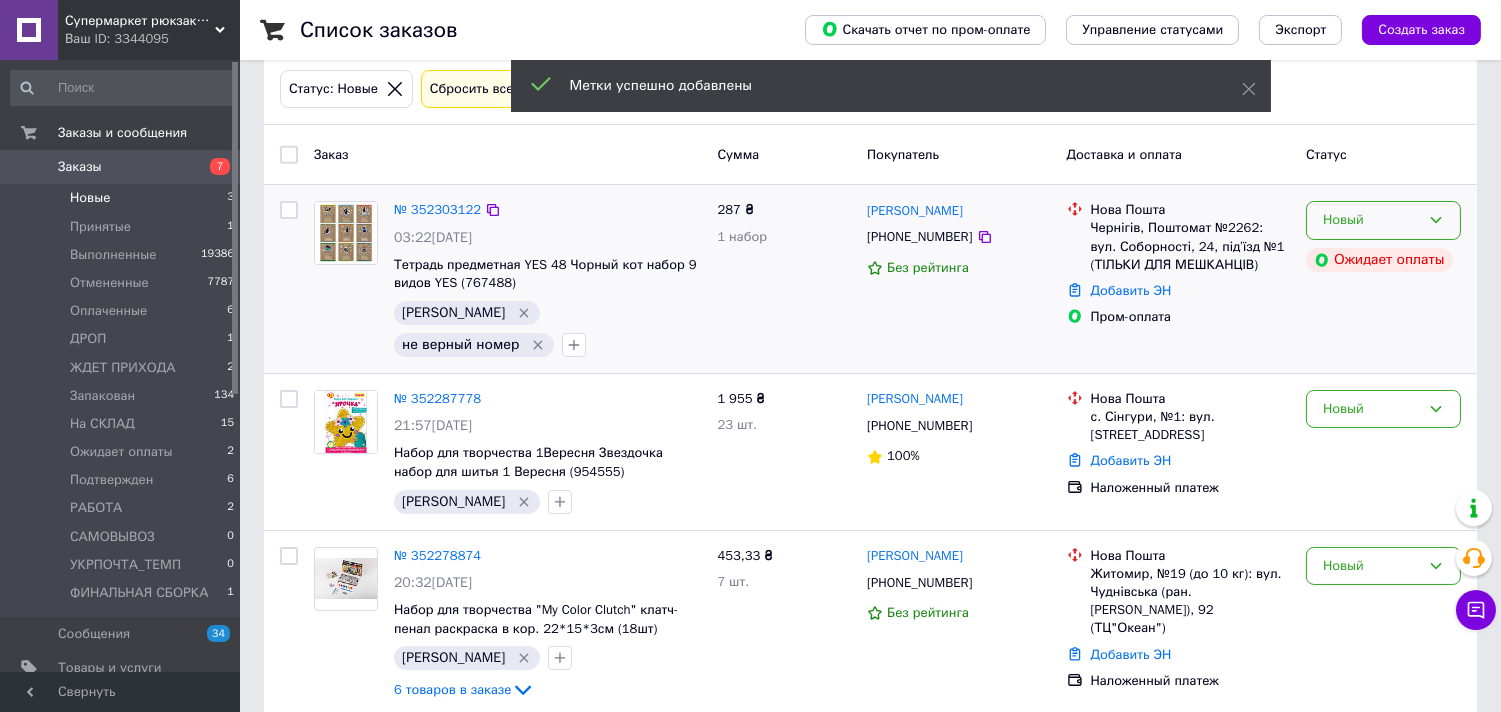 click on "Новый" at bounding box center (1383, 220) 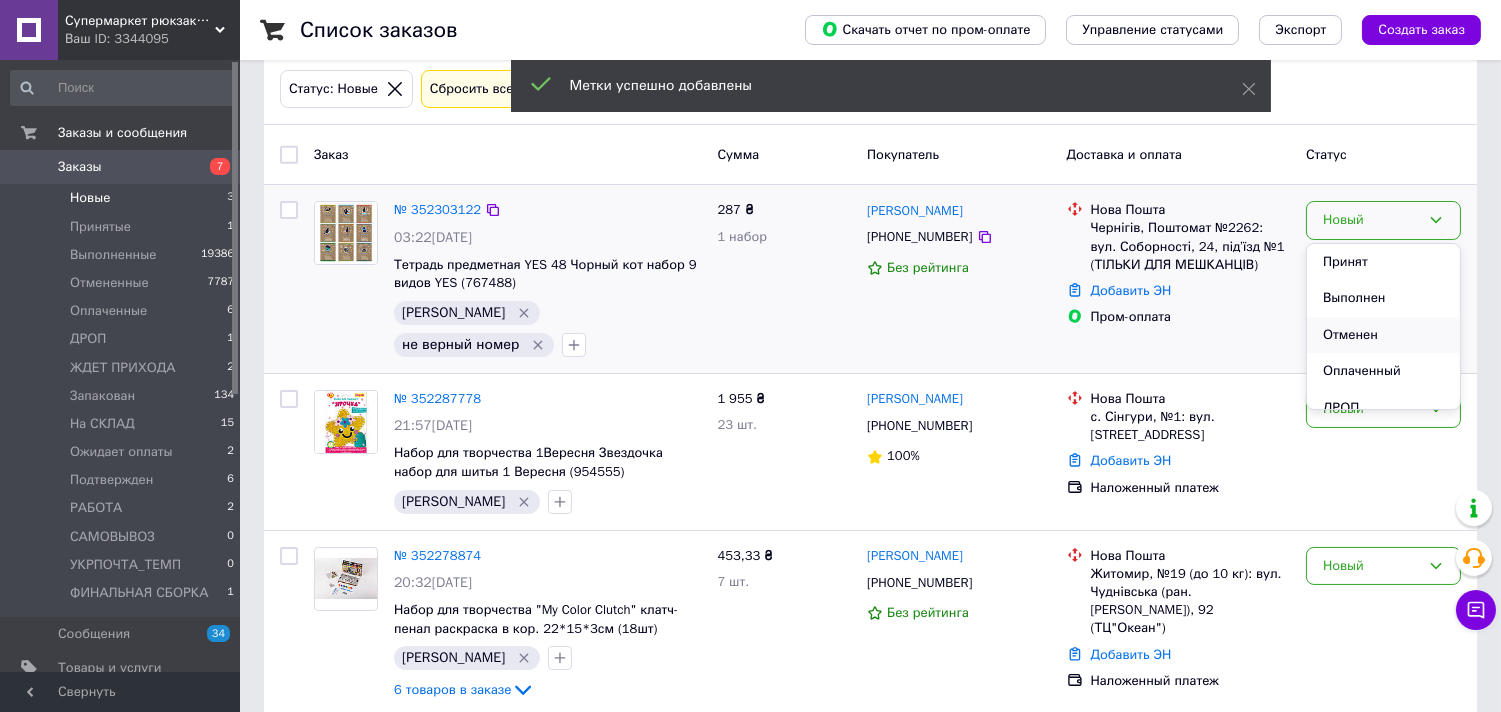 click on "Отменен" at bounding box center [1383, 335] 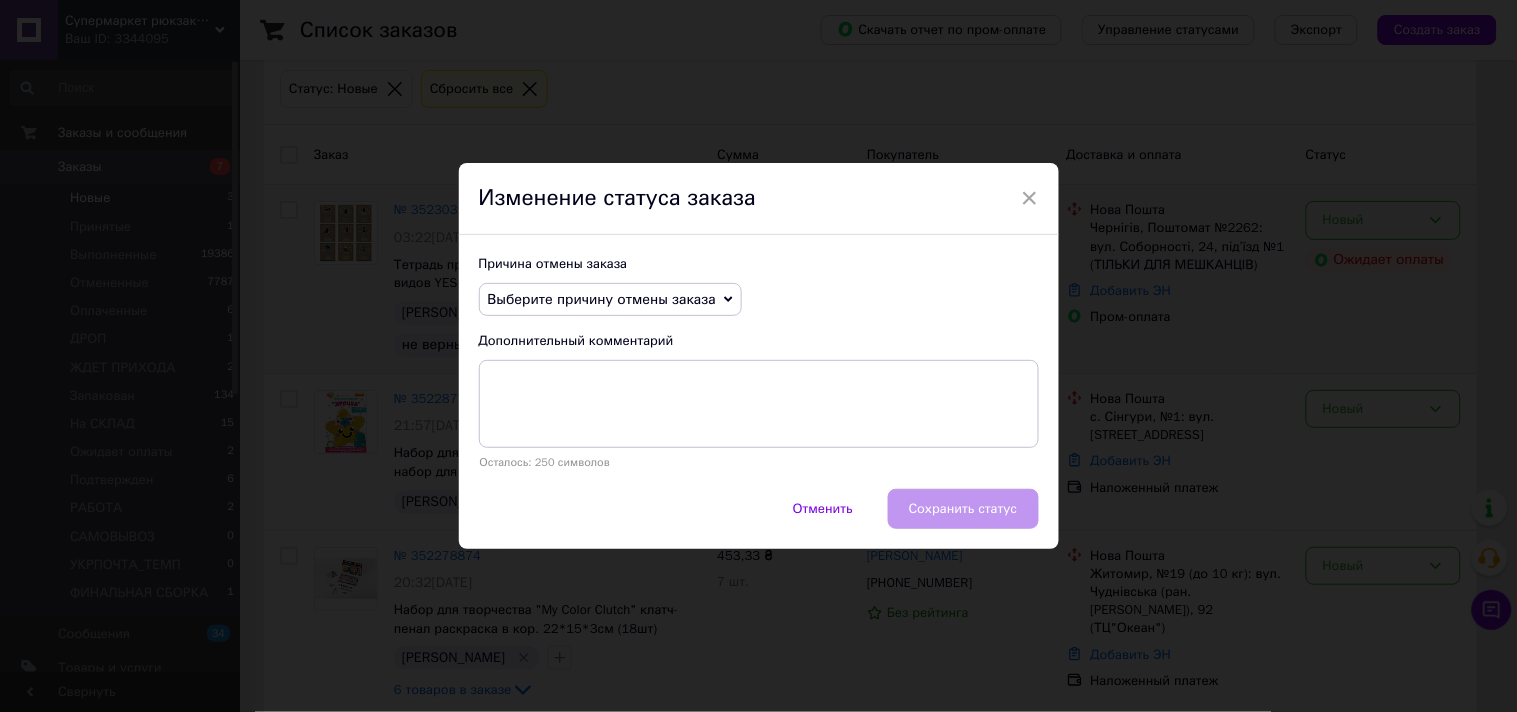drag, startPoint x: 597, startPoint y: 302, endPoint x: 554, endPoint y: 441, distance: 145.49915 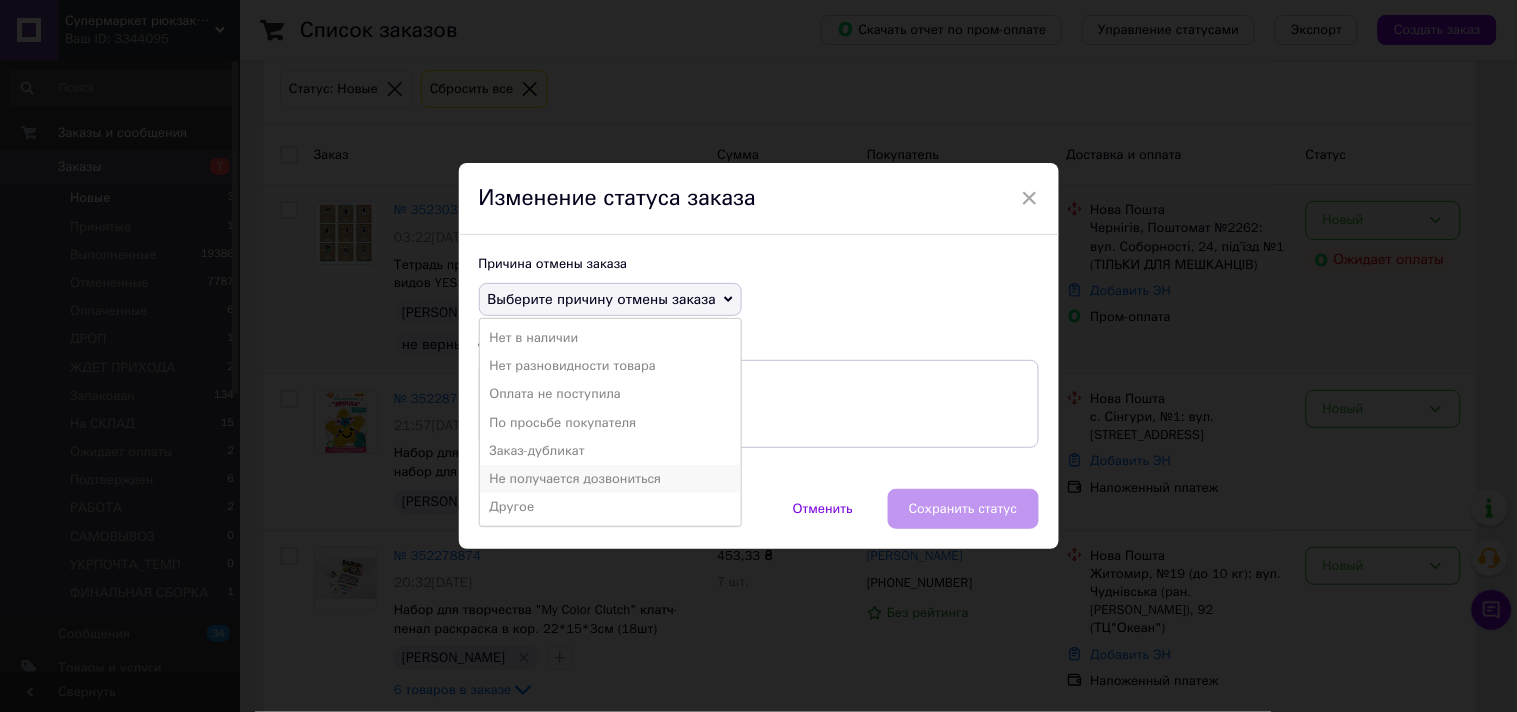 click on "Не получается дозвониться" at bounding box center [610, 479] 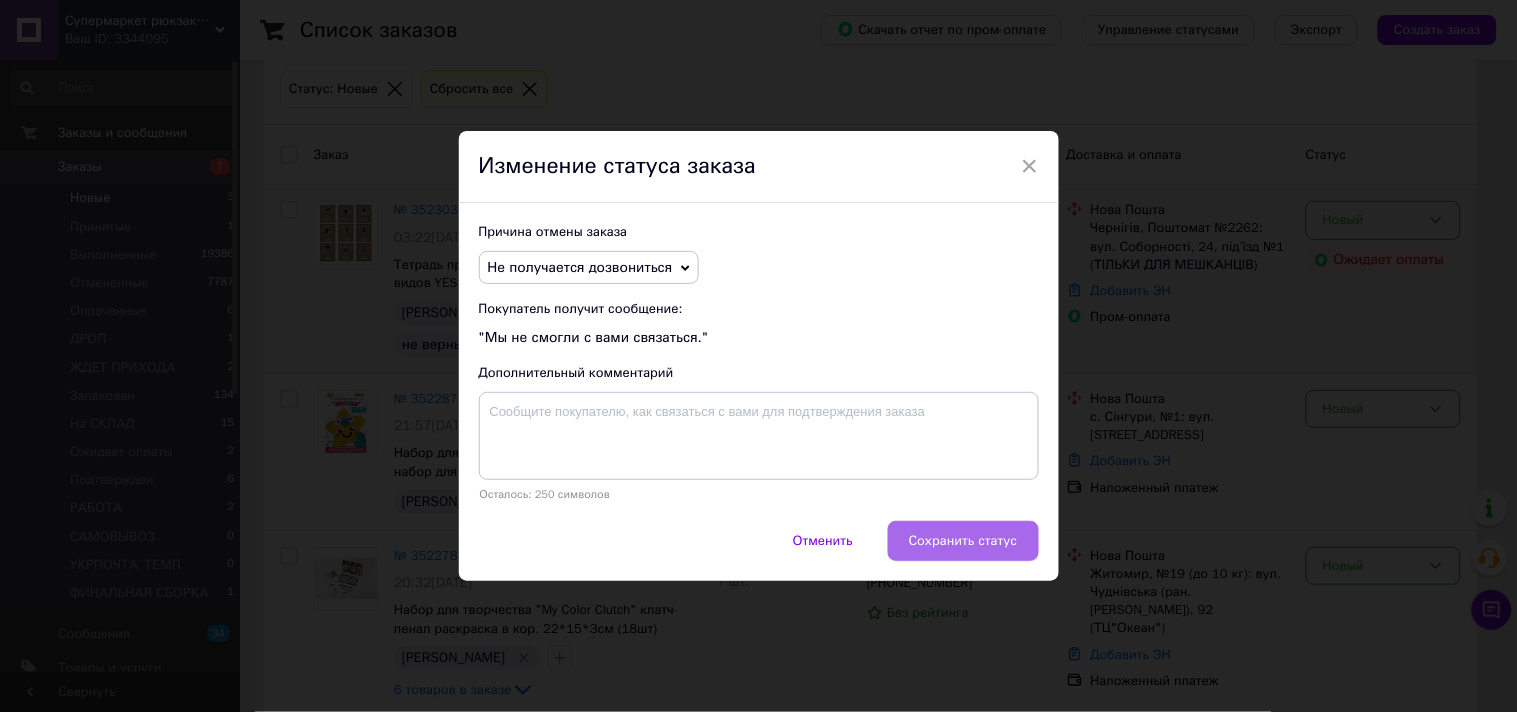 click on "Сохранить статус" at bounding box center (963, 541) 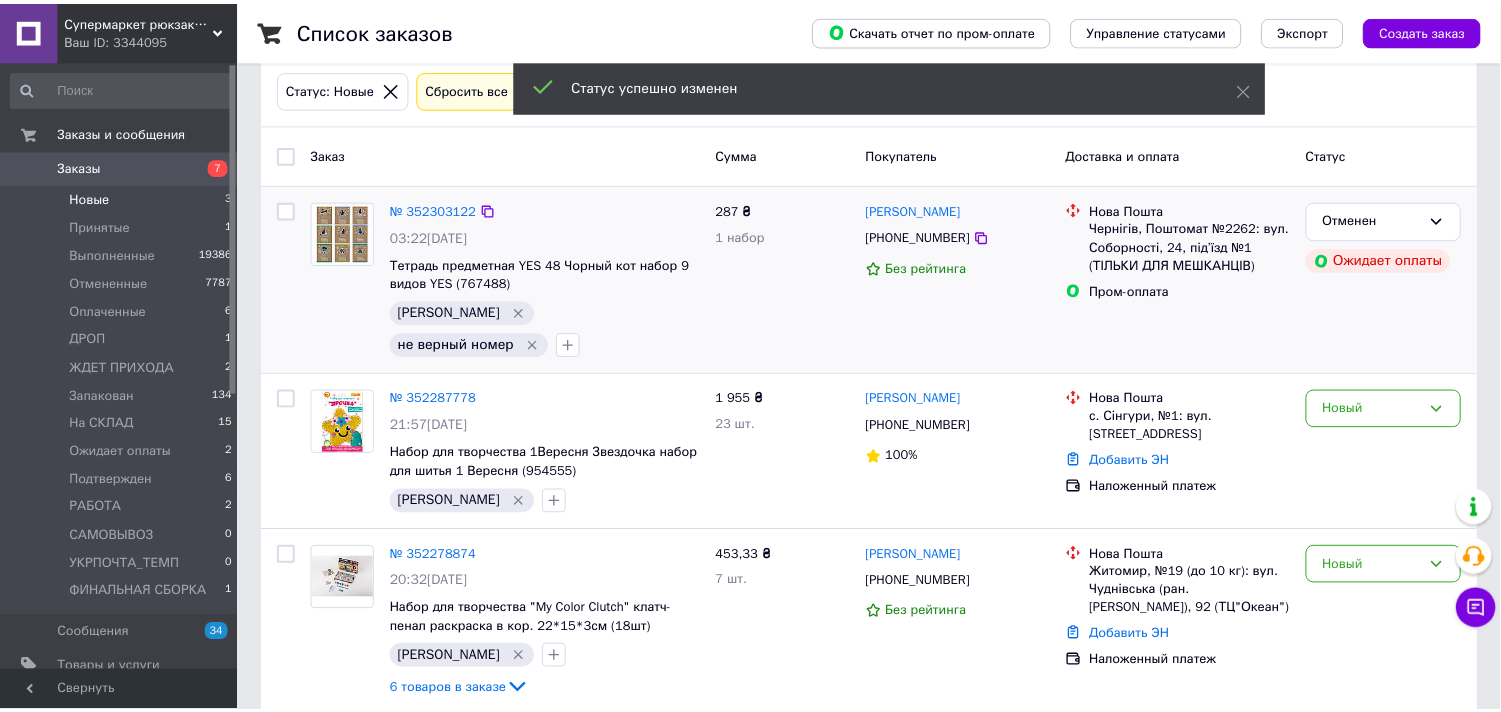 scroll, scrollTop: 101, scrollLeft: 0, axis: vertical 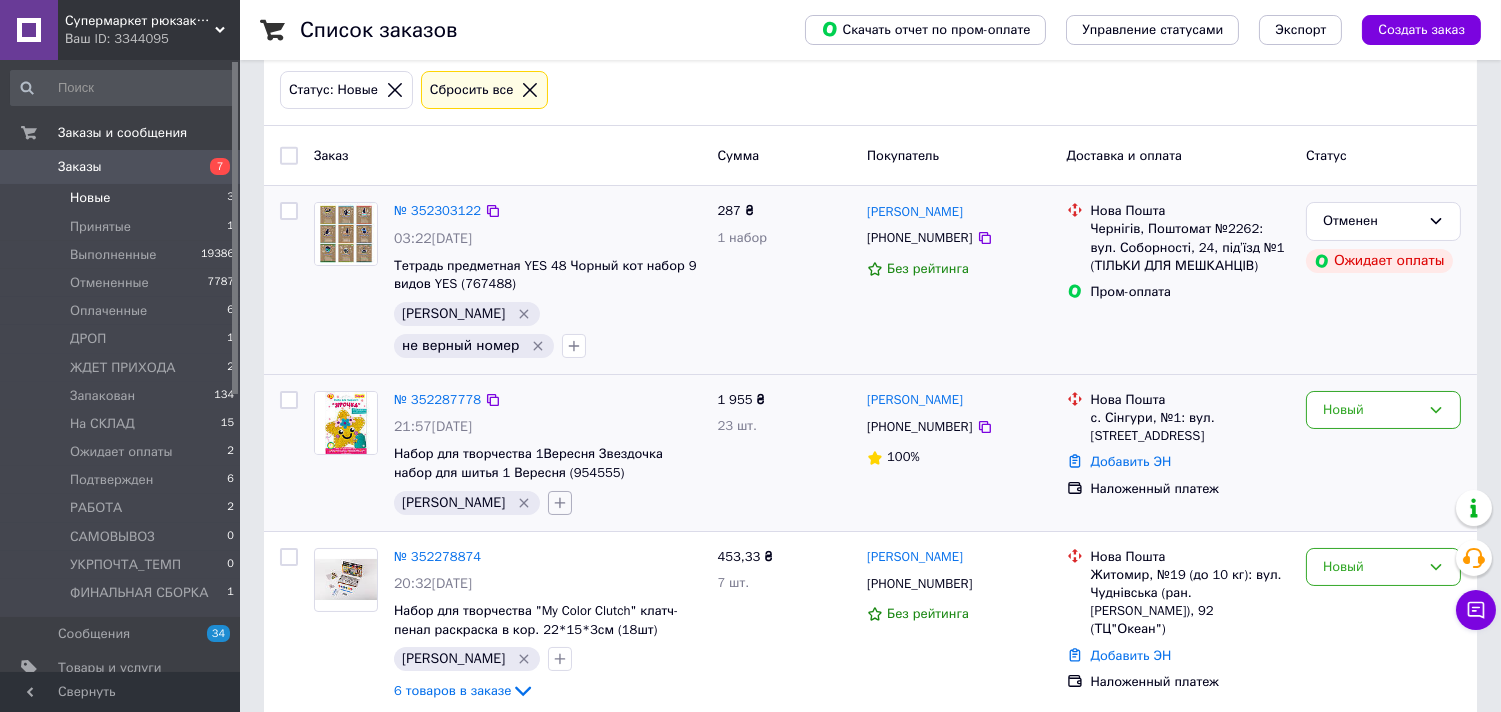 click 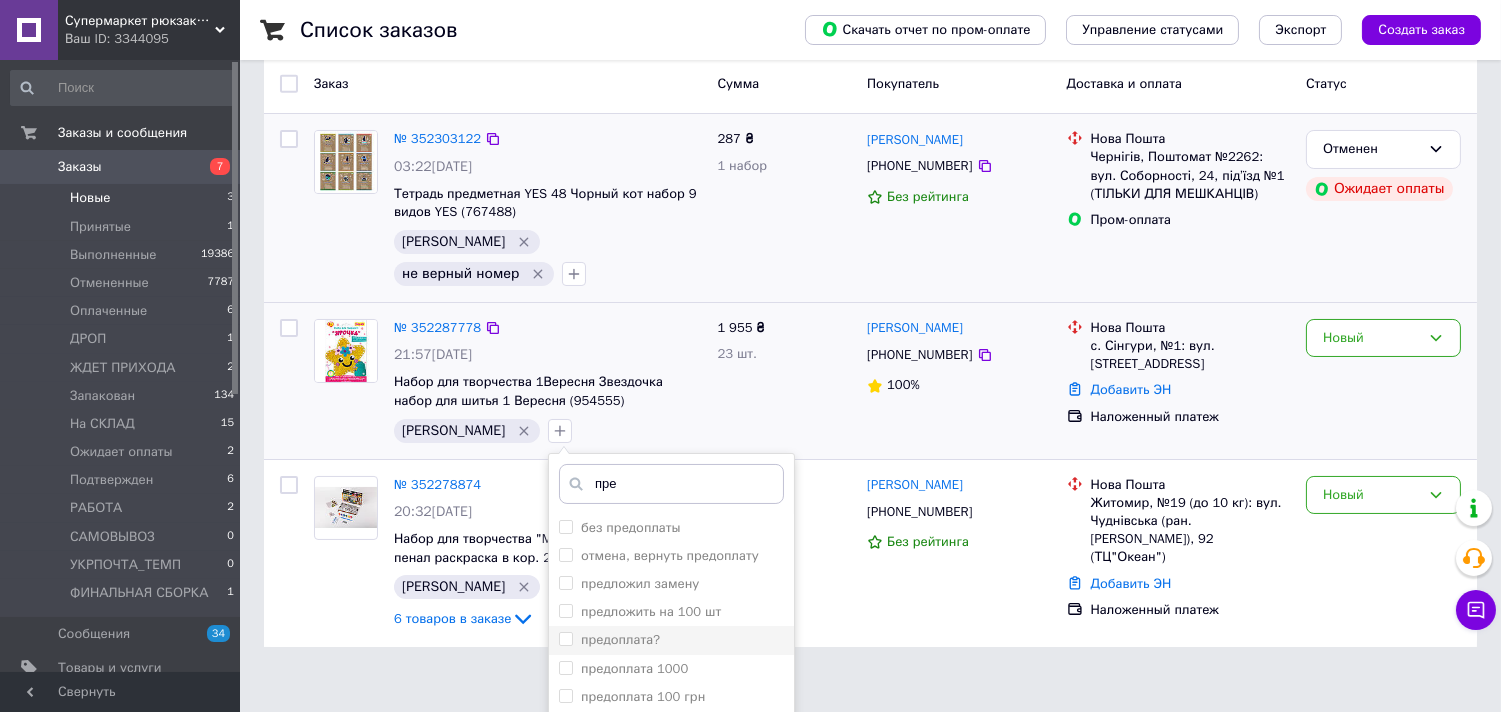 scroll, scrollTop: 212, scrollLeft: 0, axis: vertical 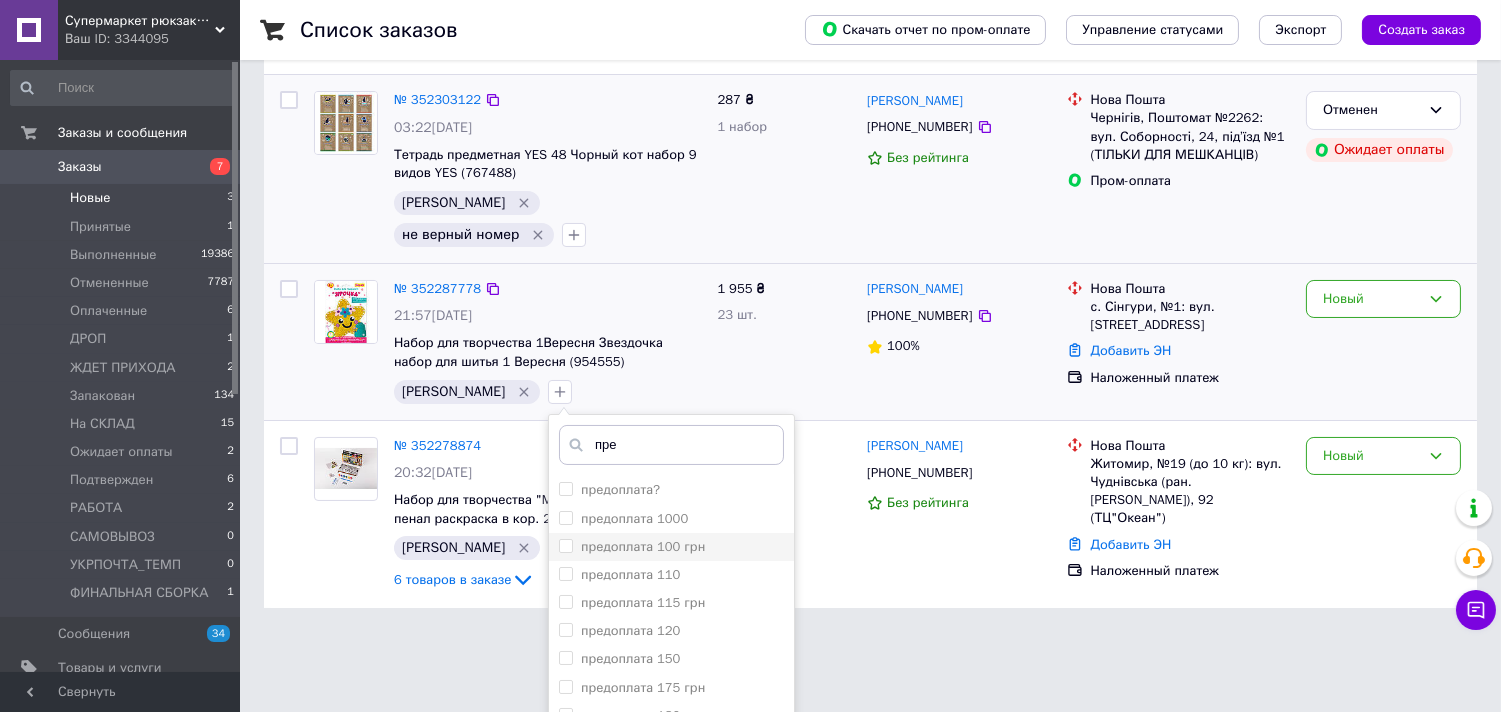type on "пре" 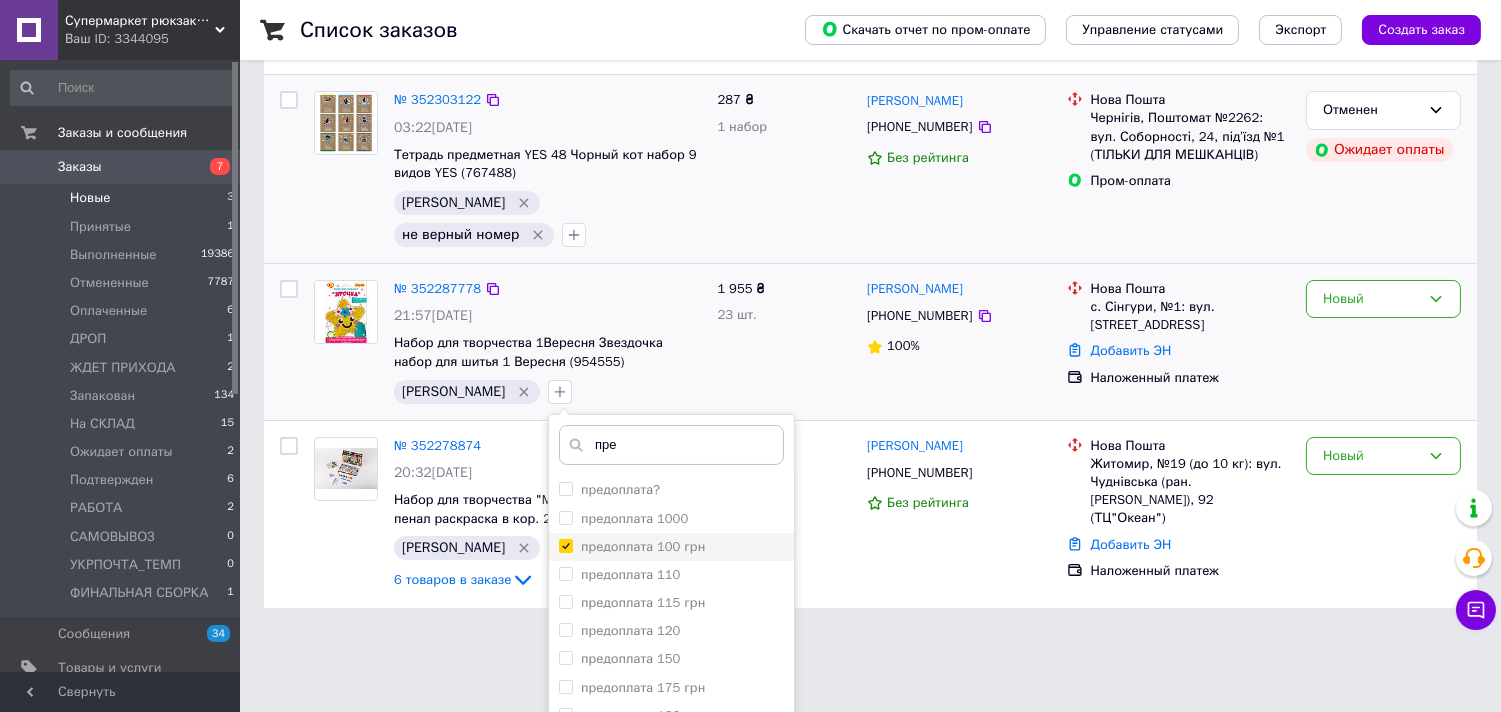 checkbox on "true" 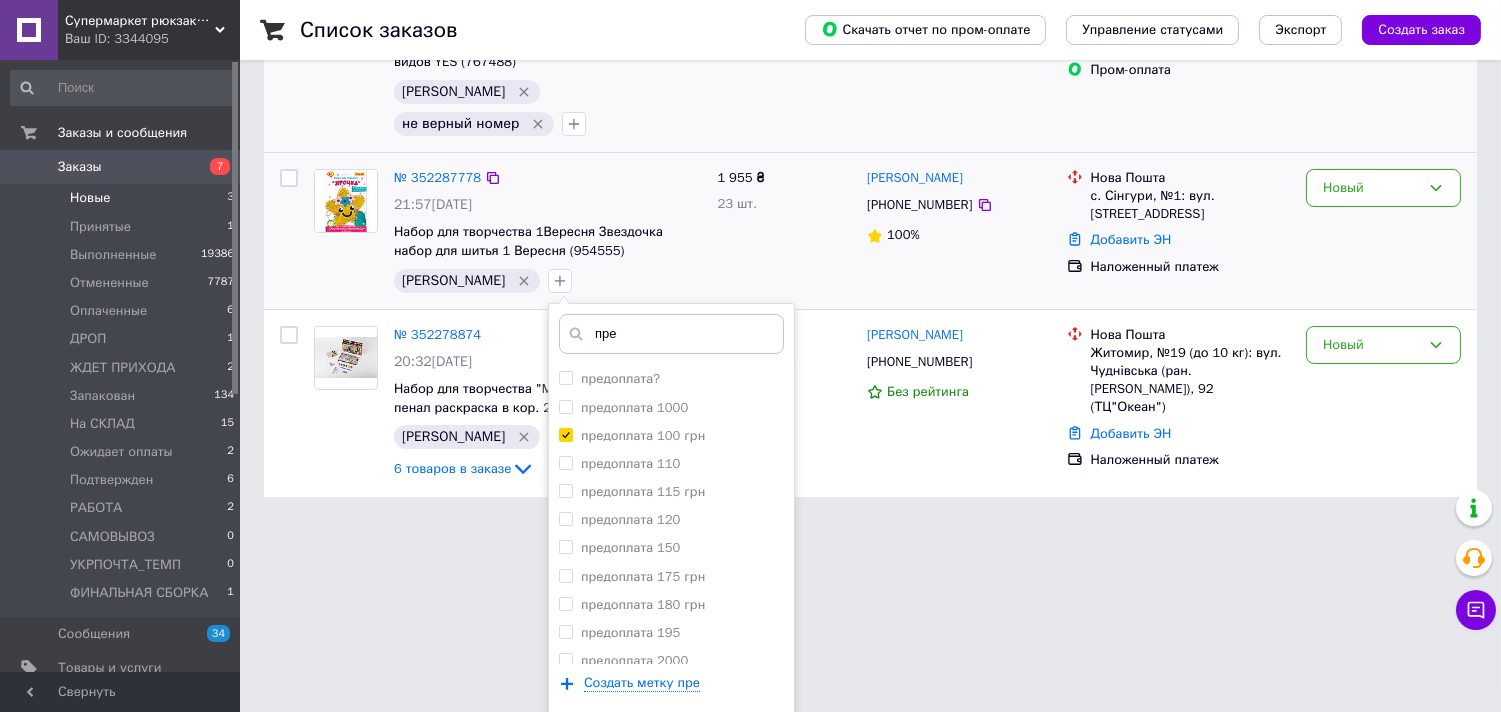 click on "Добавить метку" at bounding box center (671, 743) 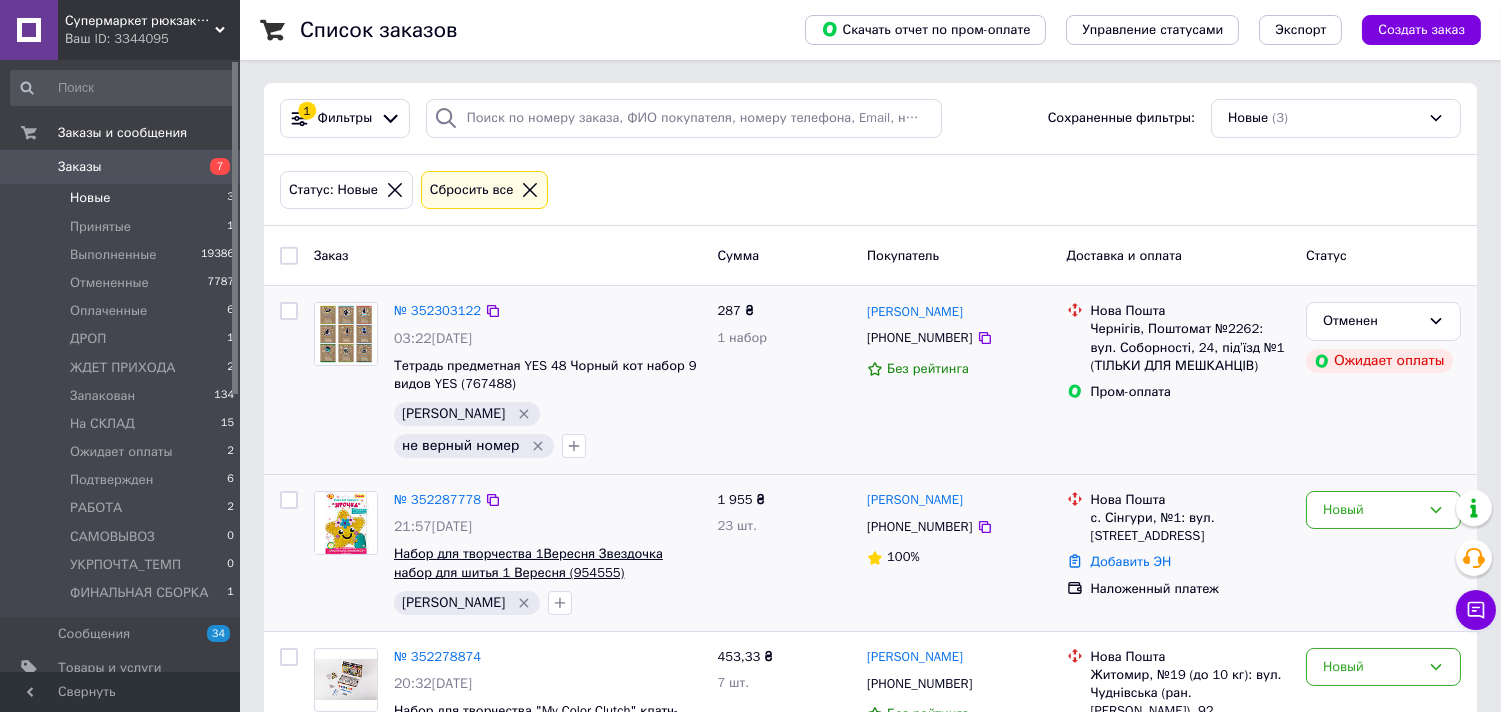 scroll, scrollTop: 0, scrollLeft: 0, axis: both 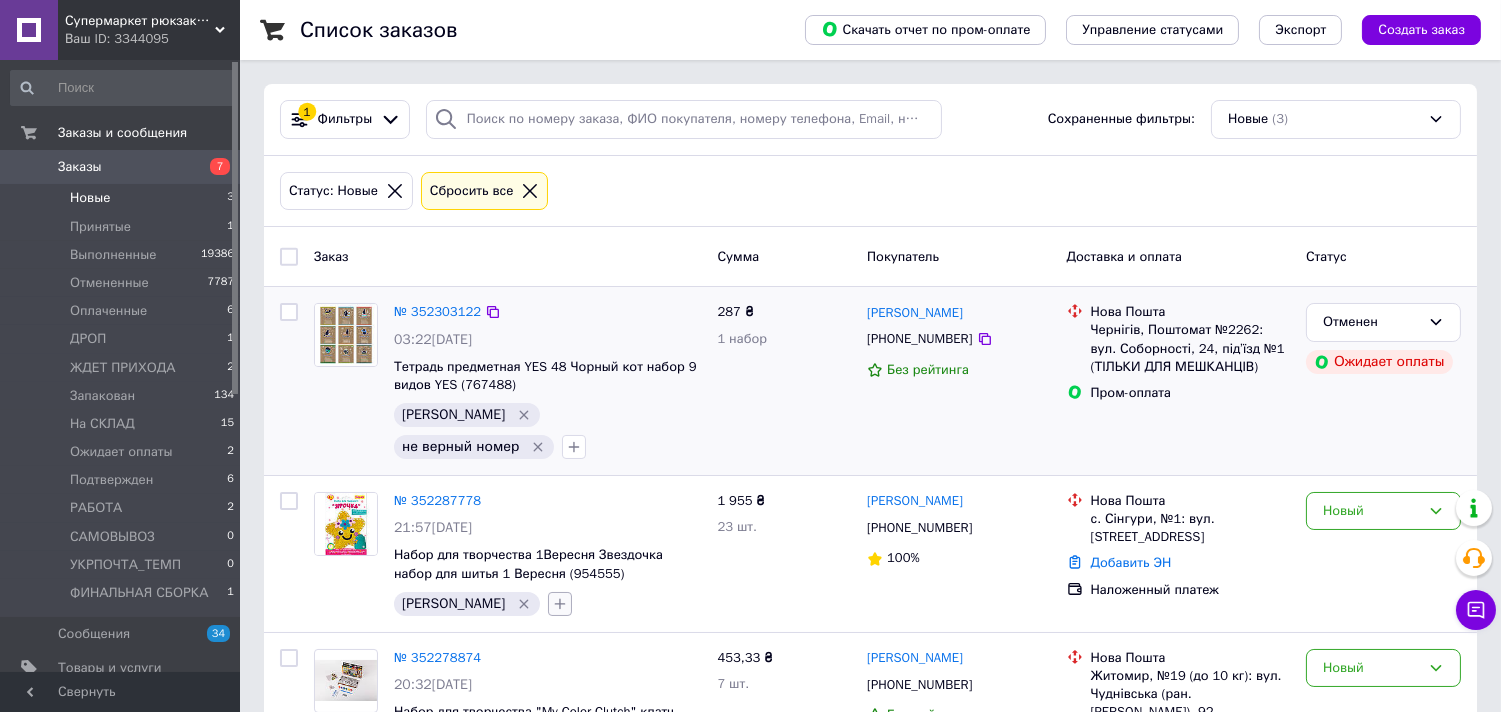 click at bounding box center (560, 604) 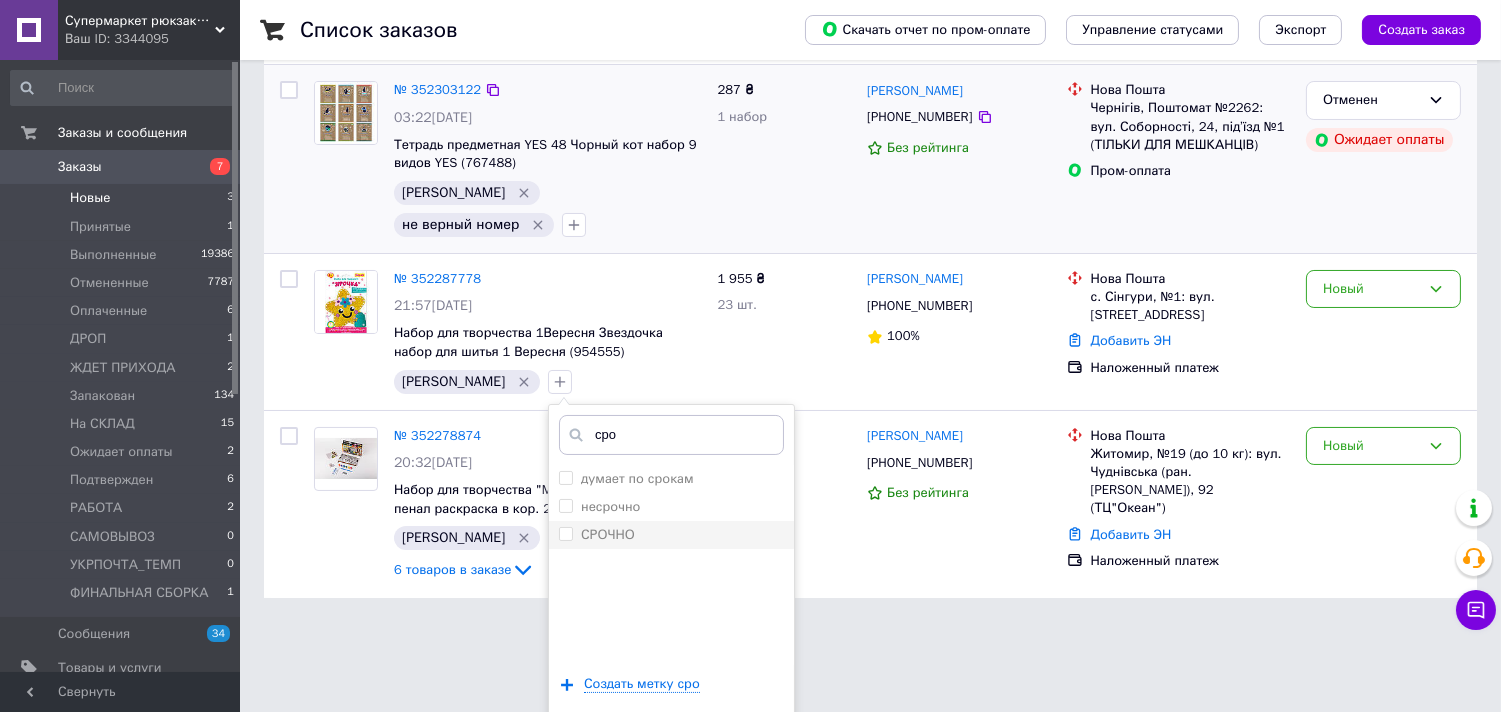 type on "сро" 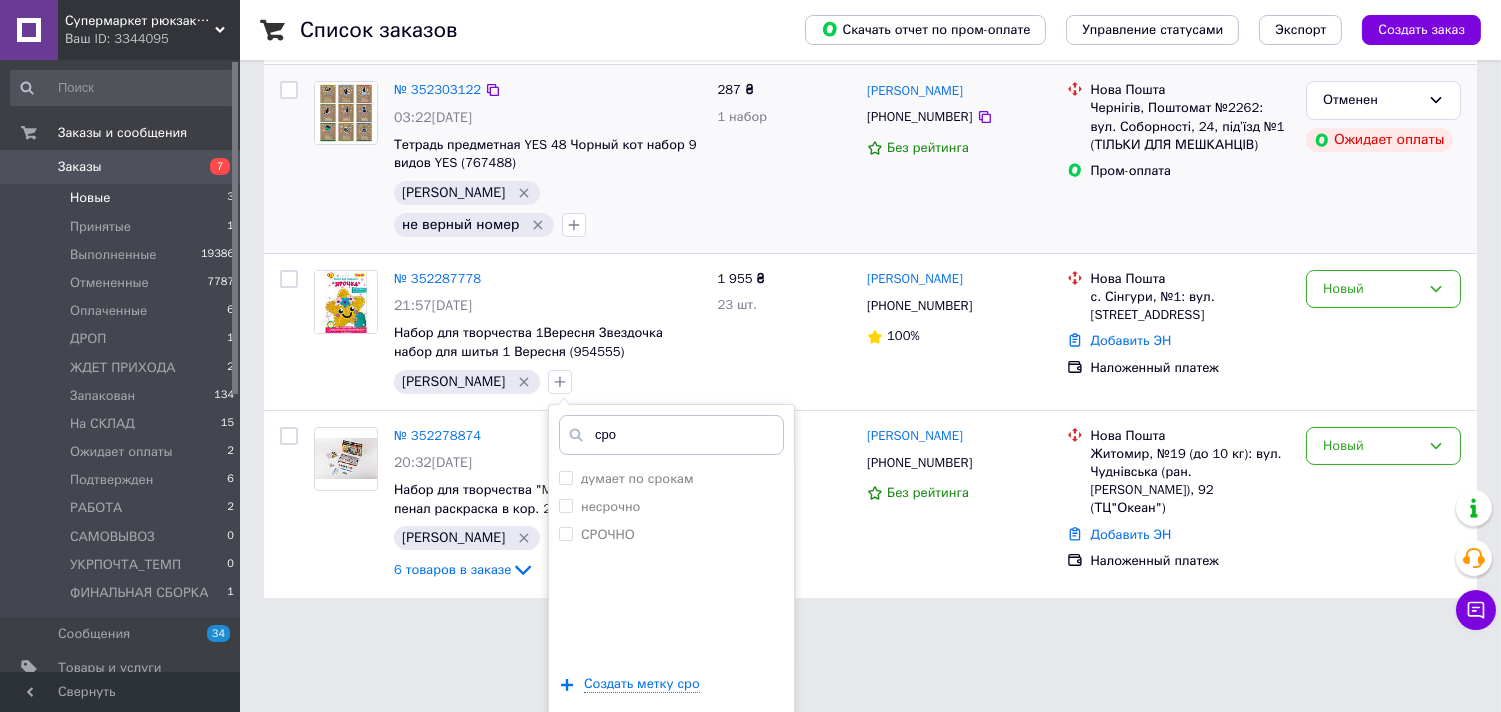 scroll, scrollTop: 101, scrollLeft: 0, axis: vertical 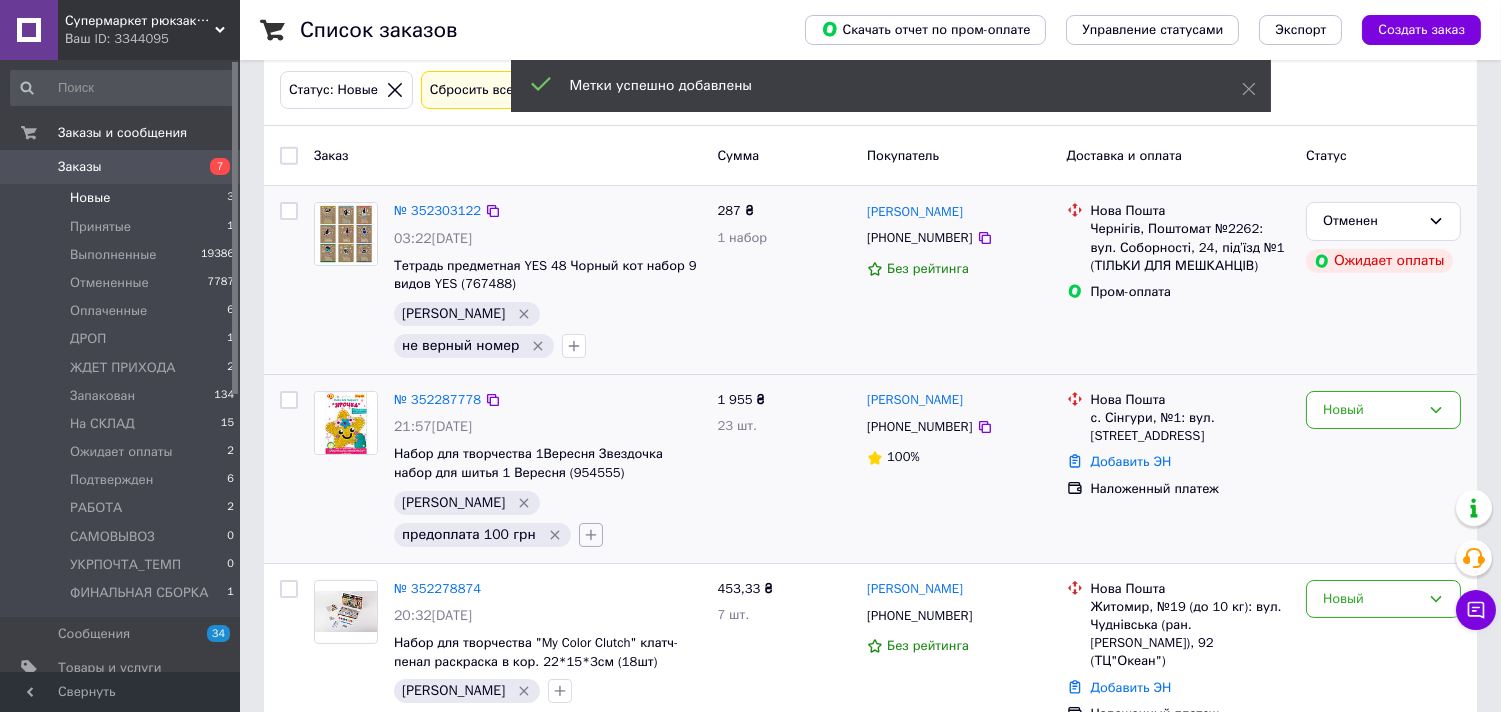 click 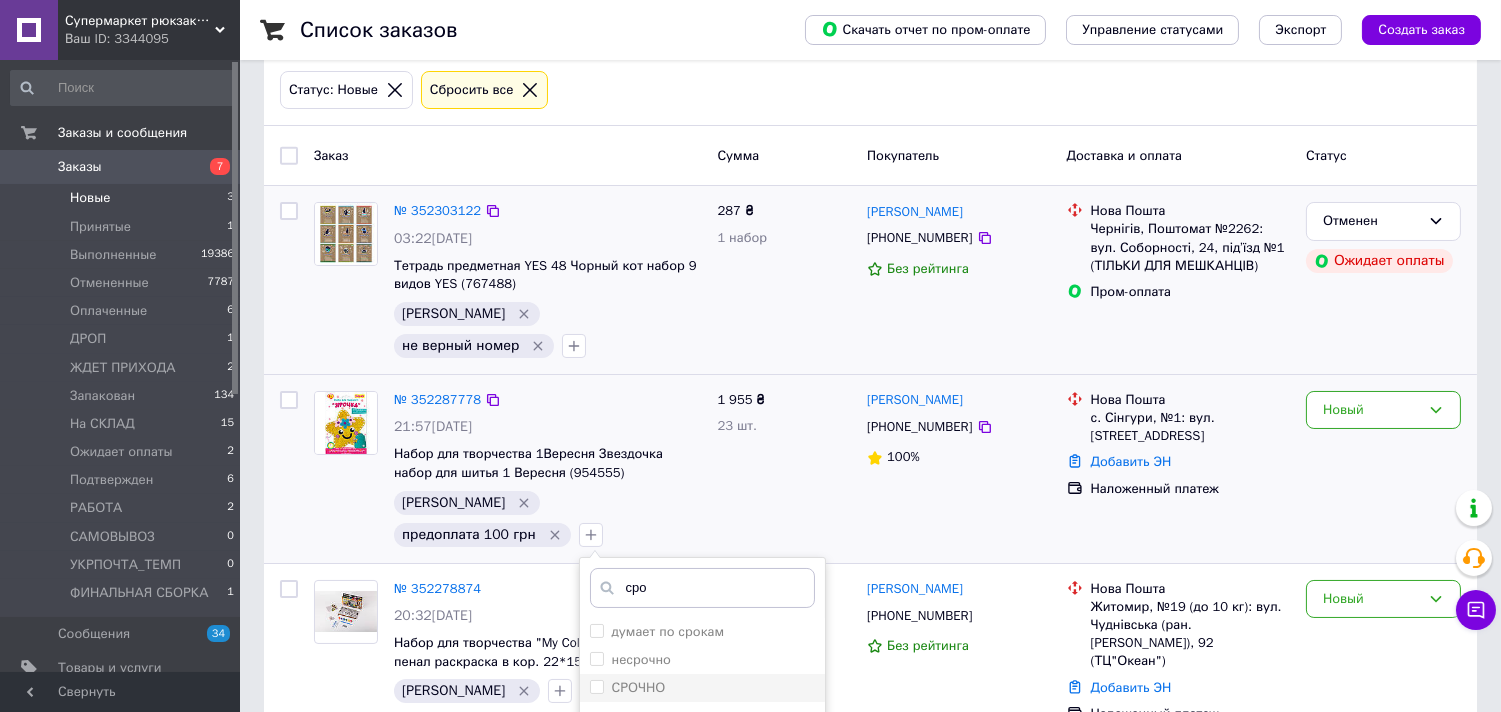 type on "сро" 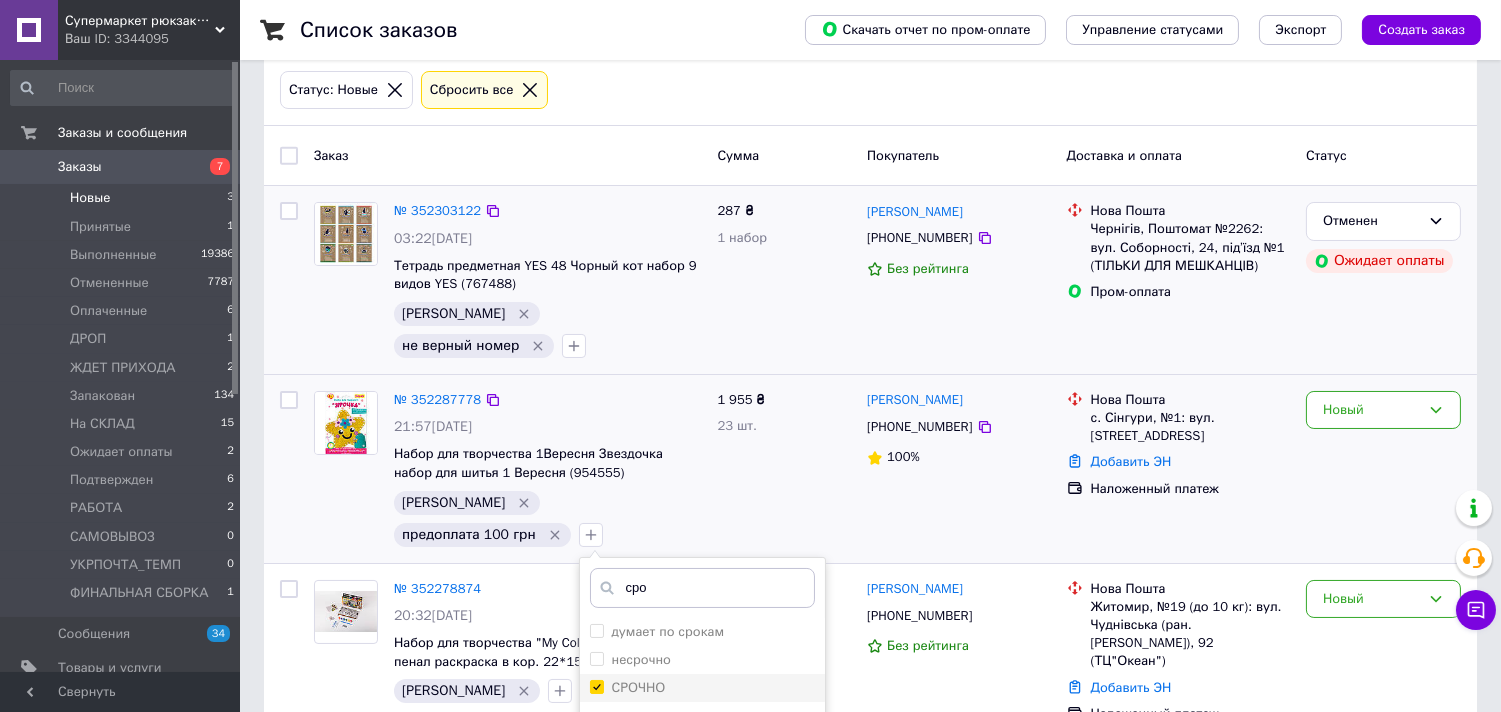 checkbox on "true" 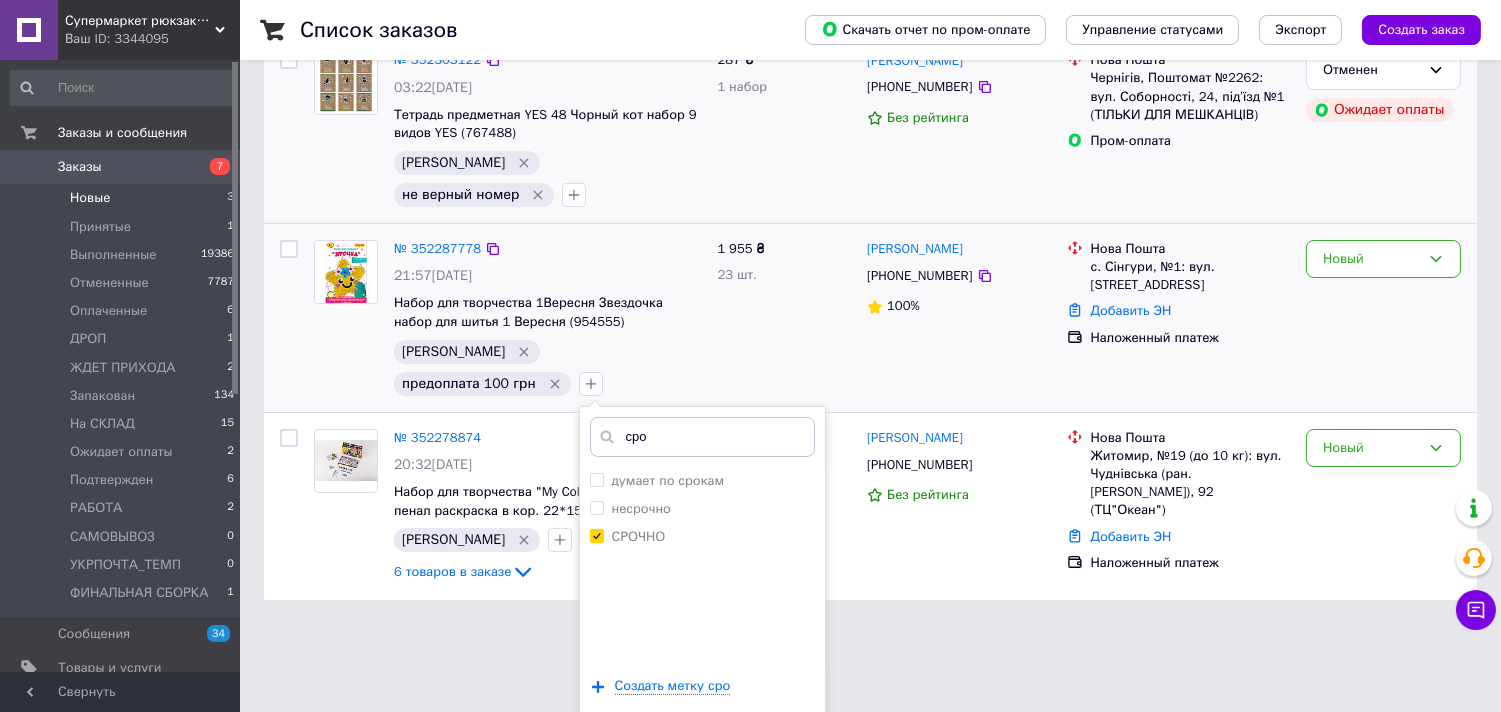 click on "Добавить метку" at bounding box center (702, 746) 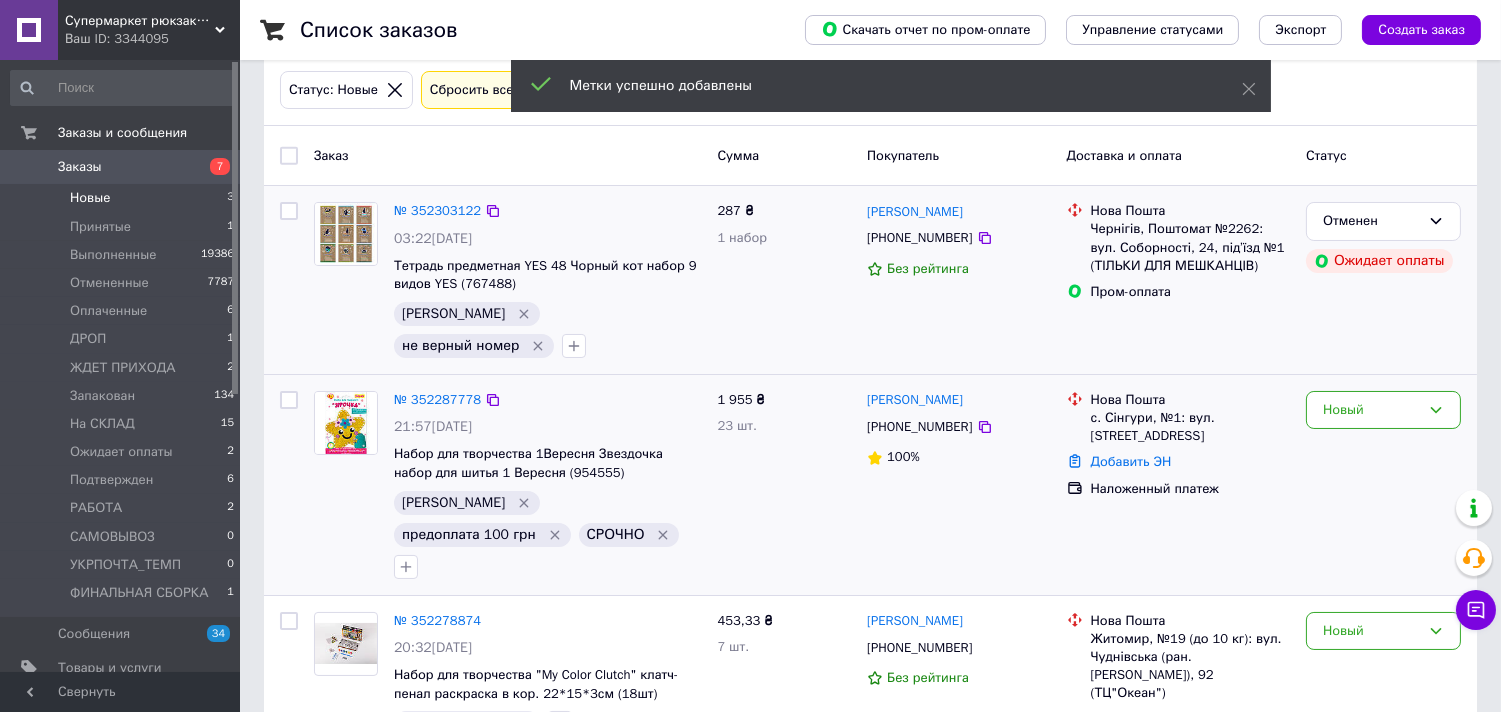 scroll, scrollTop: 132, scrollLeft: 0, axis: vertical 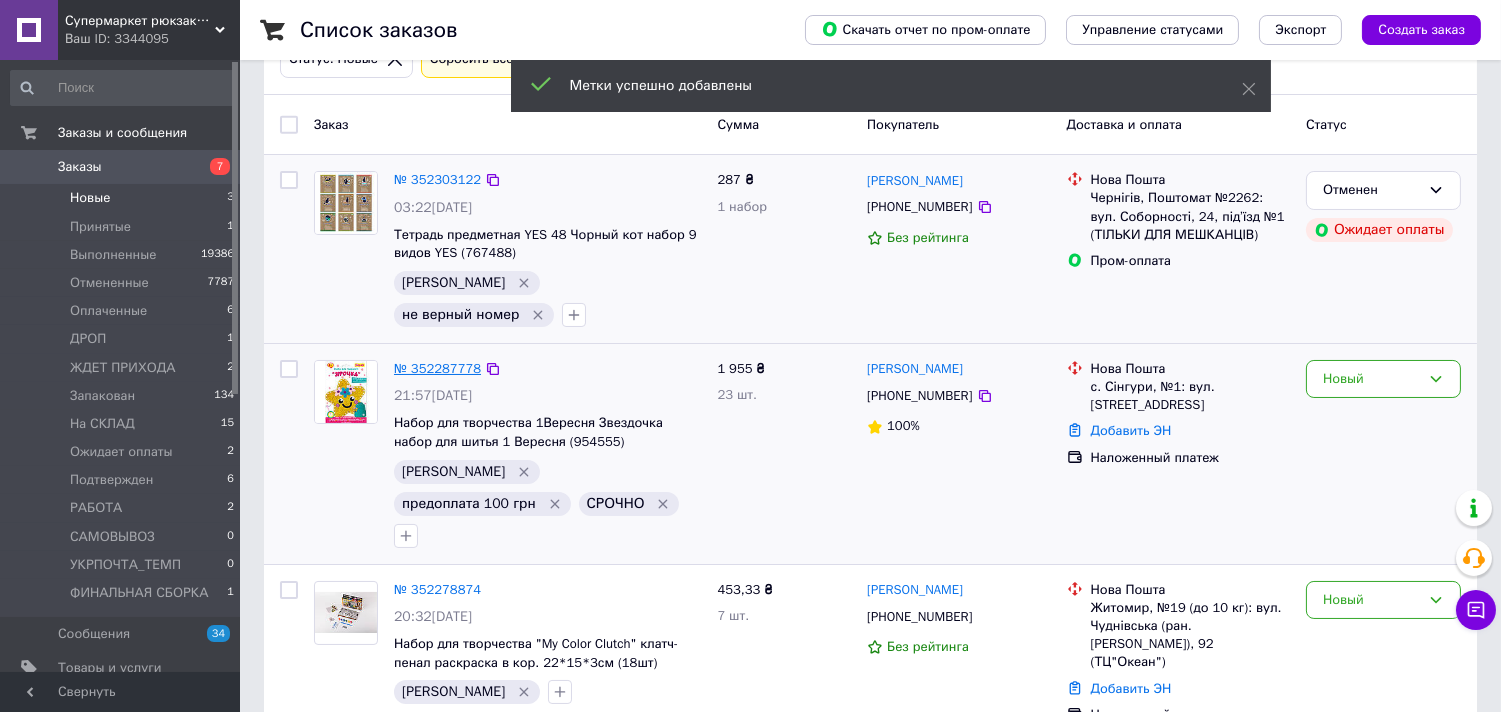 click on "№ 352287778" at bounding box center (437, 368) 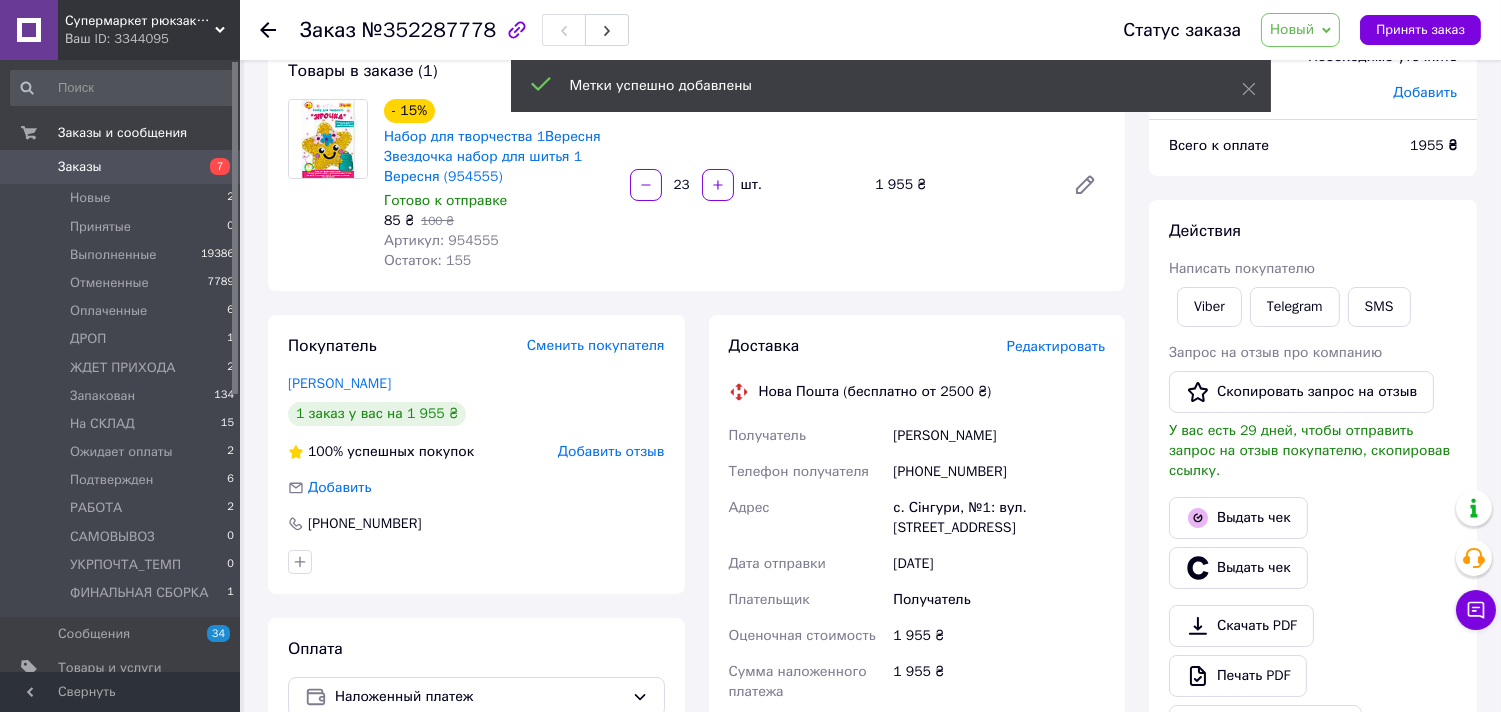 scroll, scrollTop: 0, scrollLeft: 0, axis: both 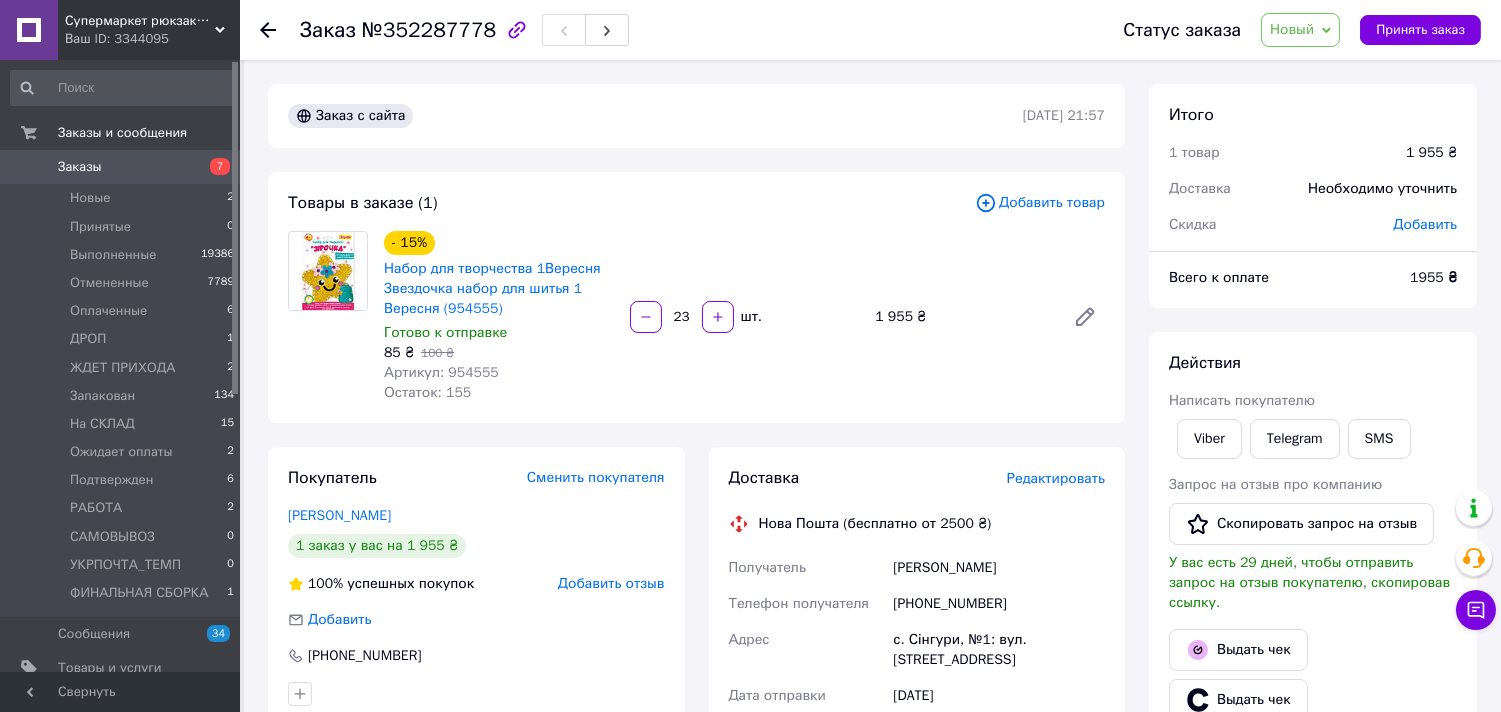 click on "Добавить" at bounding box center (1425, 224) 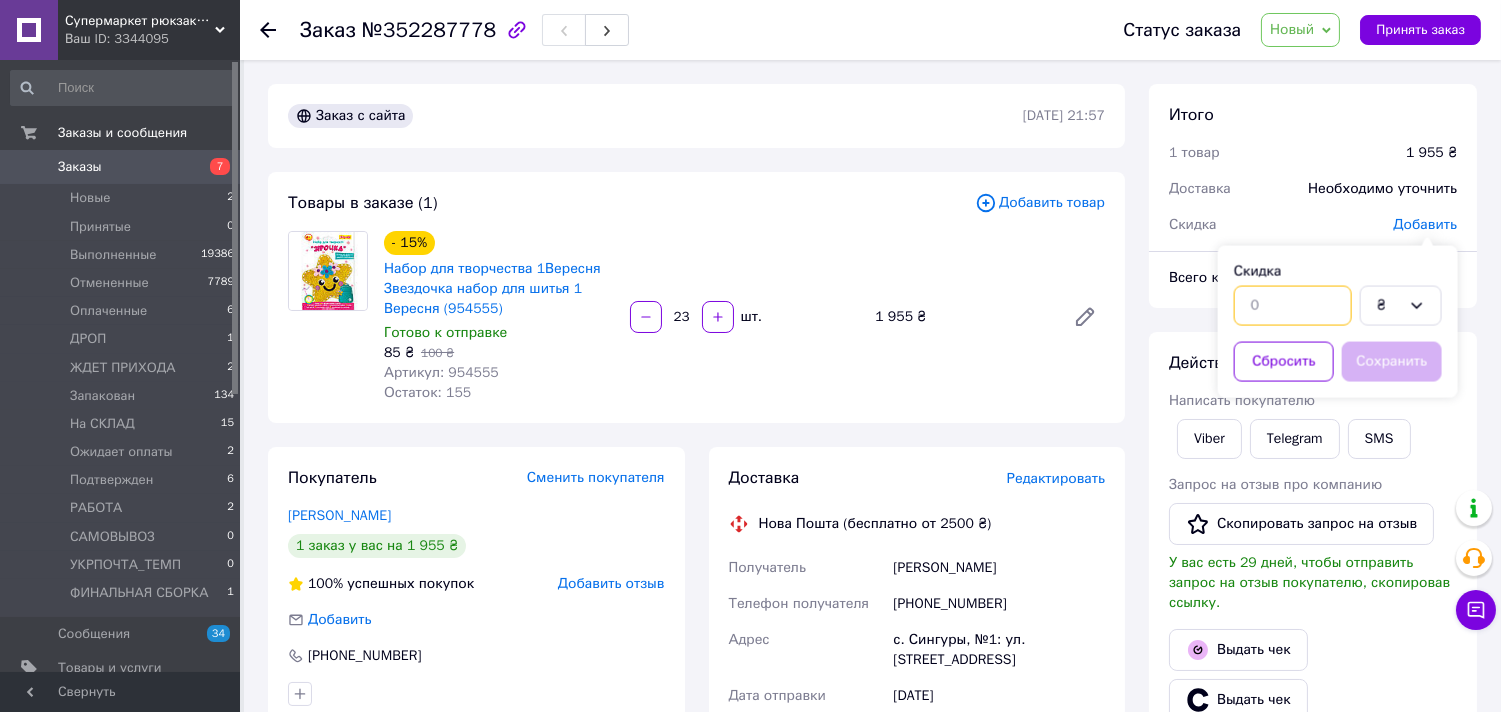 click at bounding box center [1293, 306] 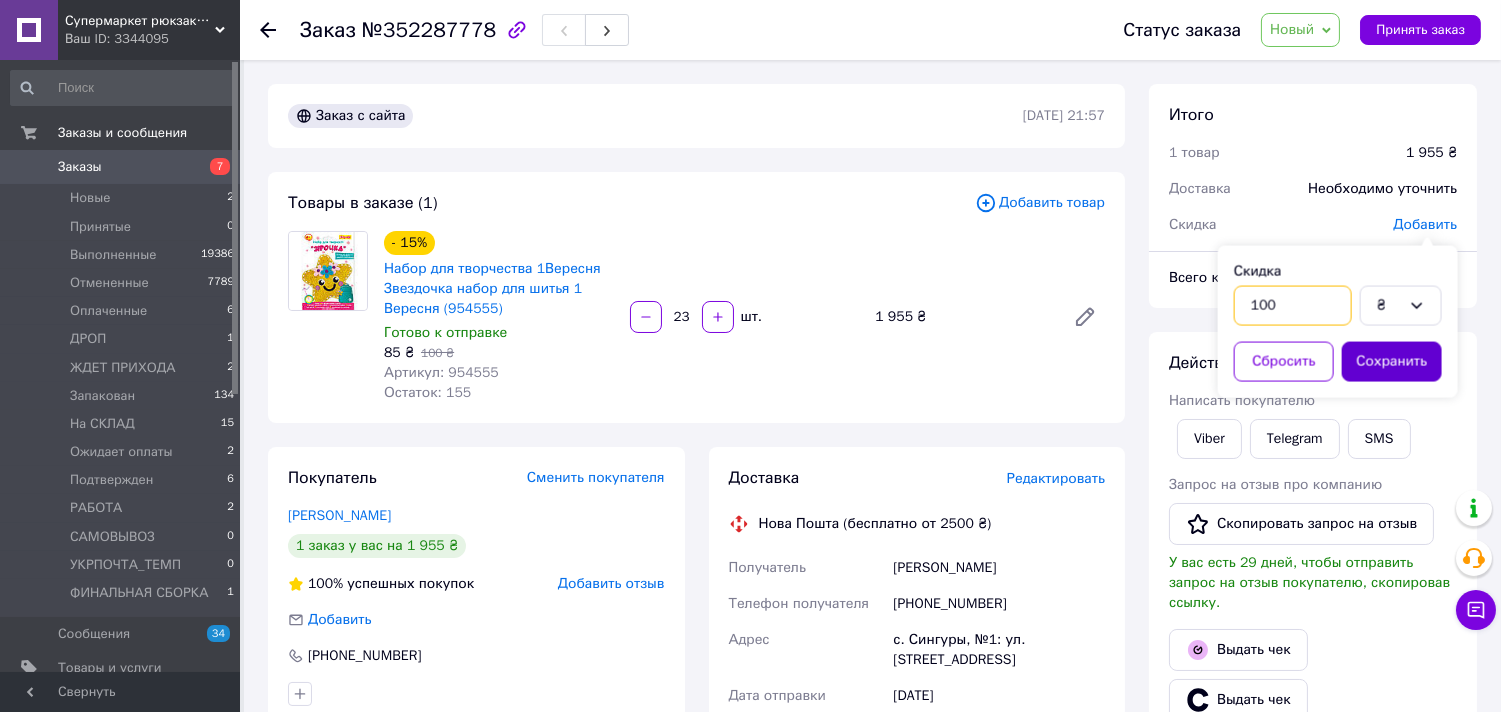 type on "100" 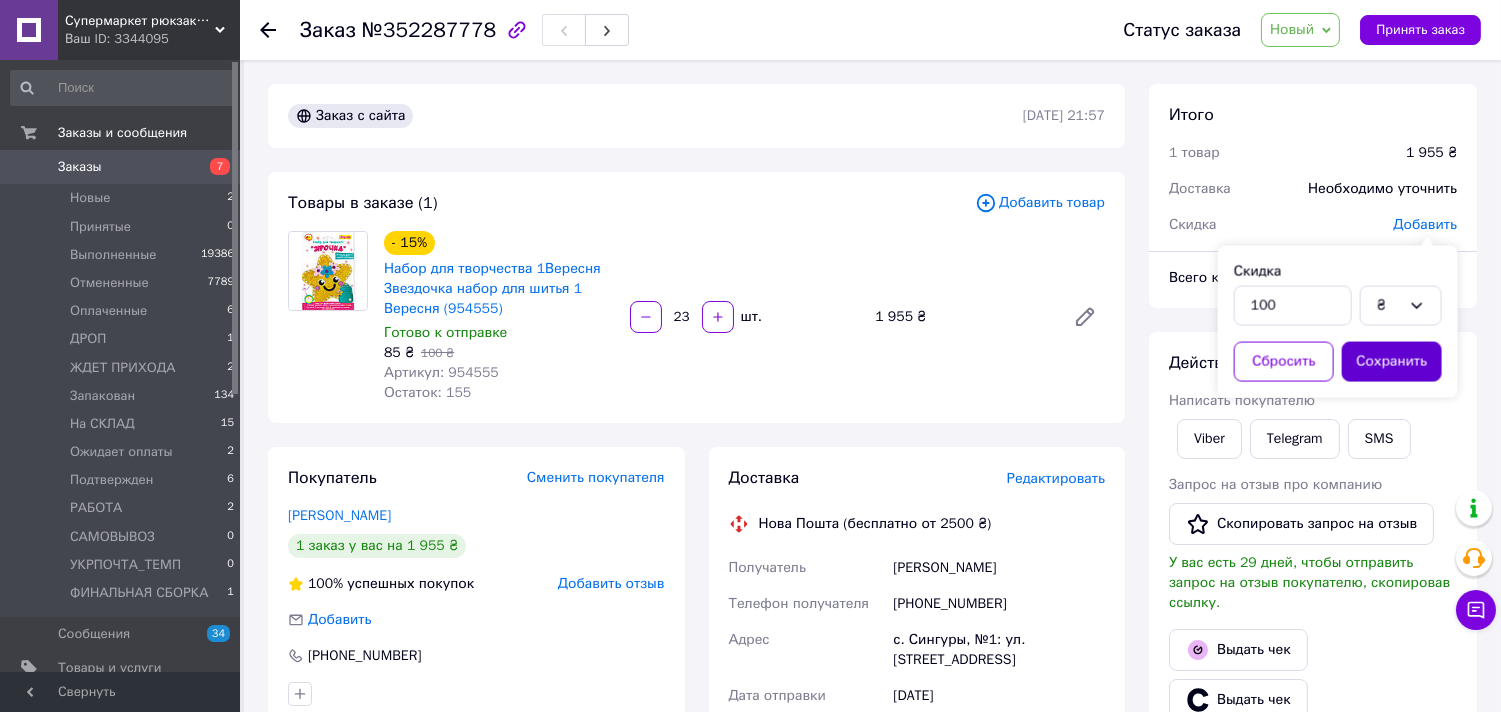 click on "Сохранить" at bounding box center (1392, 362) 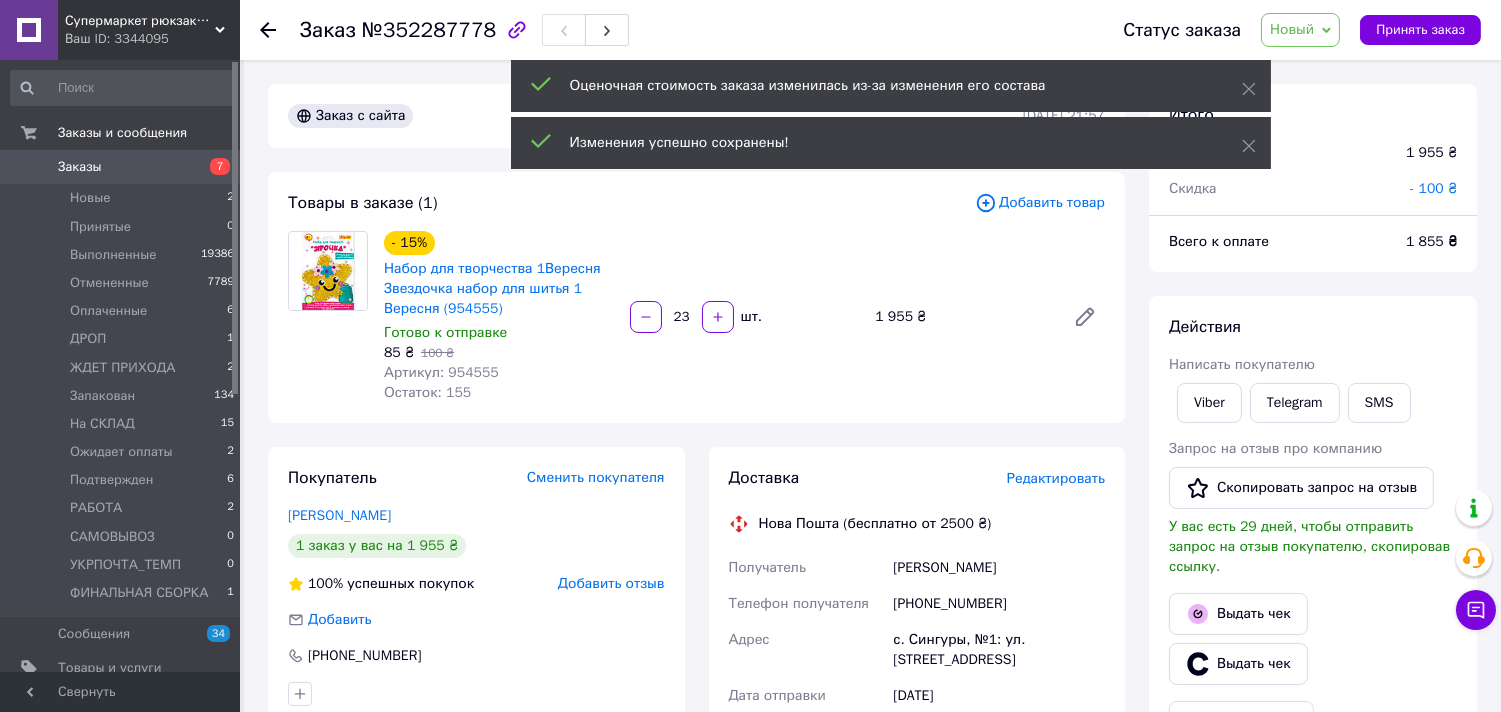 click on "Новый" at bounding box center [1300, 30] 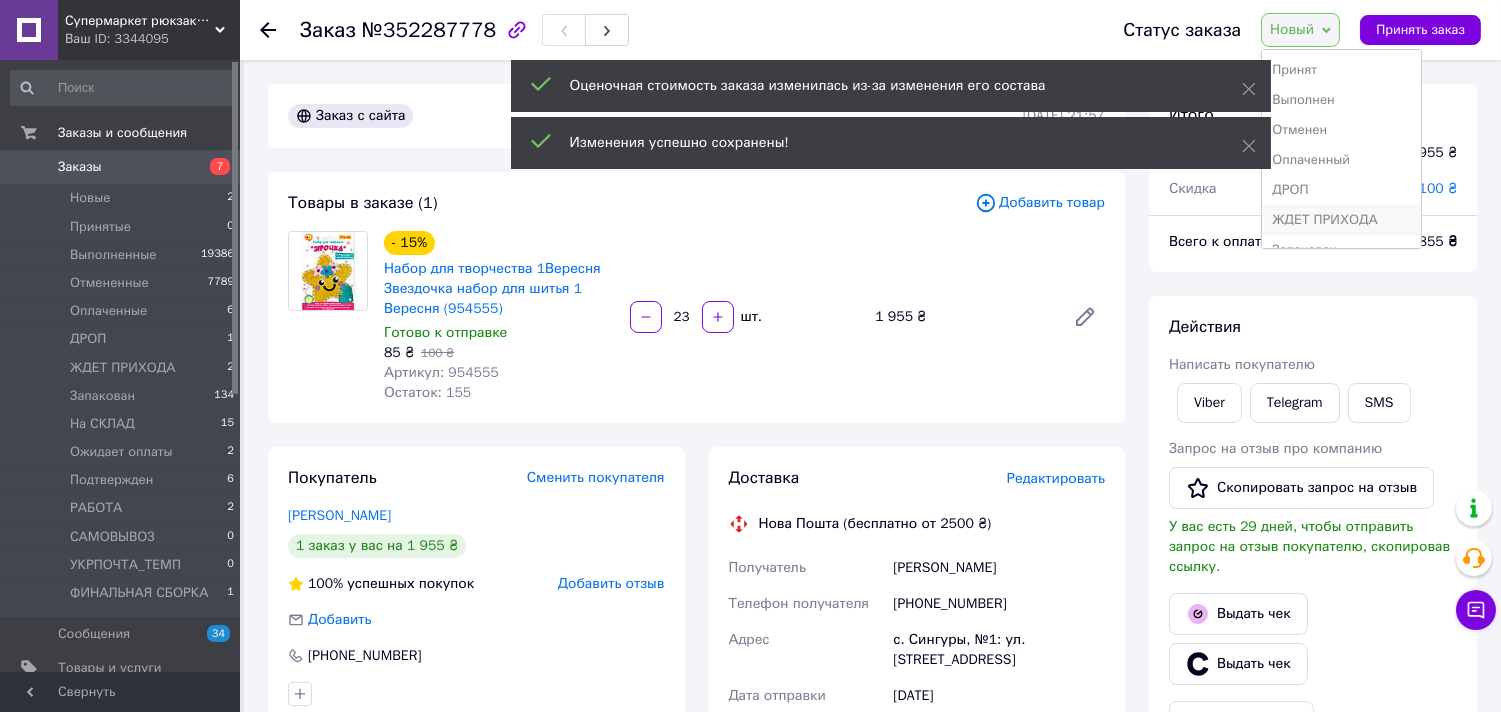 scroll, scrollTop: 222, scrollLeft: 0, axis: vertical 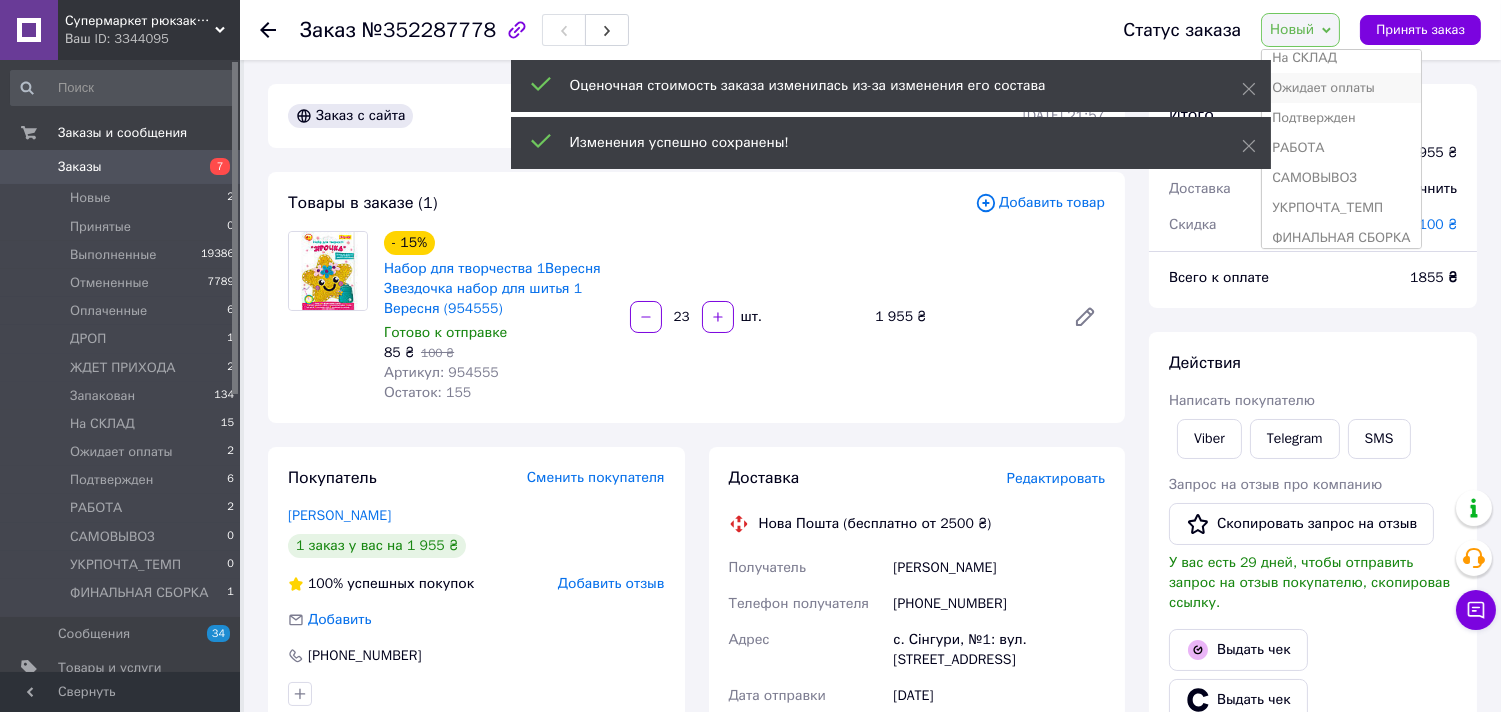 click on "Ожидает оплаты" at bounding box center [1341, 88] 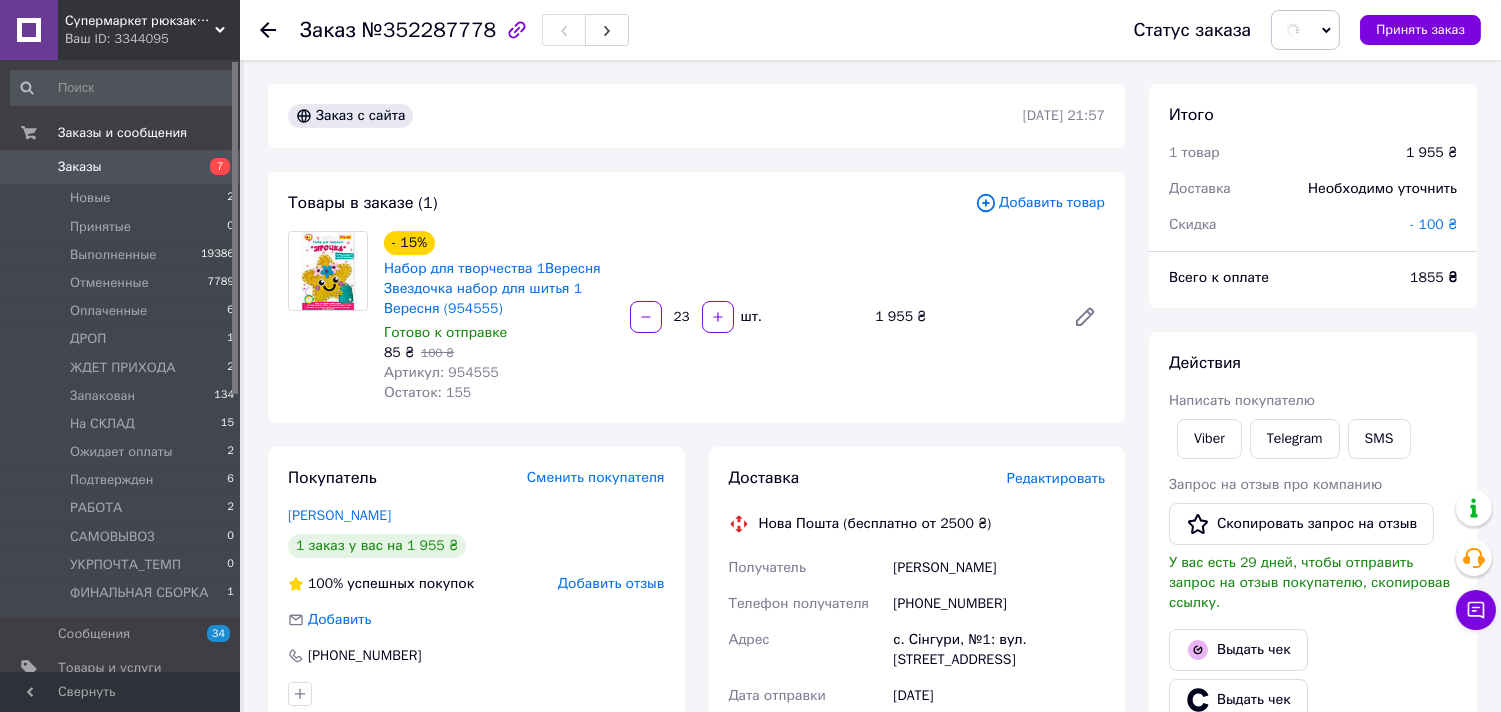 click 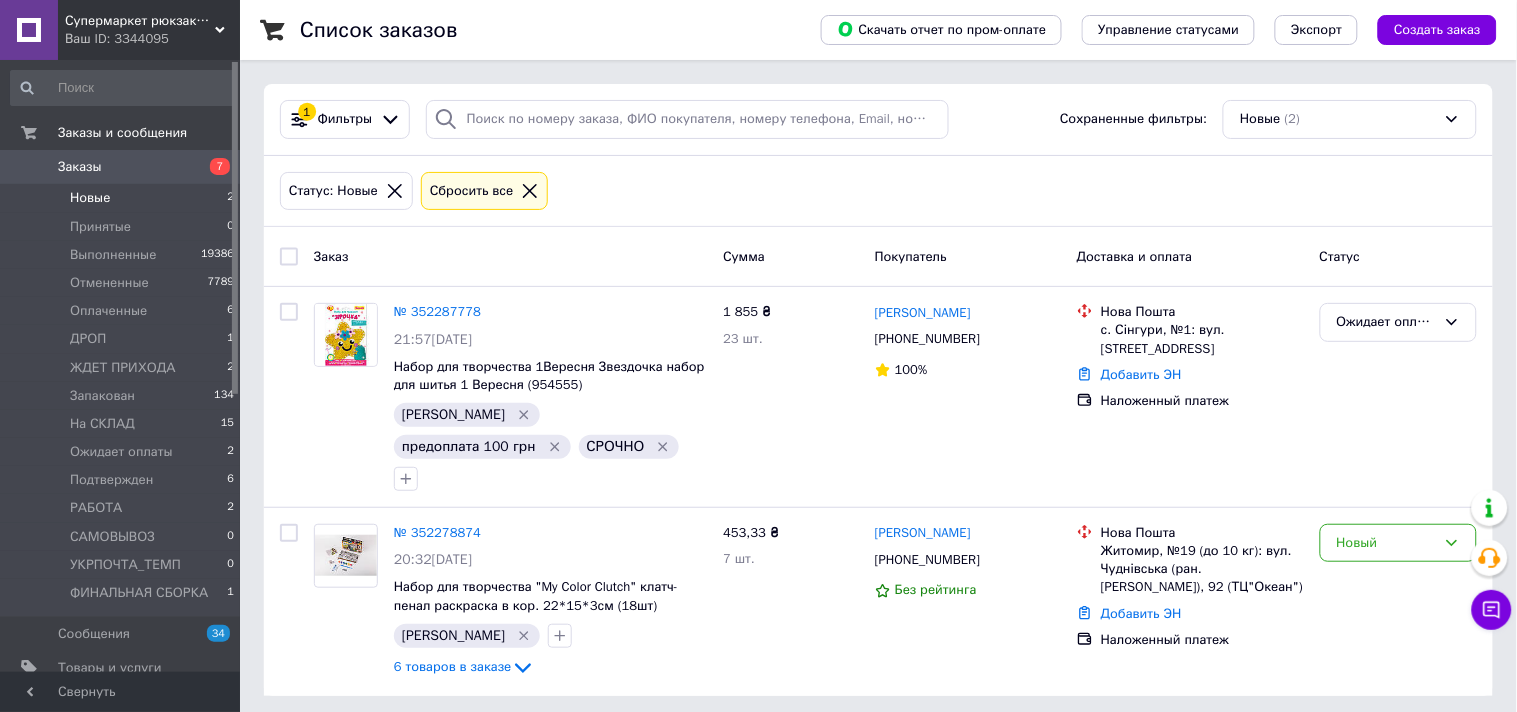 click 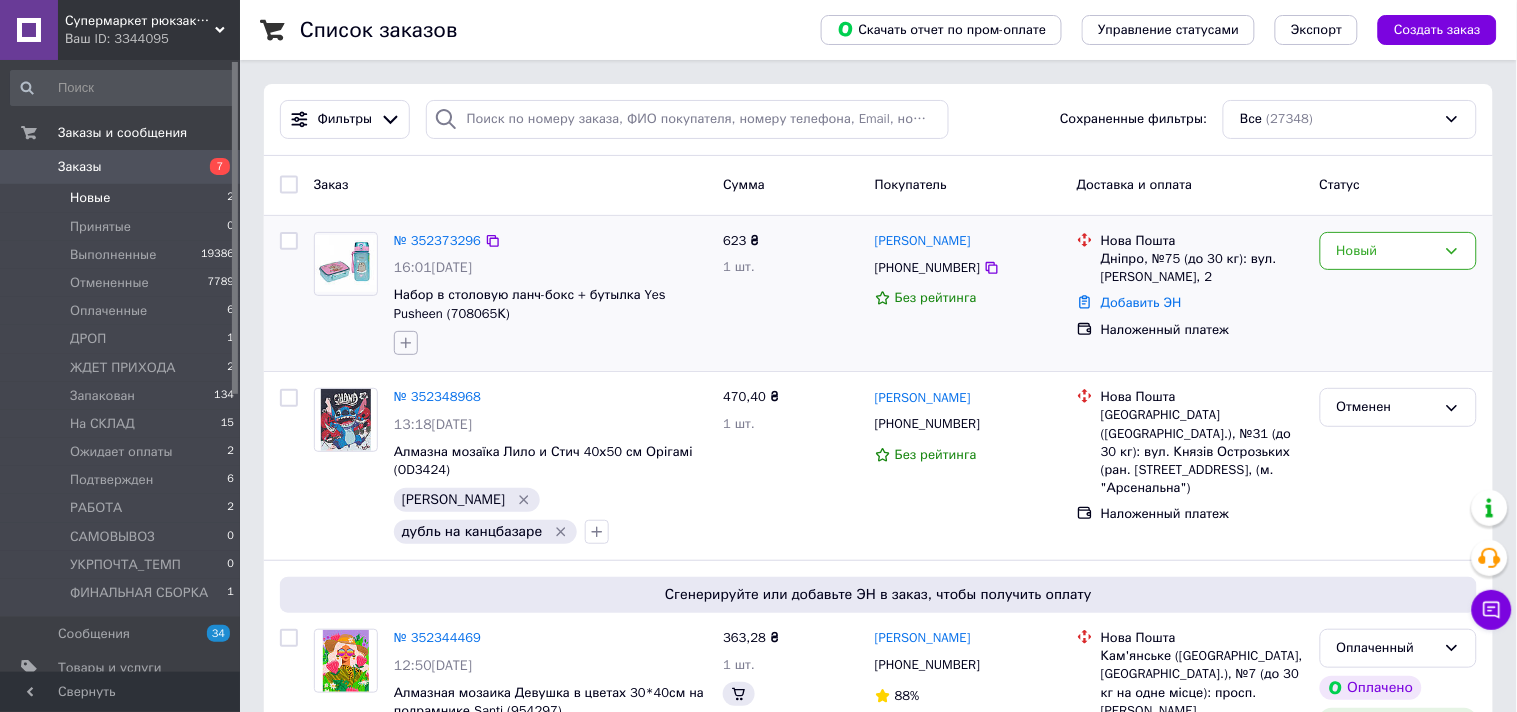 click 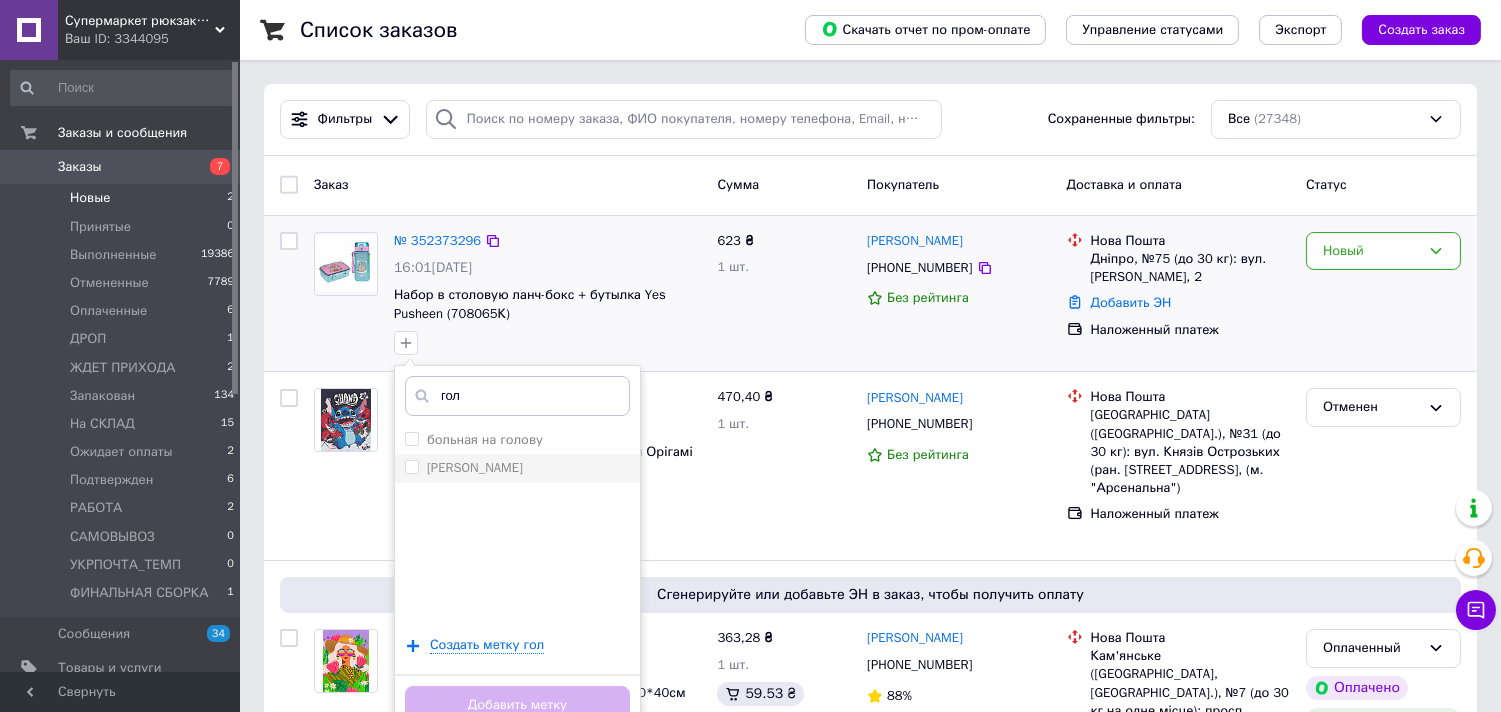 type on "гол" 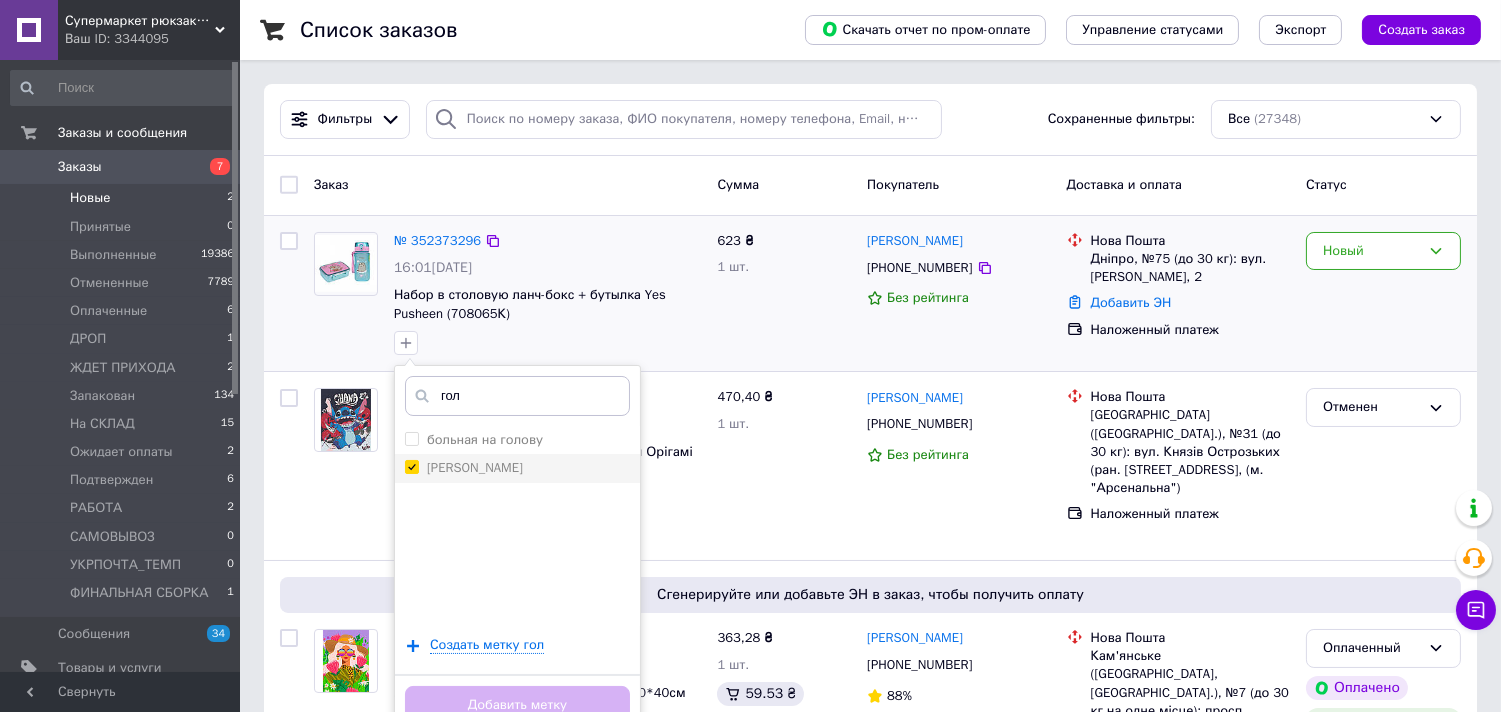 checkbox on "true" 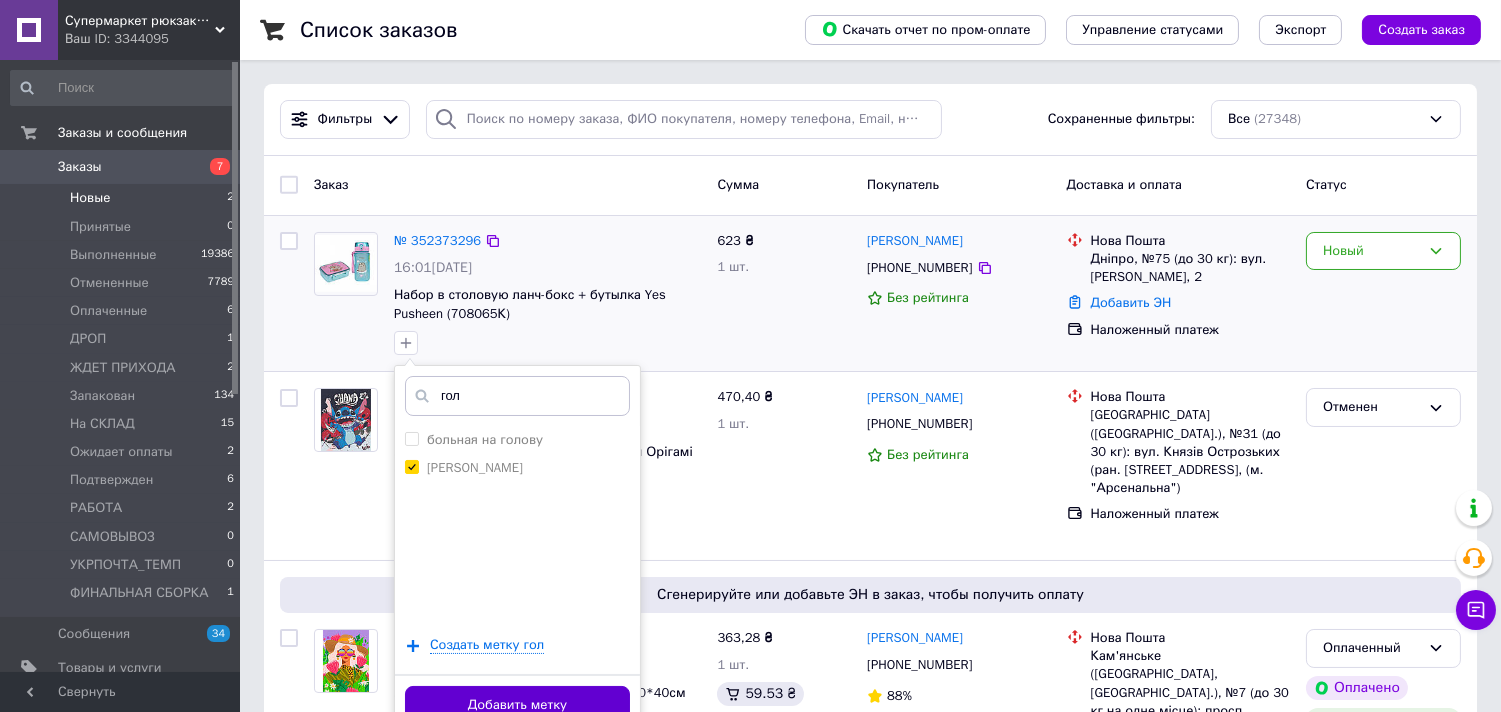 click on "Добавить метку" at bounding box center (517, 705) 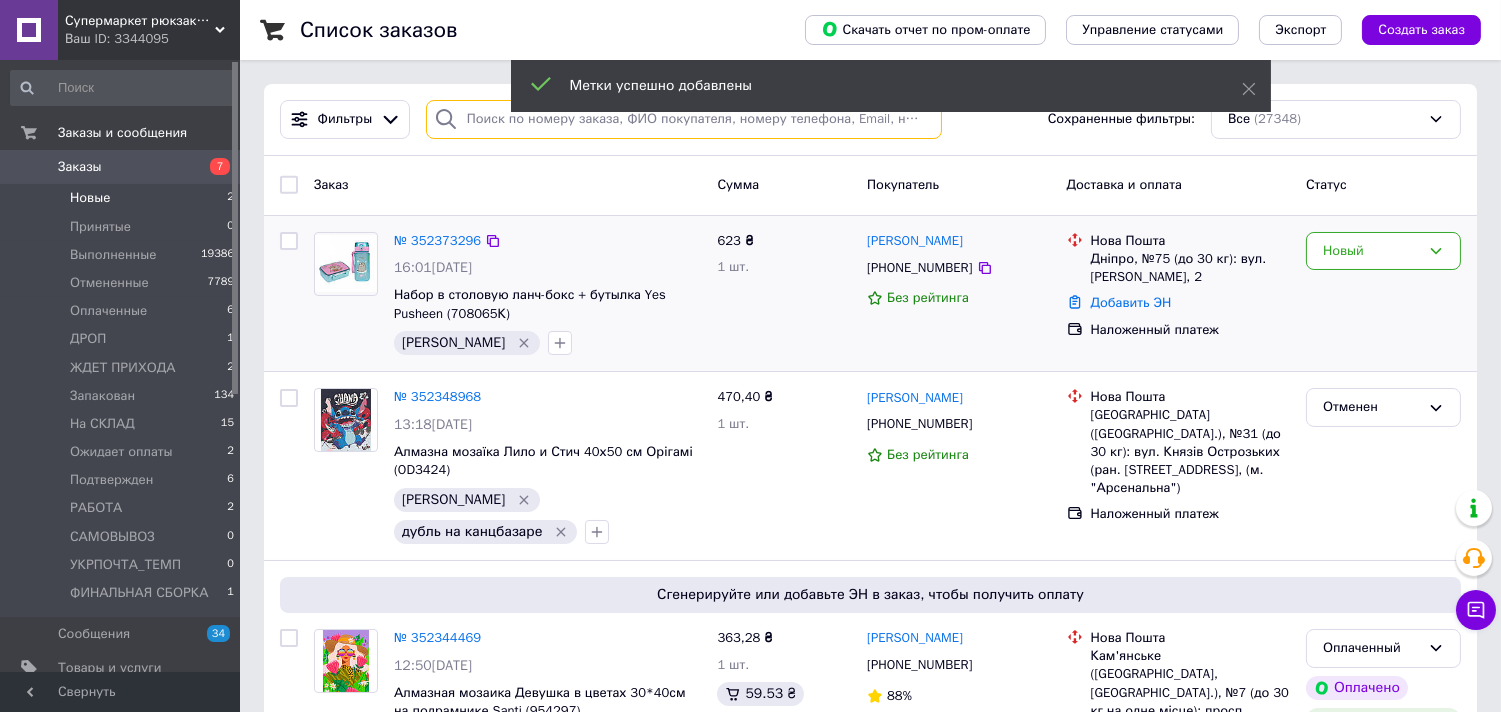 paste on "0671737319" 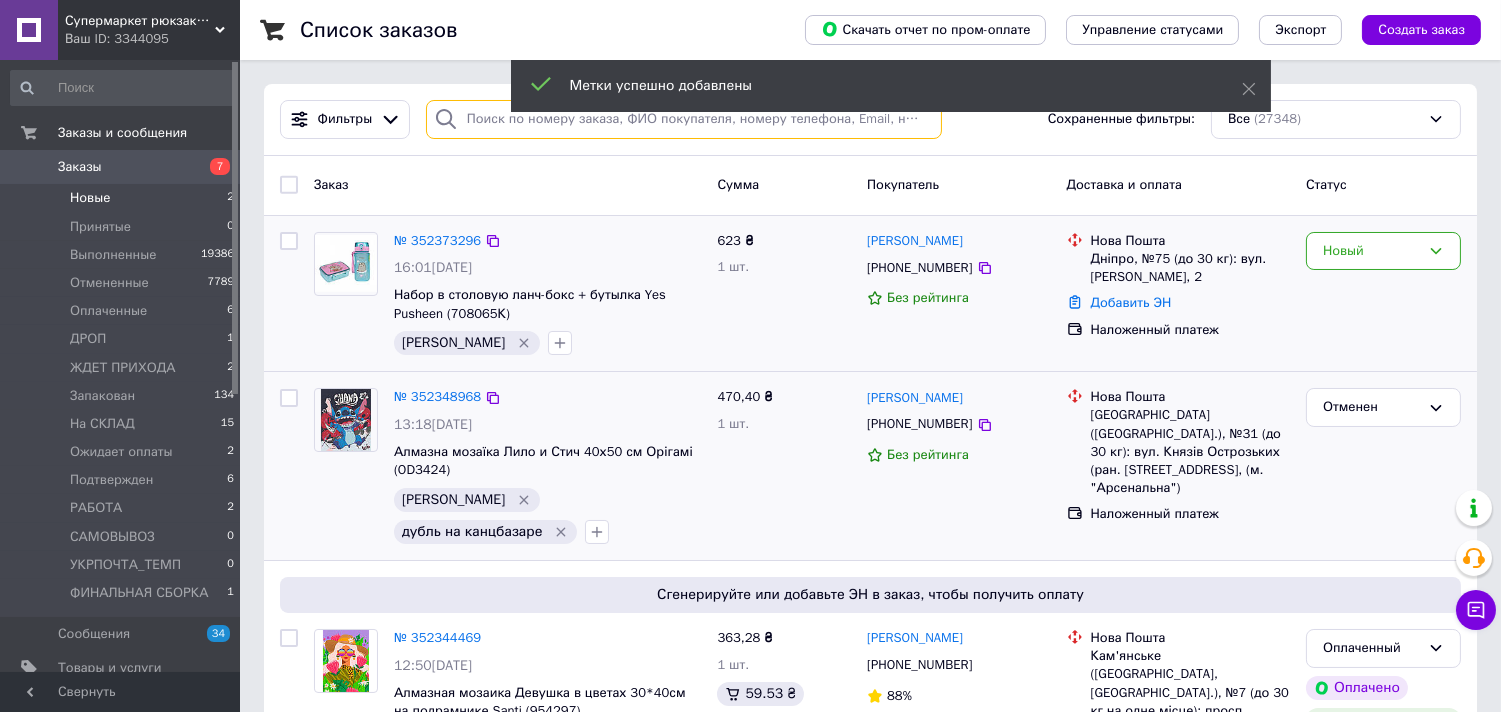 type on "0671737319" 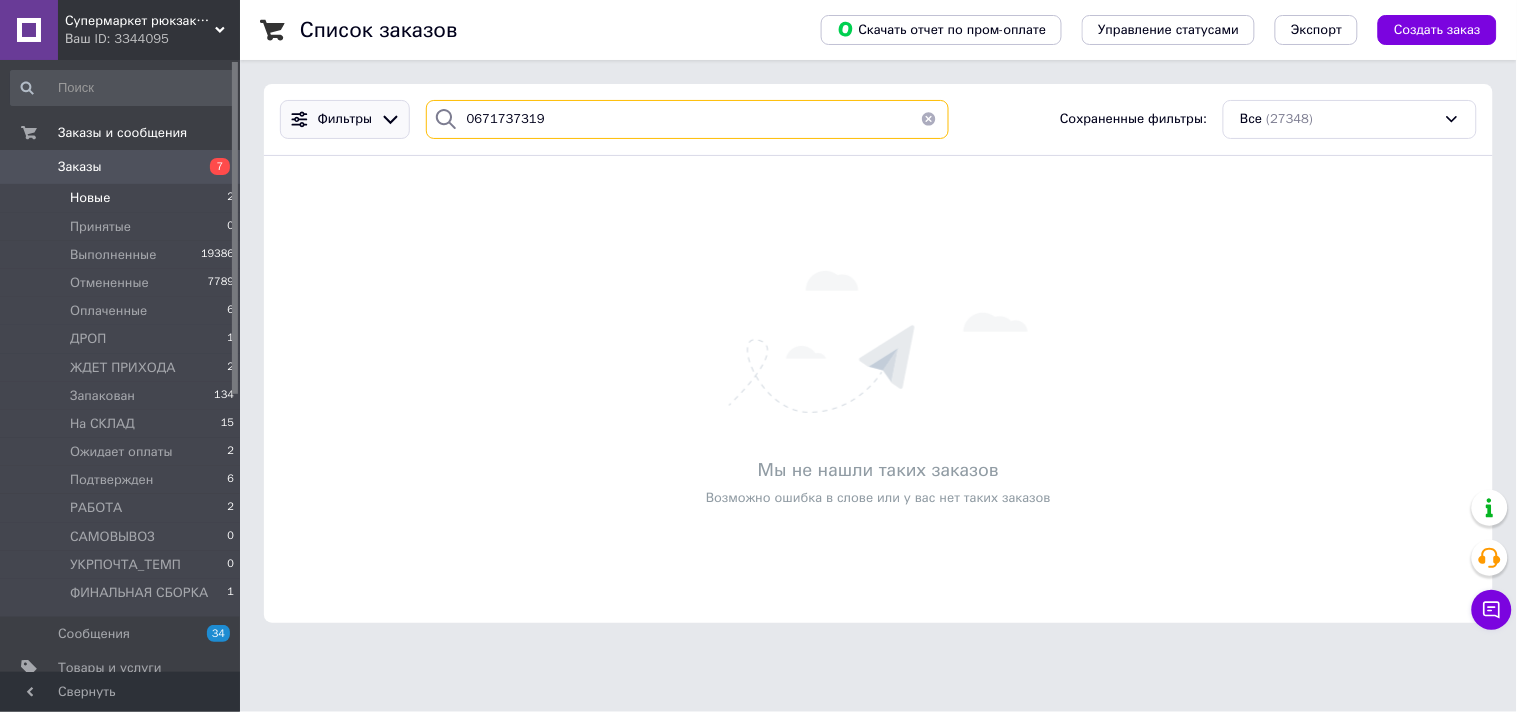 drag, startPoint x: 572, startPoint y: 114, endPoint x: 402, endPoint y: 116, distance: 170.01176 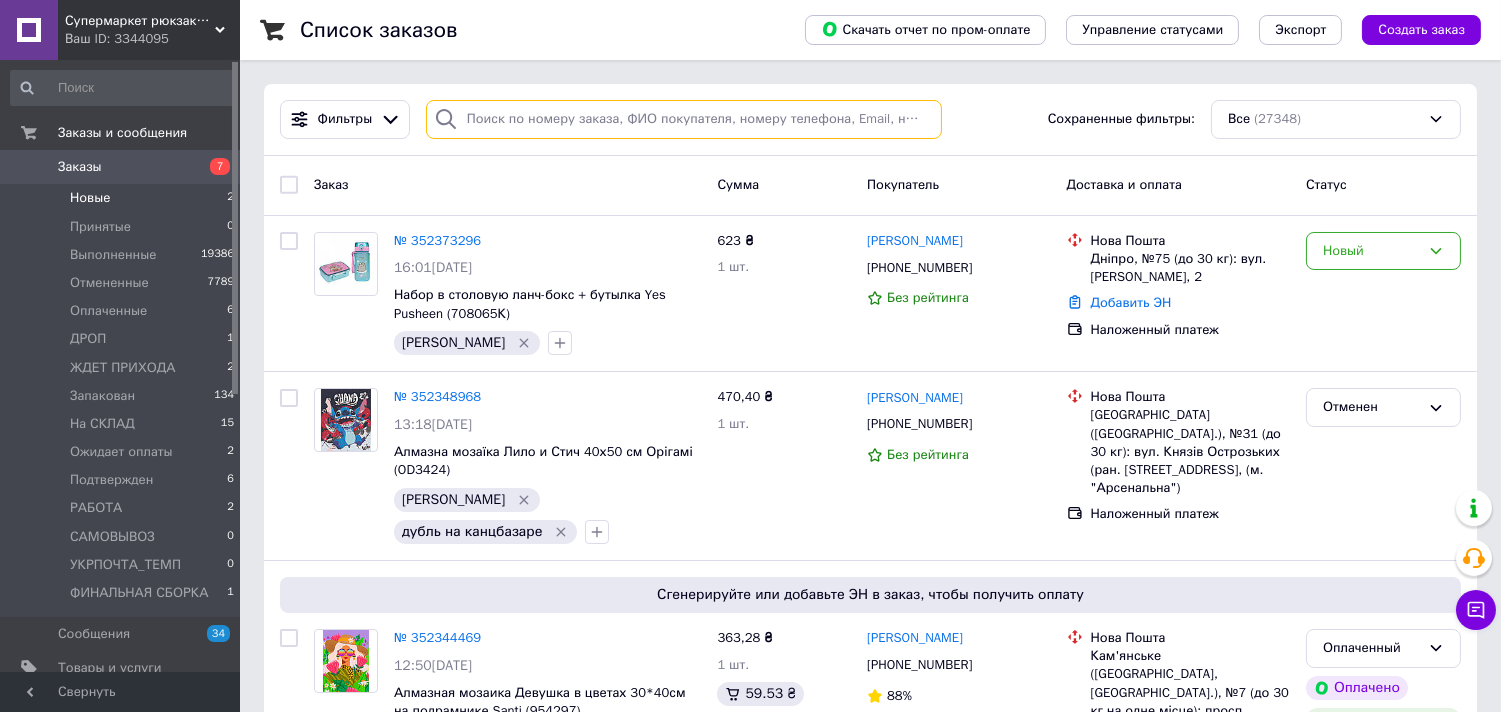 paste on "352279714" 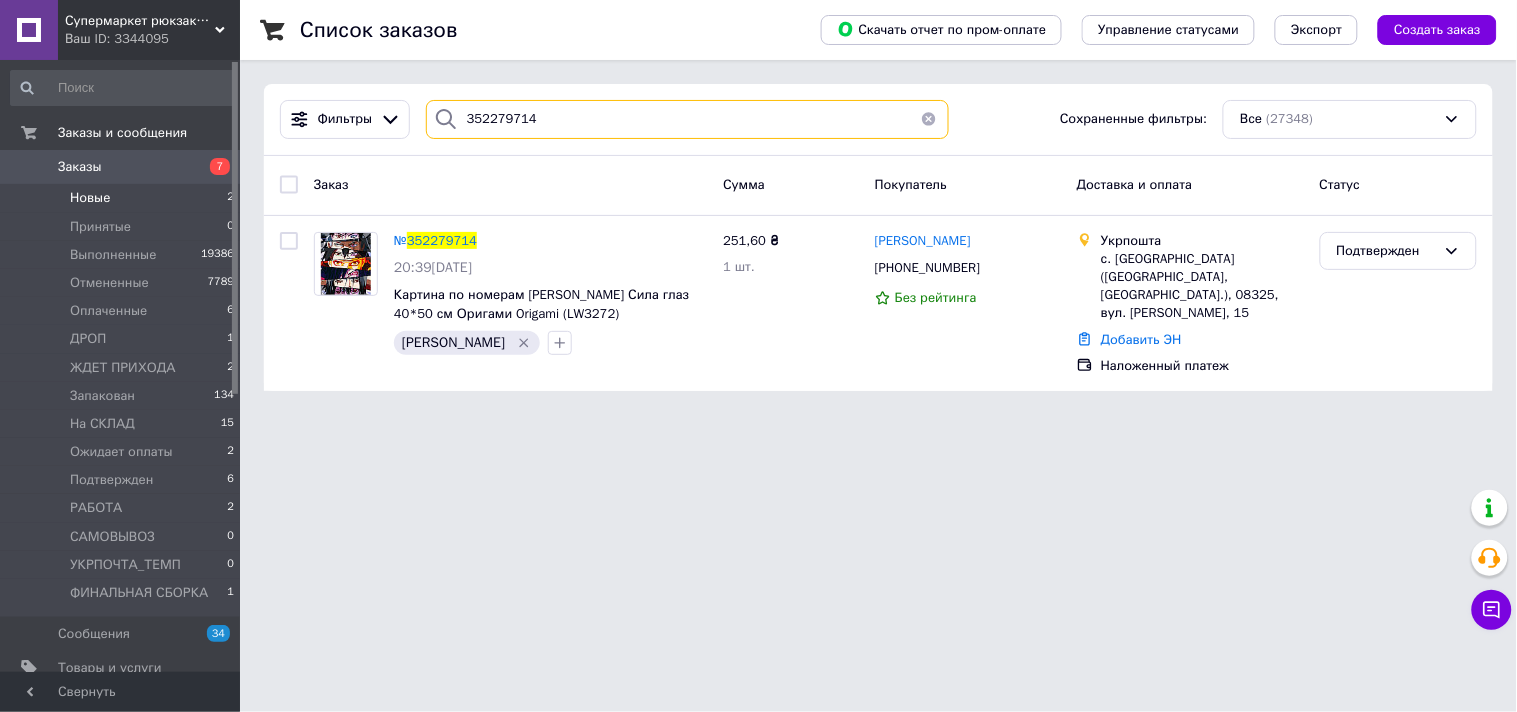 type on "352279714" 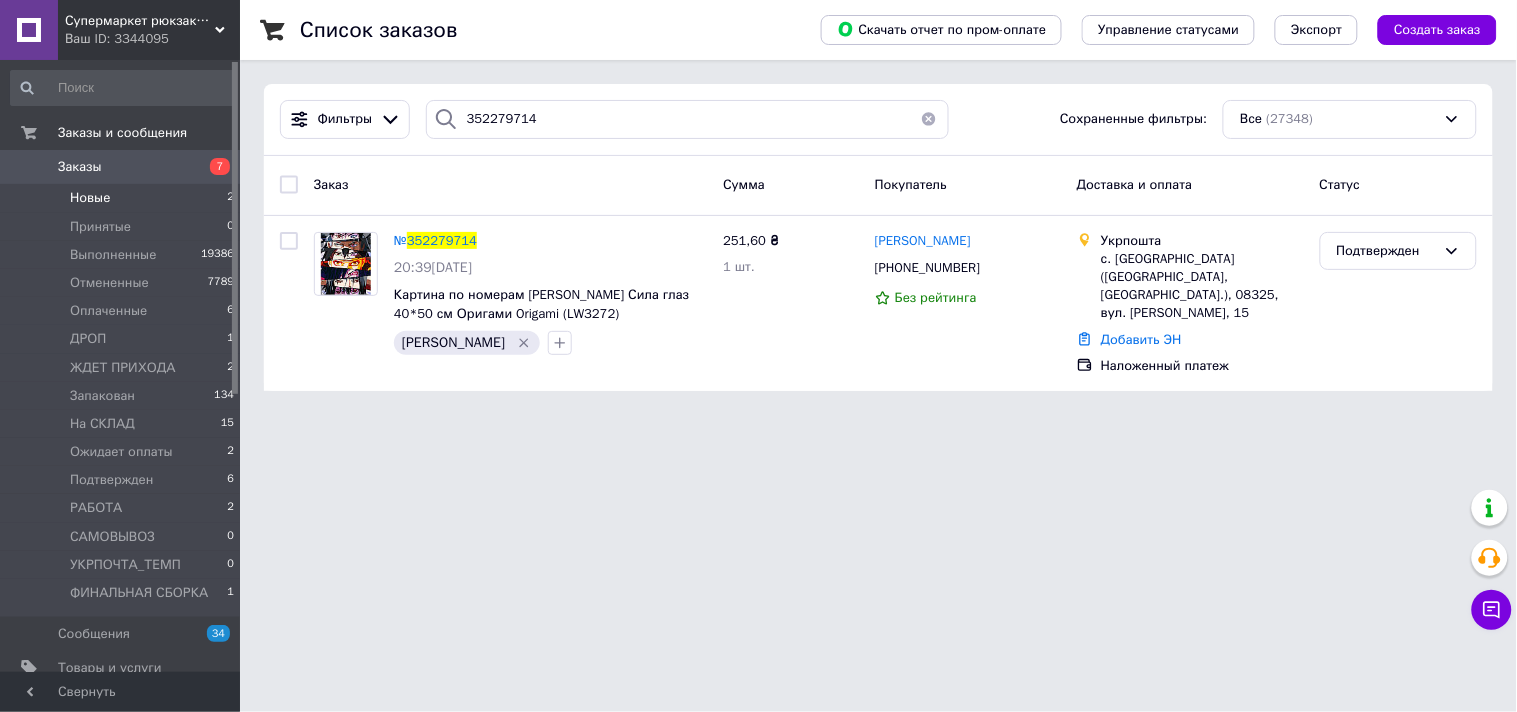 click at bounding box center [929, 119] 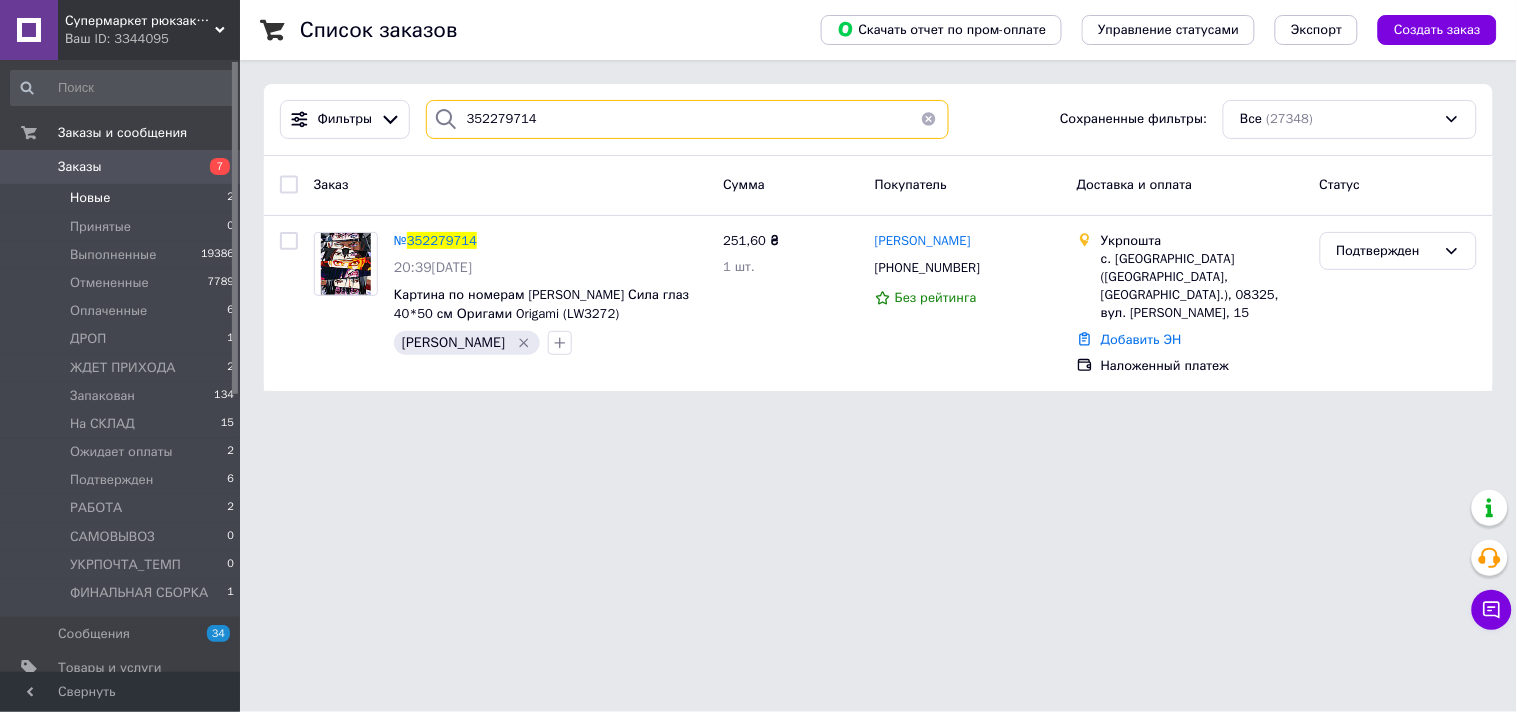 type 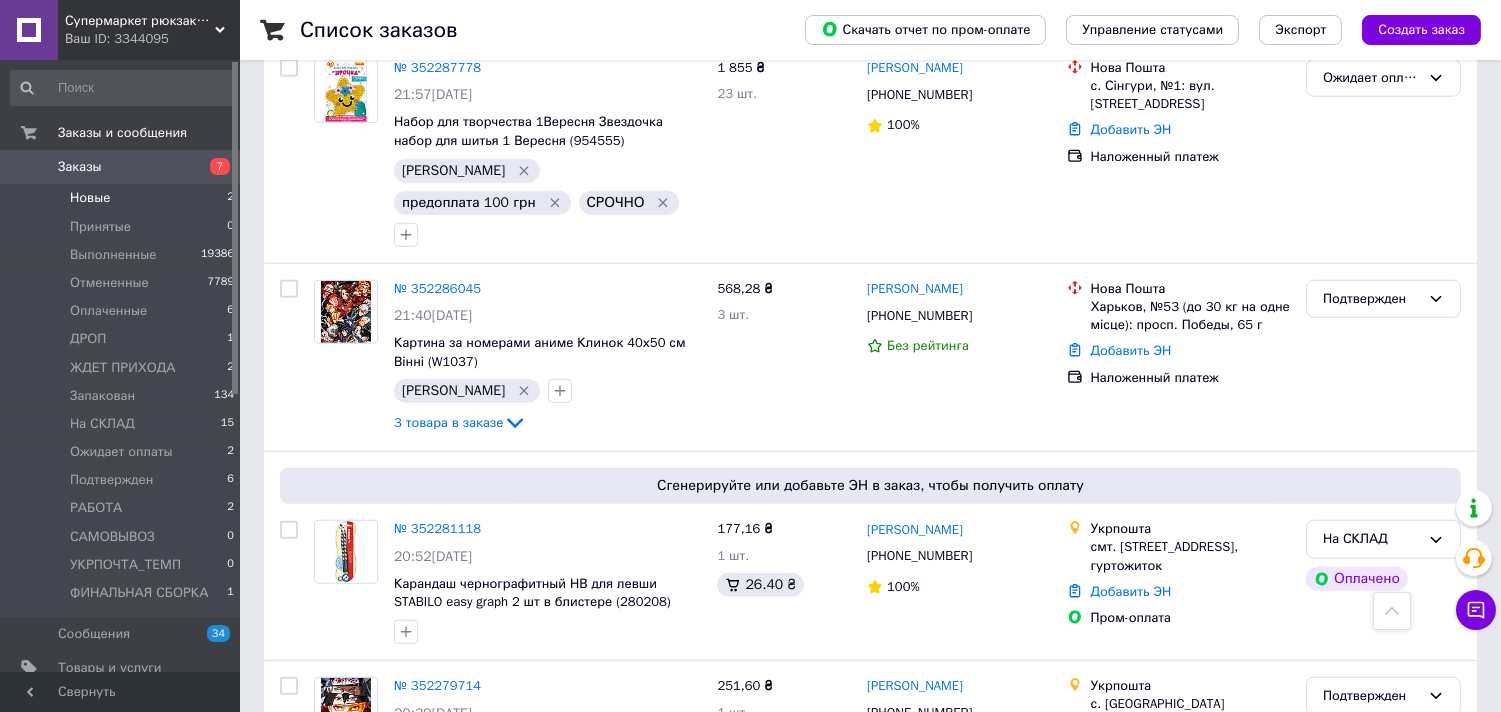 scroll, scrollTop: 2888, scrollLeft: 0, axis: vertical 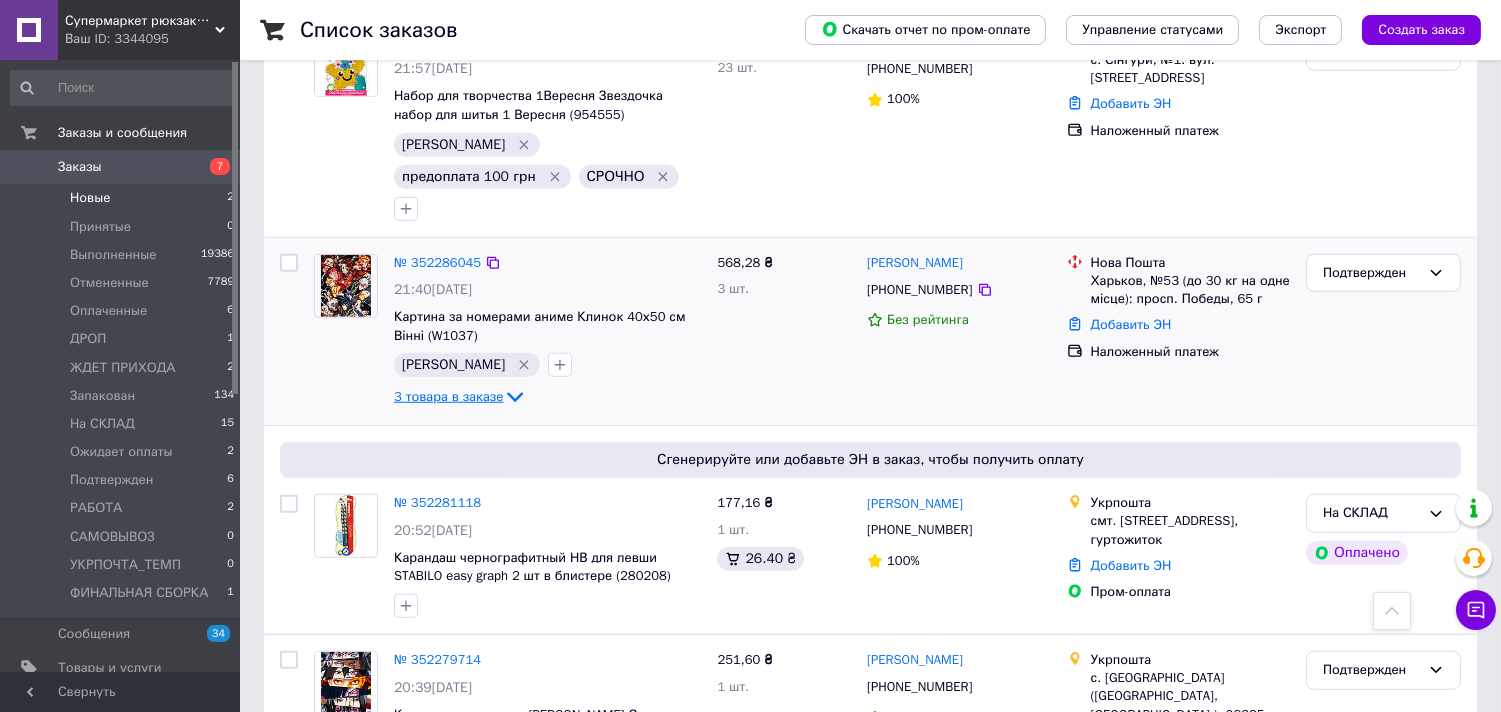 click 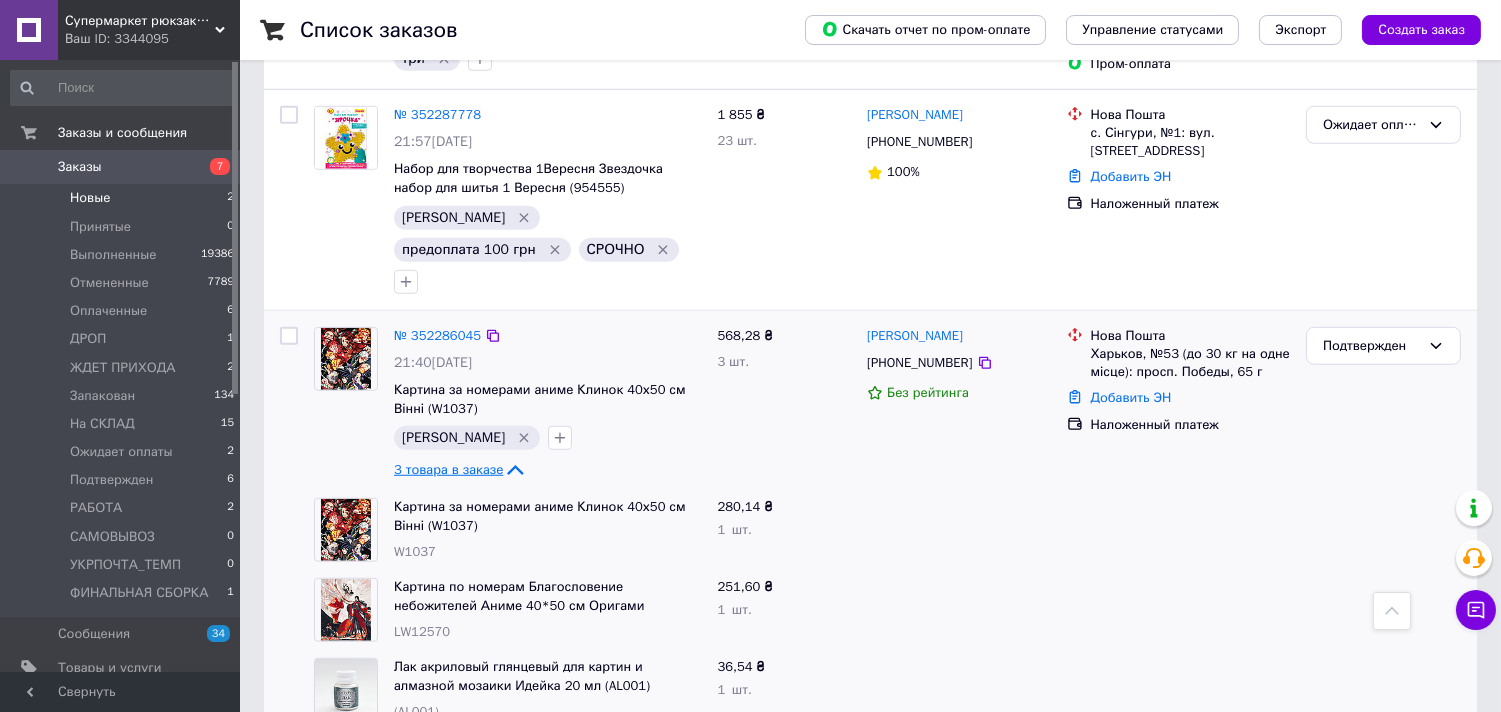 scroll, scrollTop: 2777, scrollLeft: 0, axis: vertical 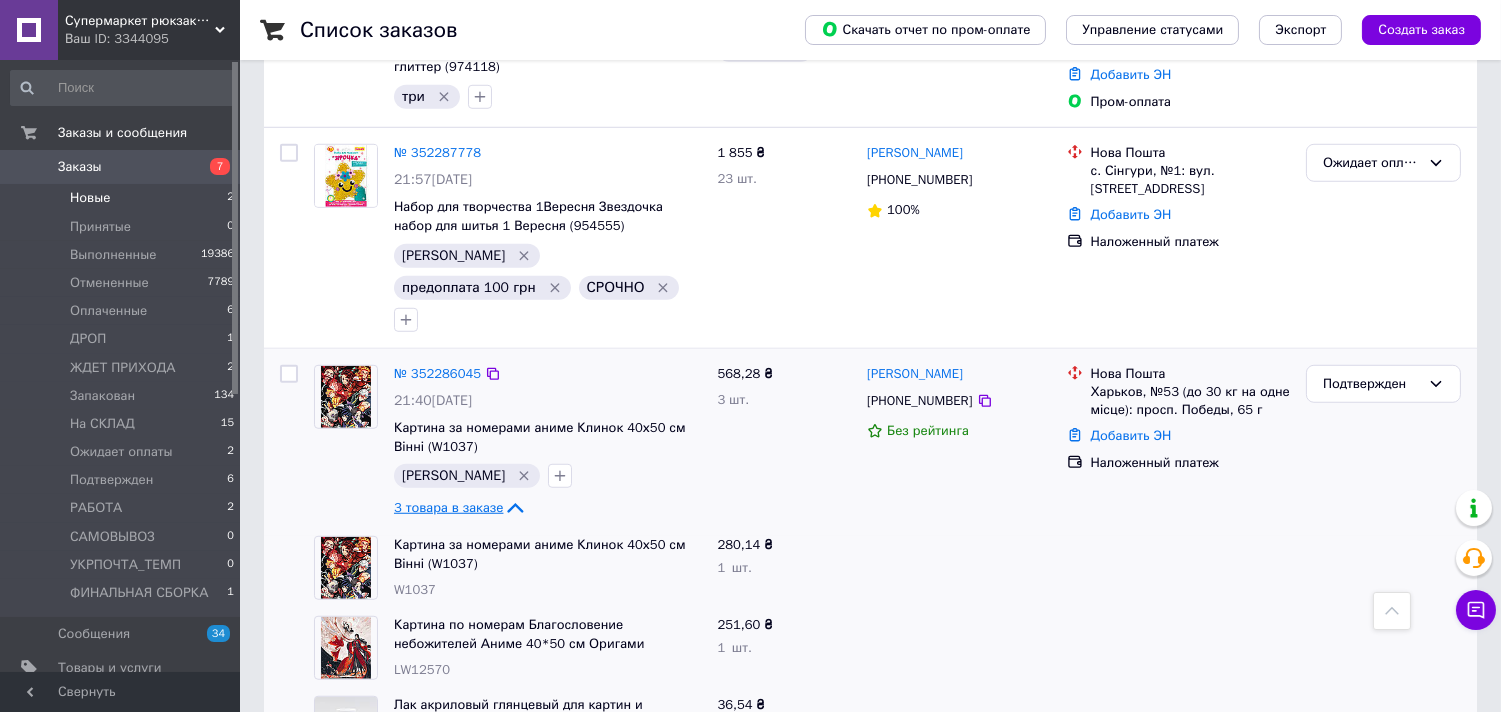 click 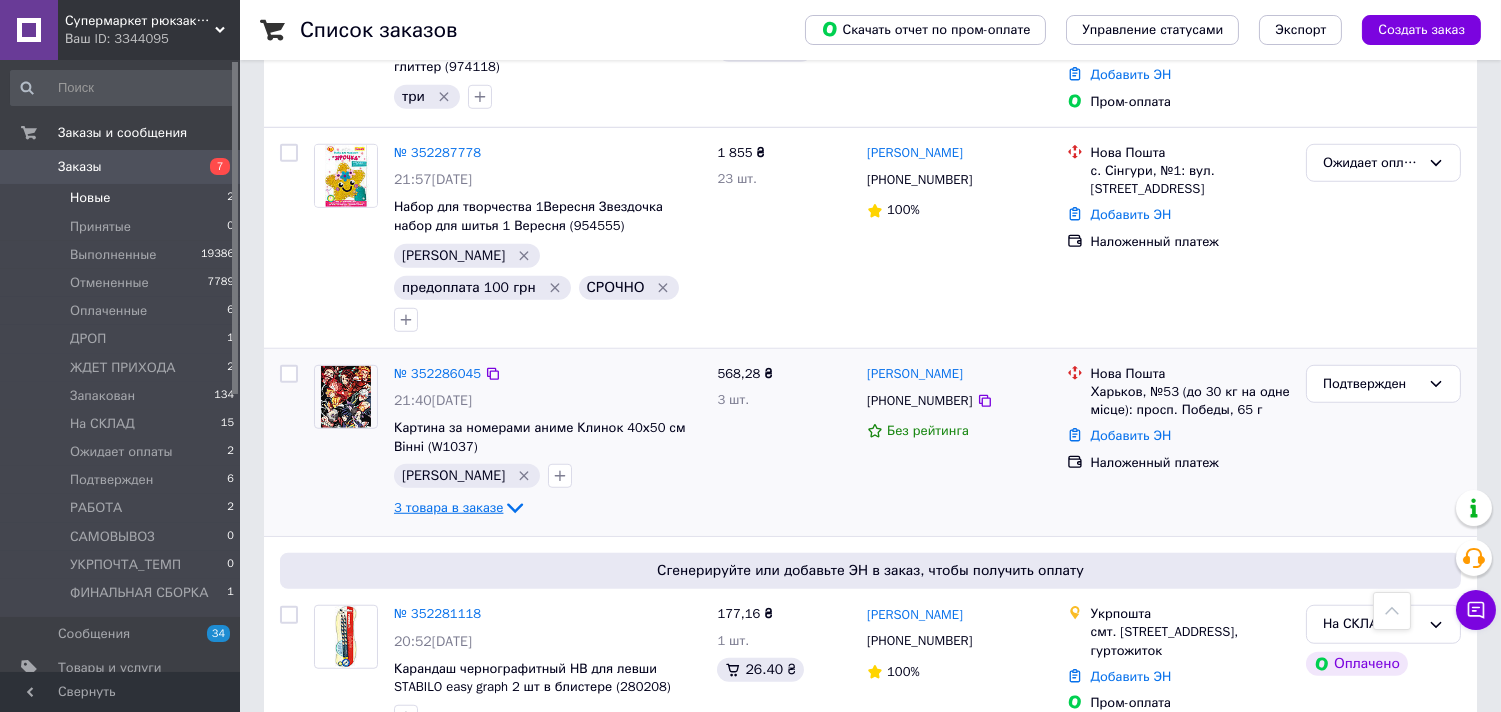 click on "3 товара в заказе" at bounding box center (448, 507) 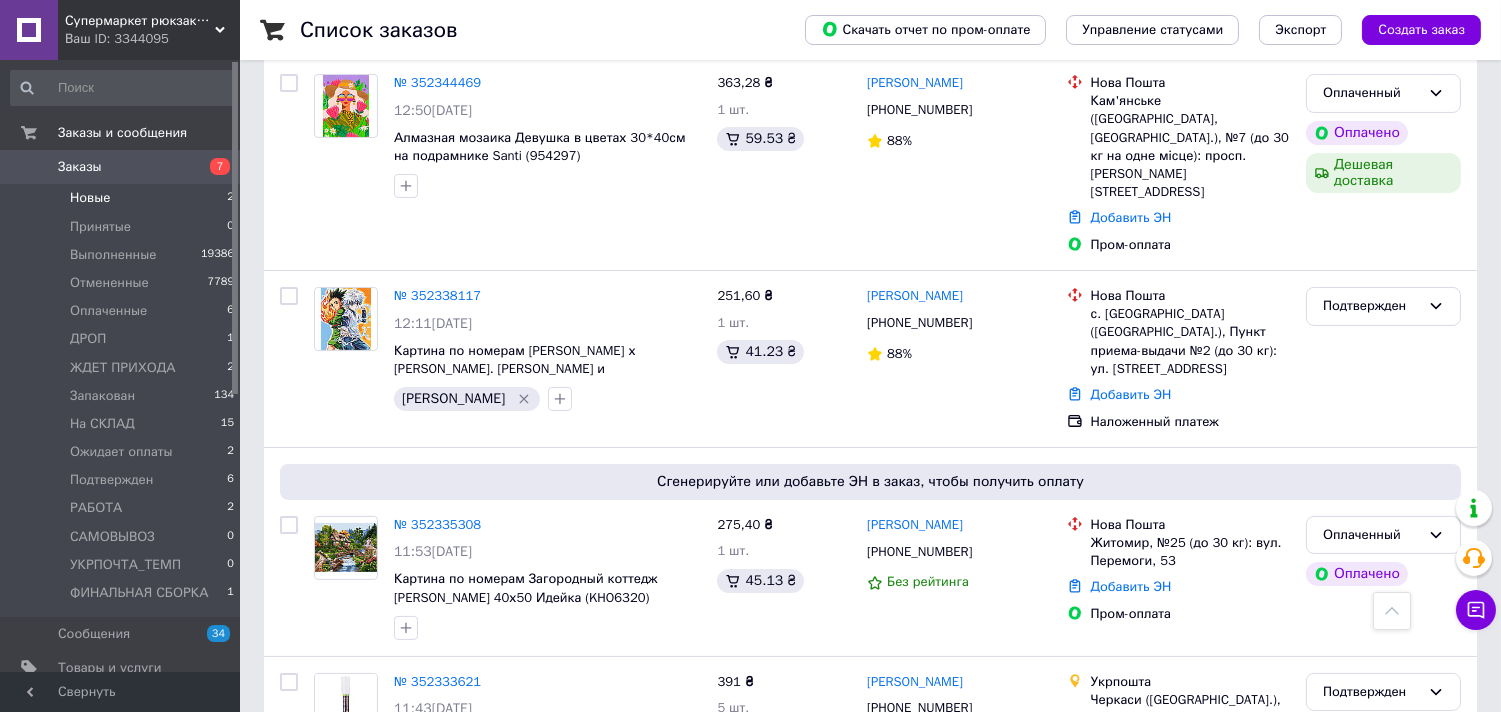 scroll, scrollTop: 0, scrollLeft: 0, axis: both 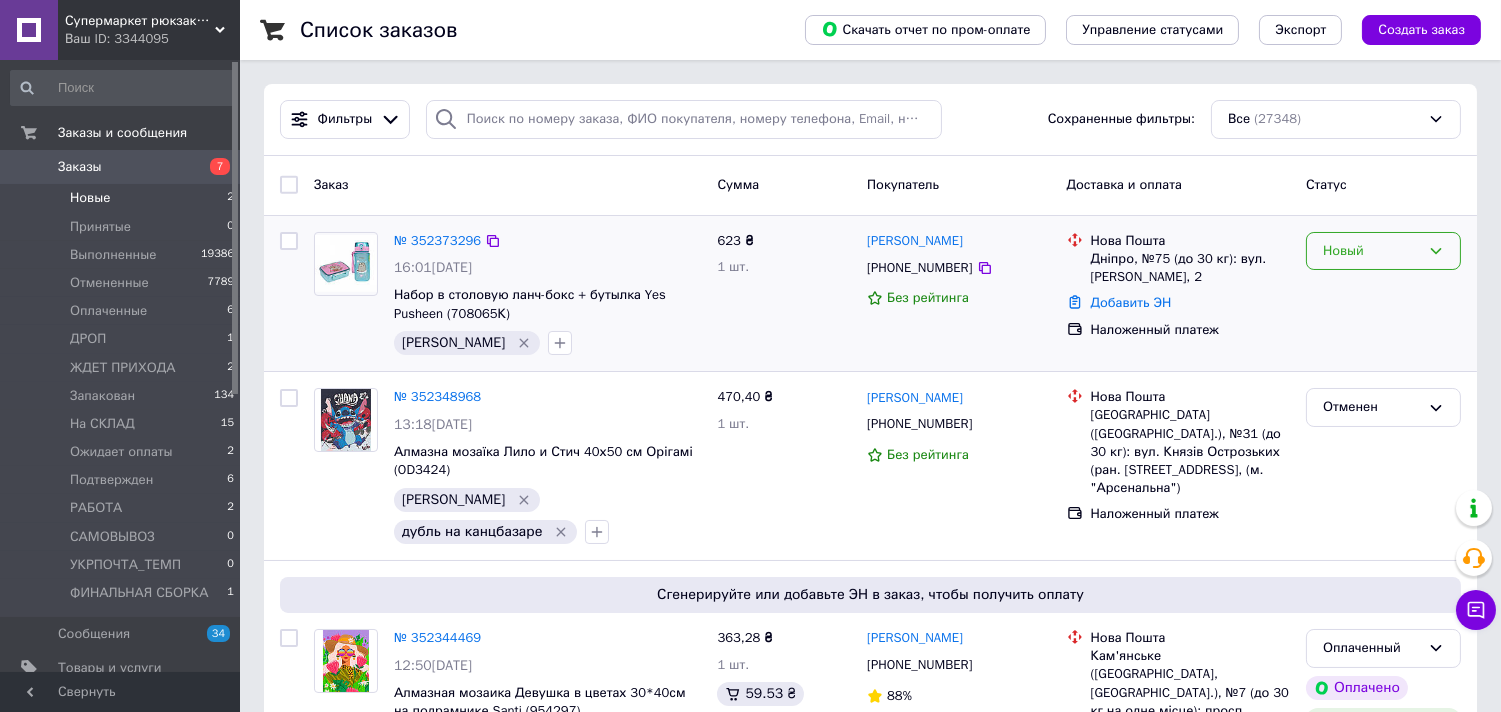 click on "Новый" at bounding box center [1371, 251] 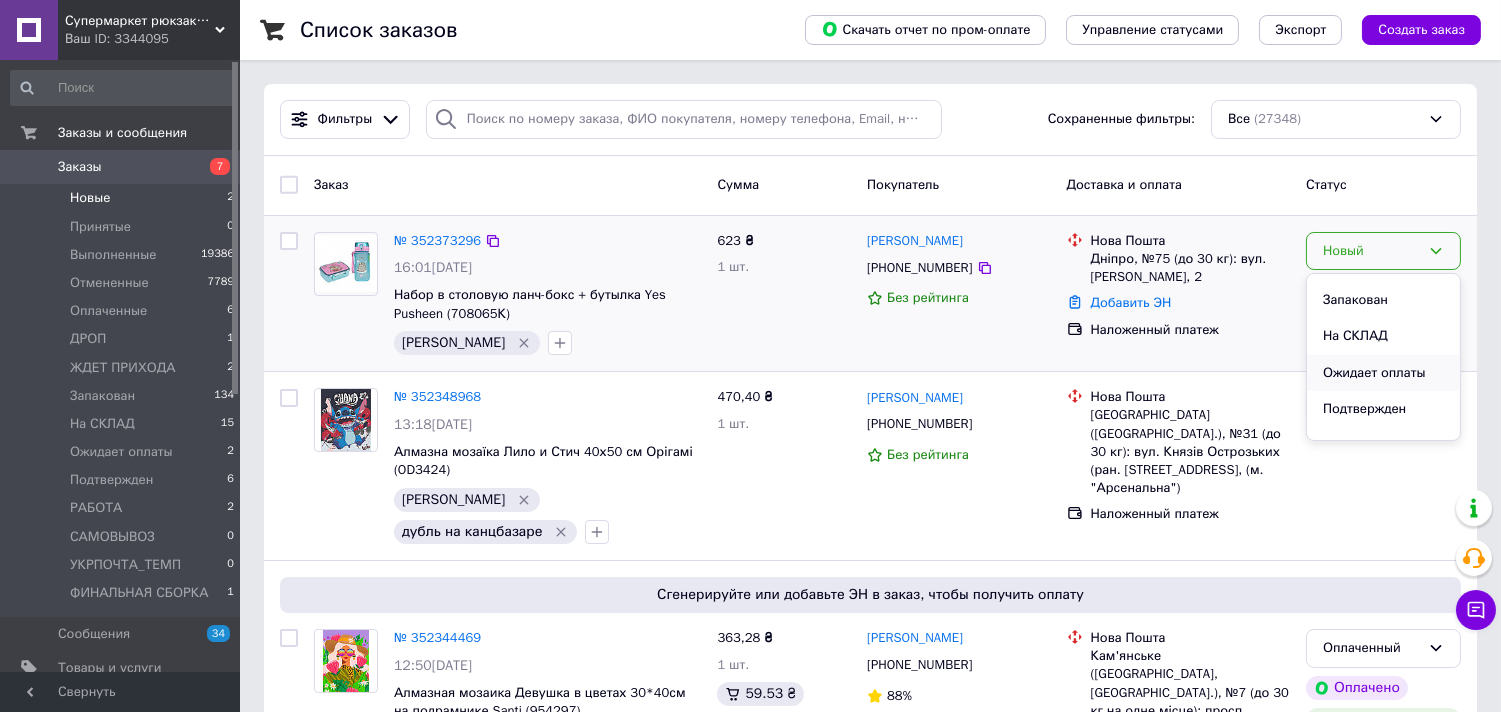 scroll, scrollTop: 222, scrollLeft: 0, axis: vertical 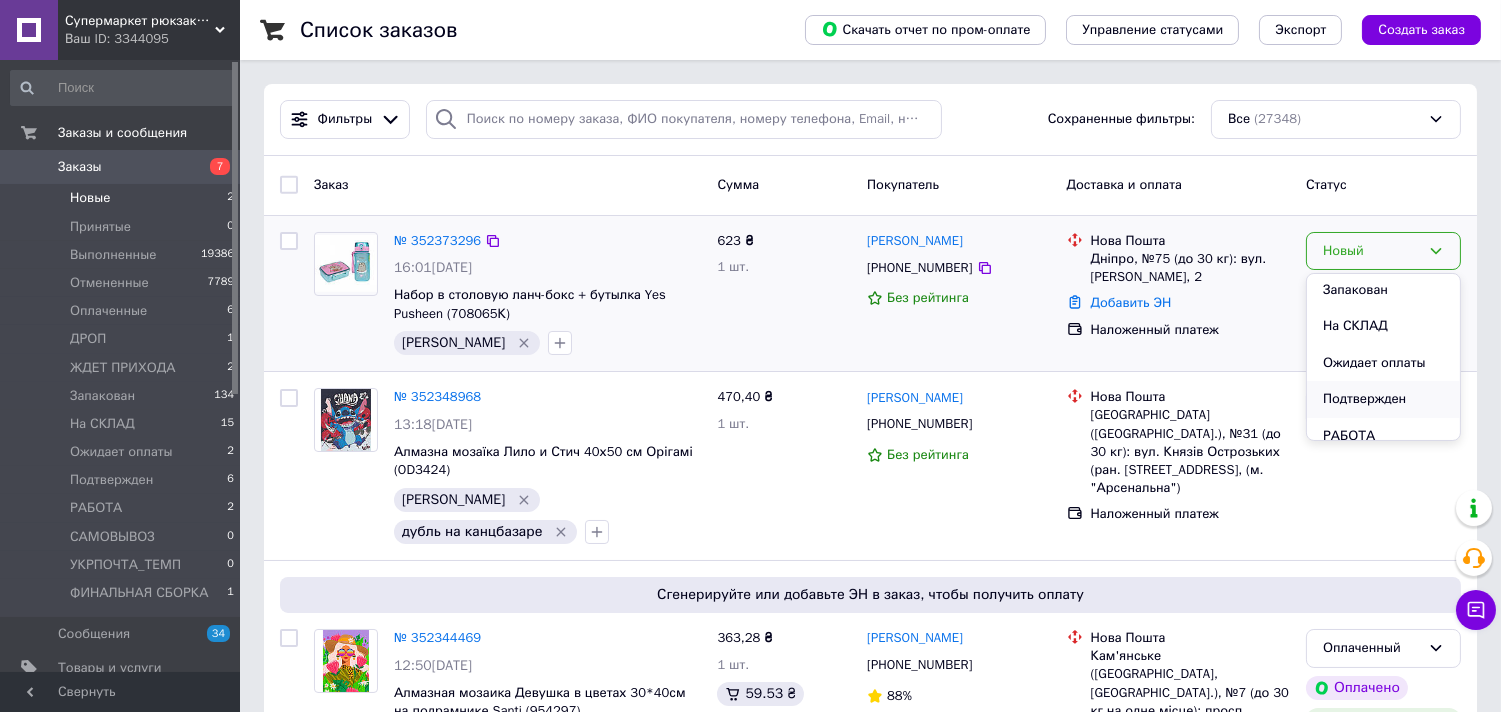 click on "Подтвержден" at bounding box center (1383, 399) 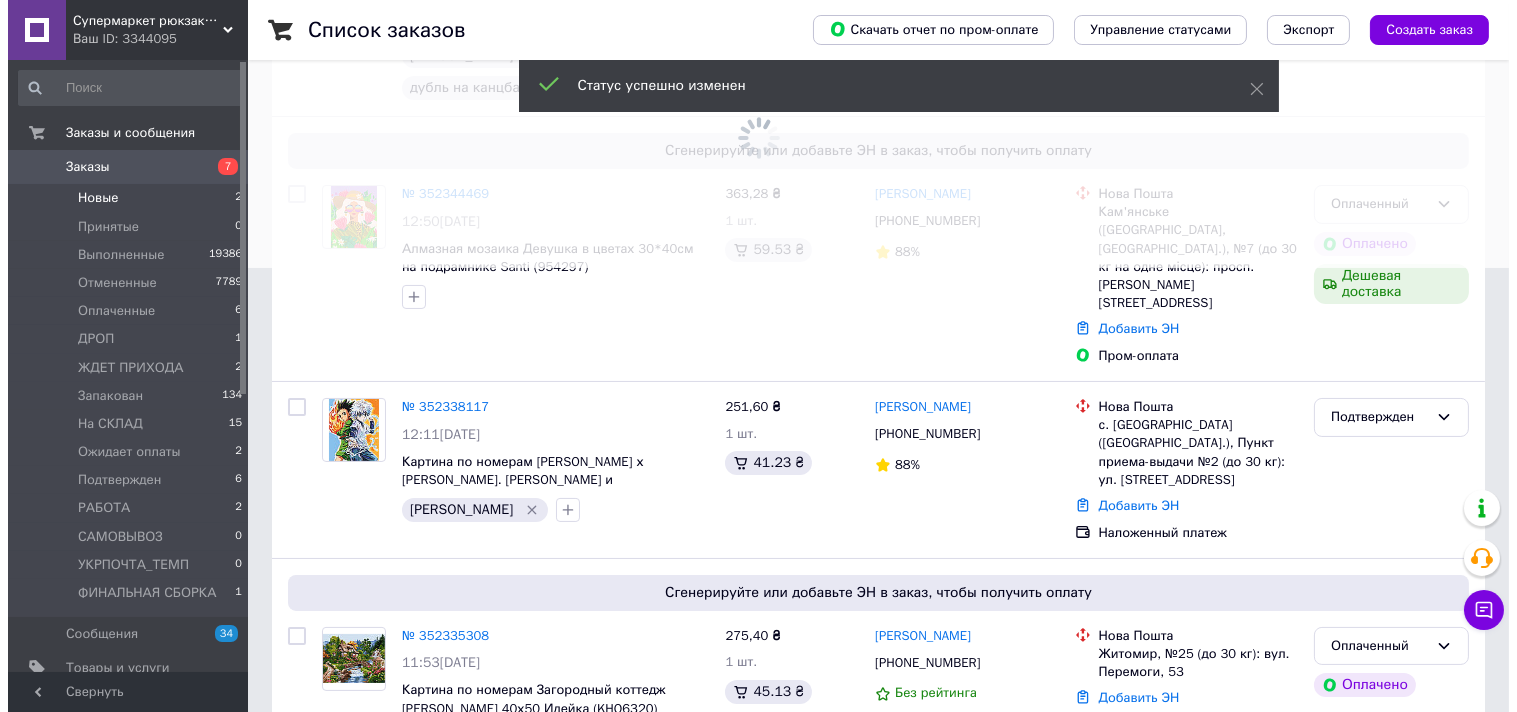 scroll, scrollTop: 0, scrollLeft: 0, axis: both 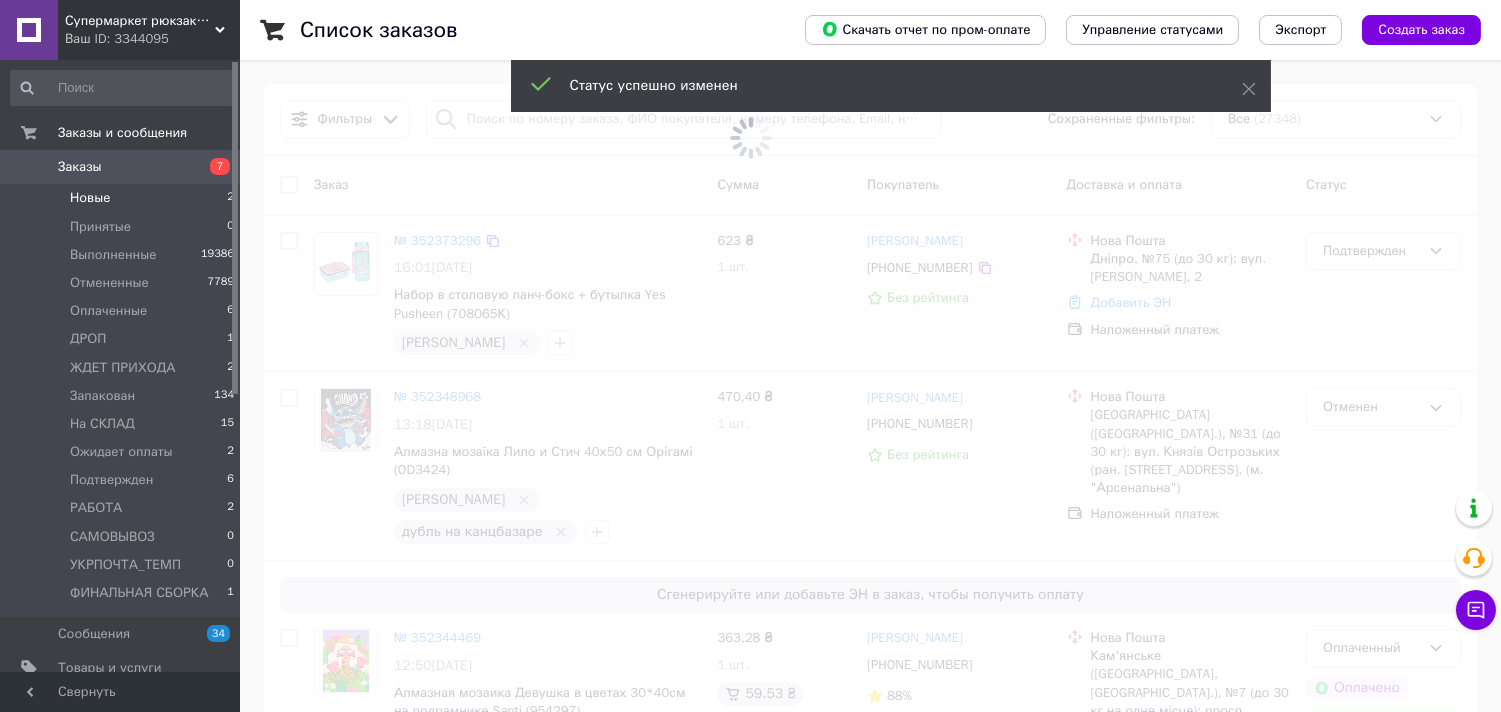 click on "Новые" at bounding box center (90, 198) 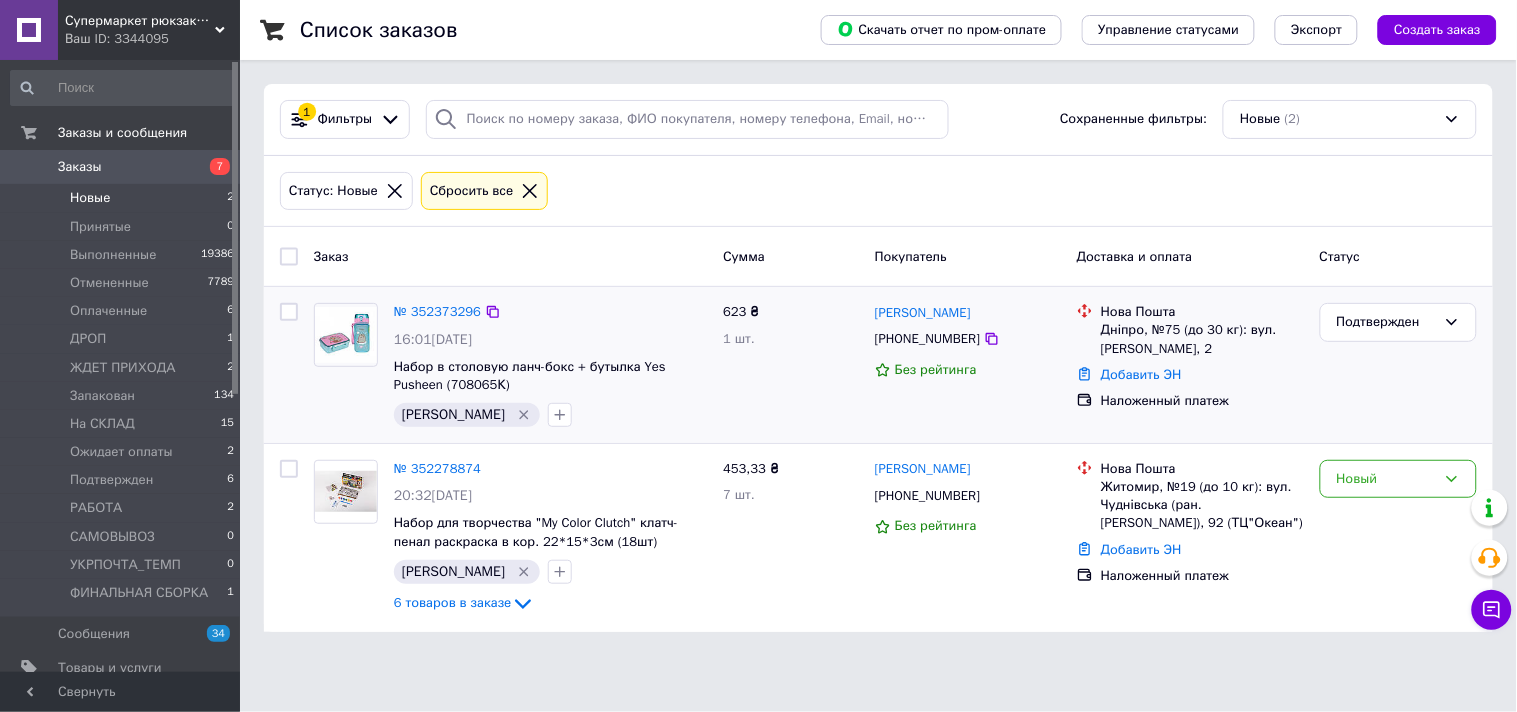 click 